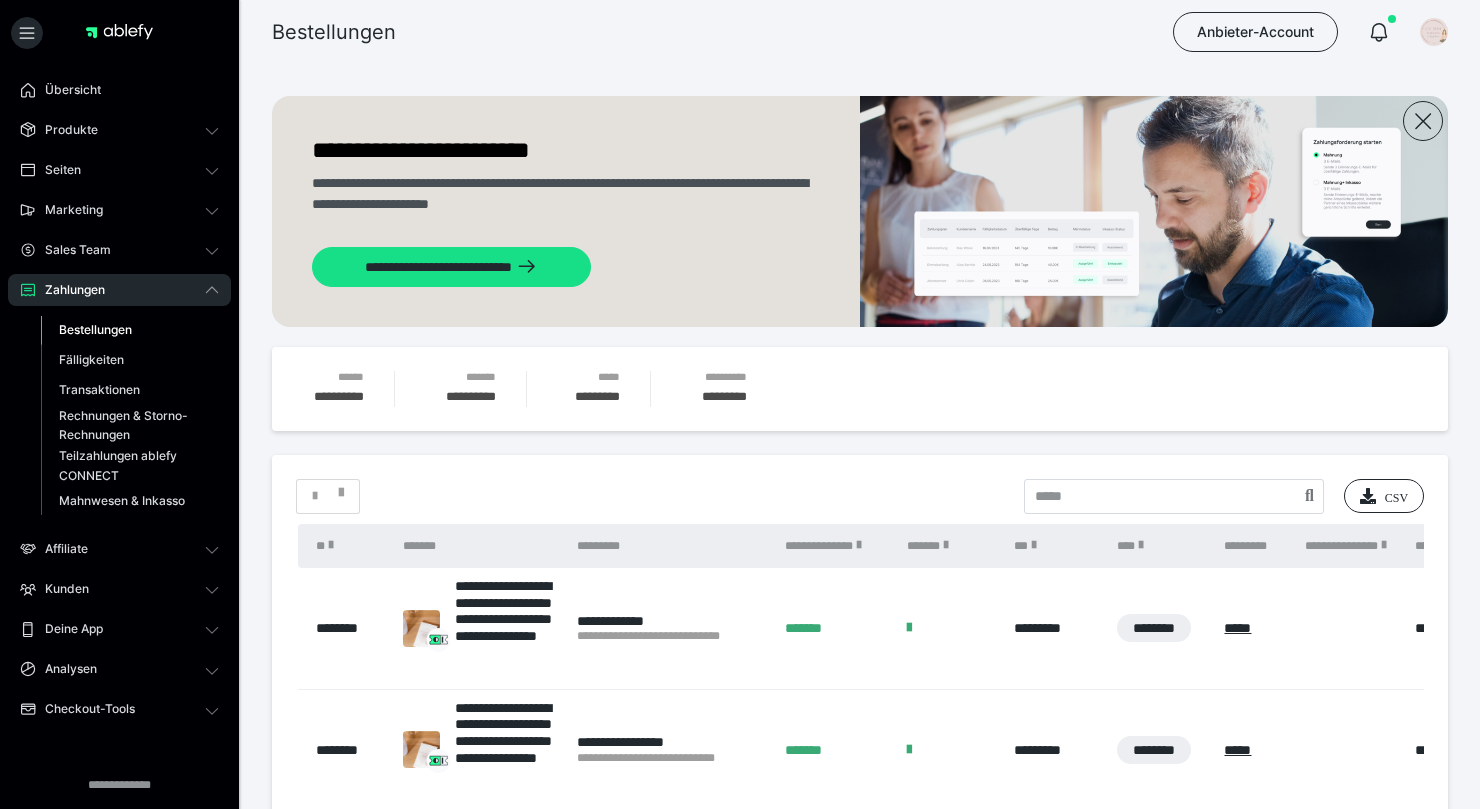 scroll, scrollTop: 300, scrollLeft: 0, axis: vertical 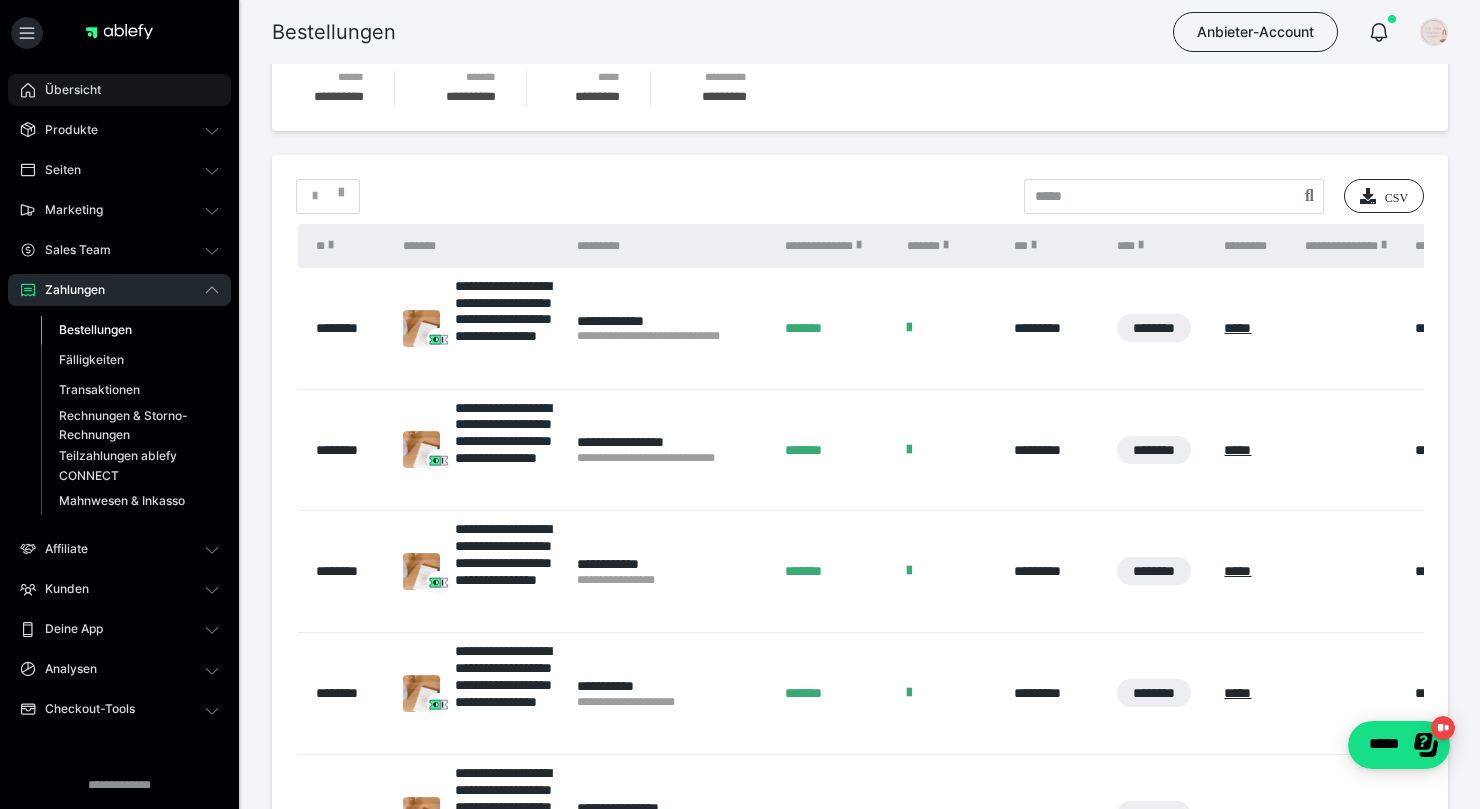 click on "Übersicht" at bounding box center [66, 90] 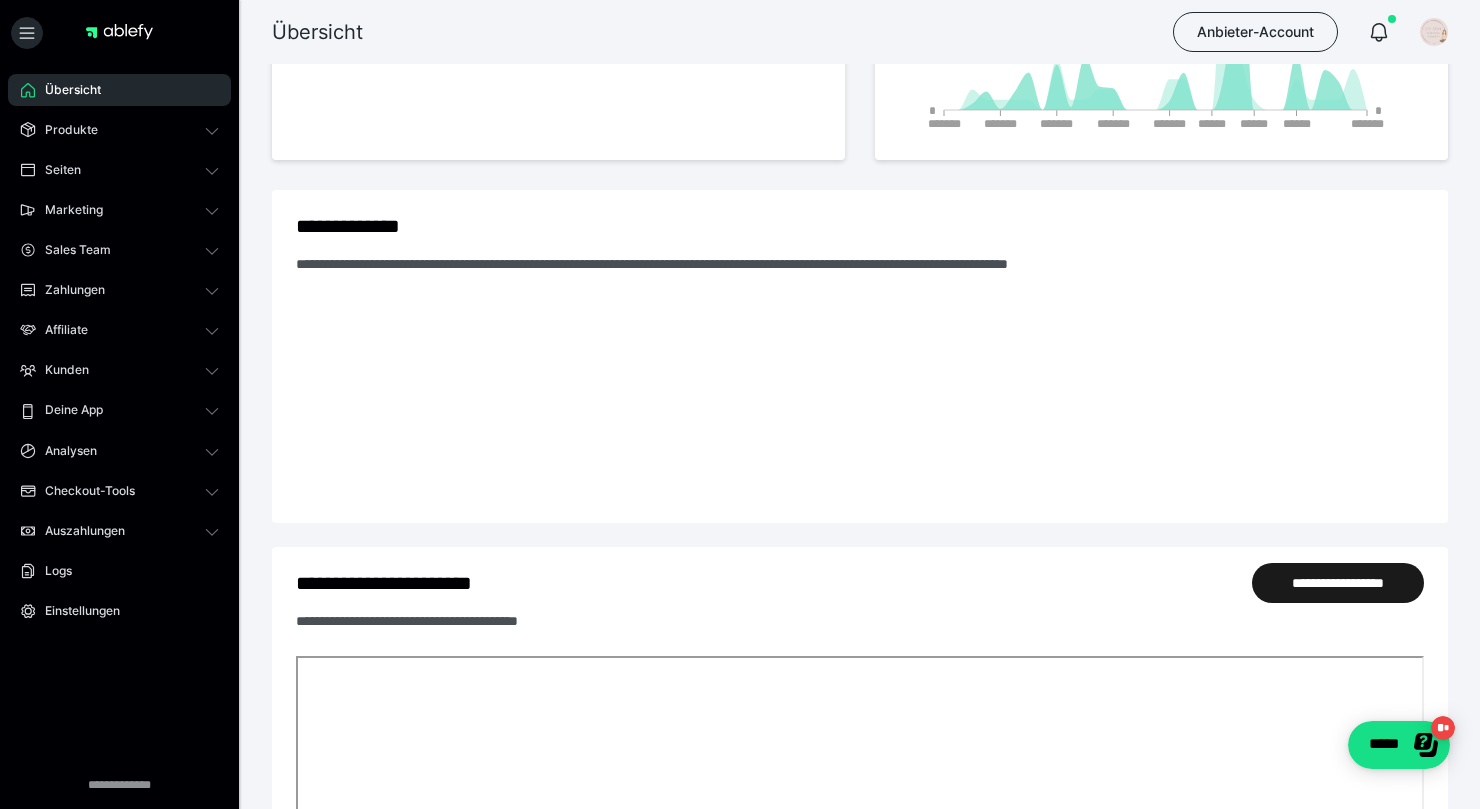 scroll, scrollTop: 0, scrollLeft: 0, axis: both 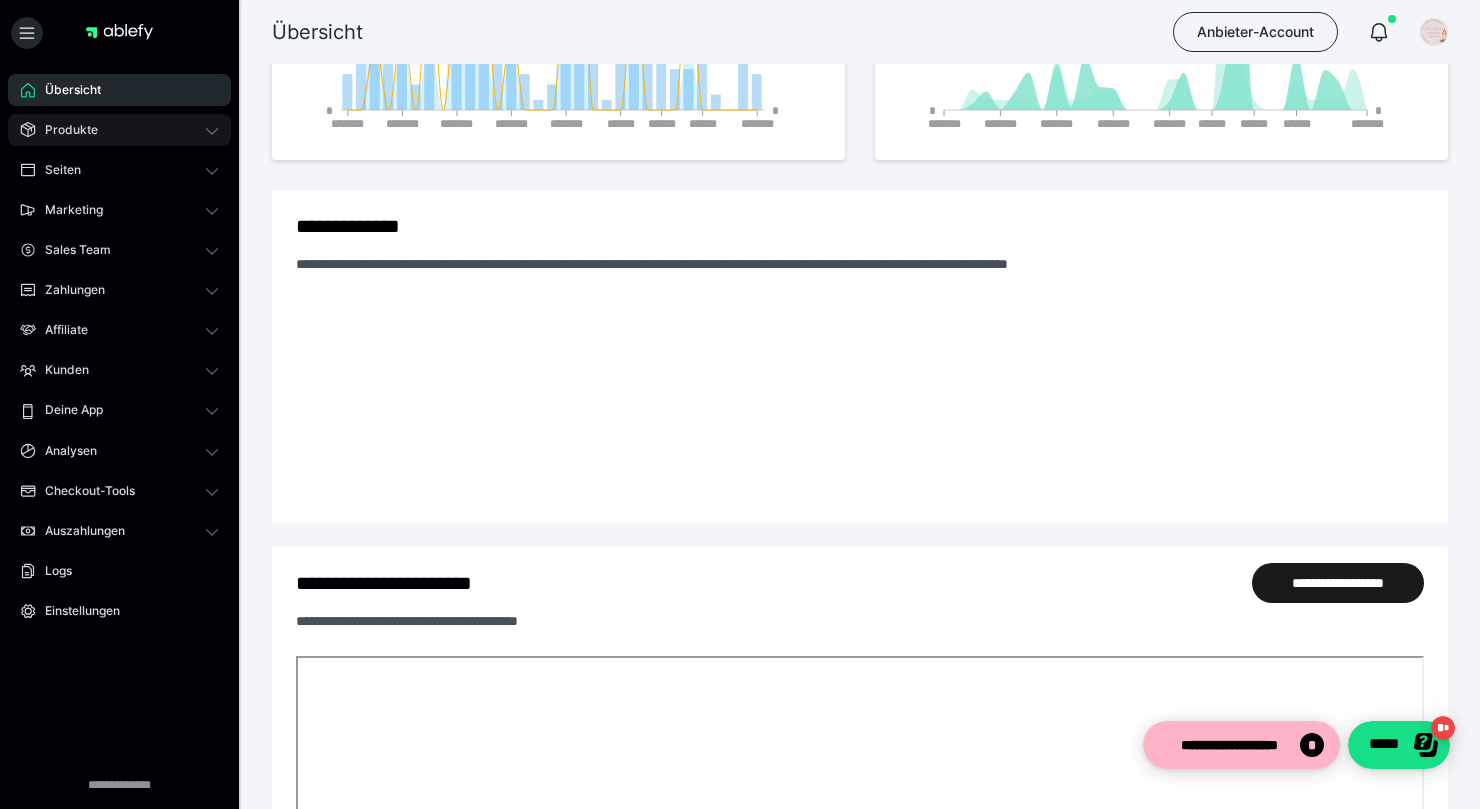 click on "Produkte" at bounding box center (64, 130) 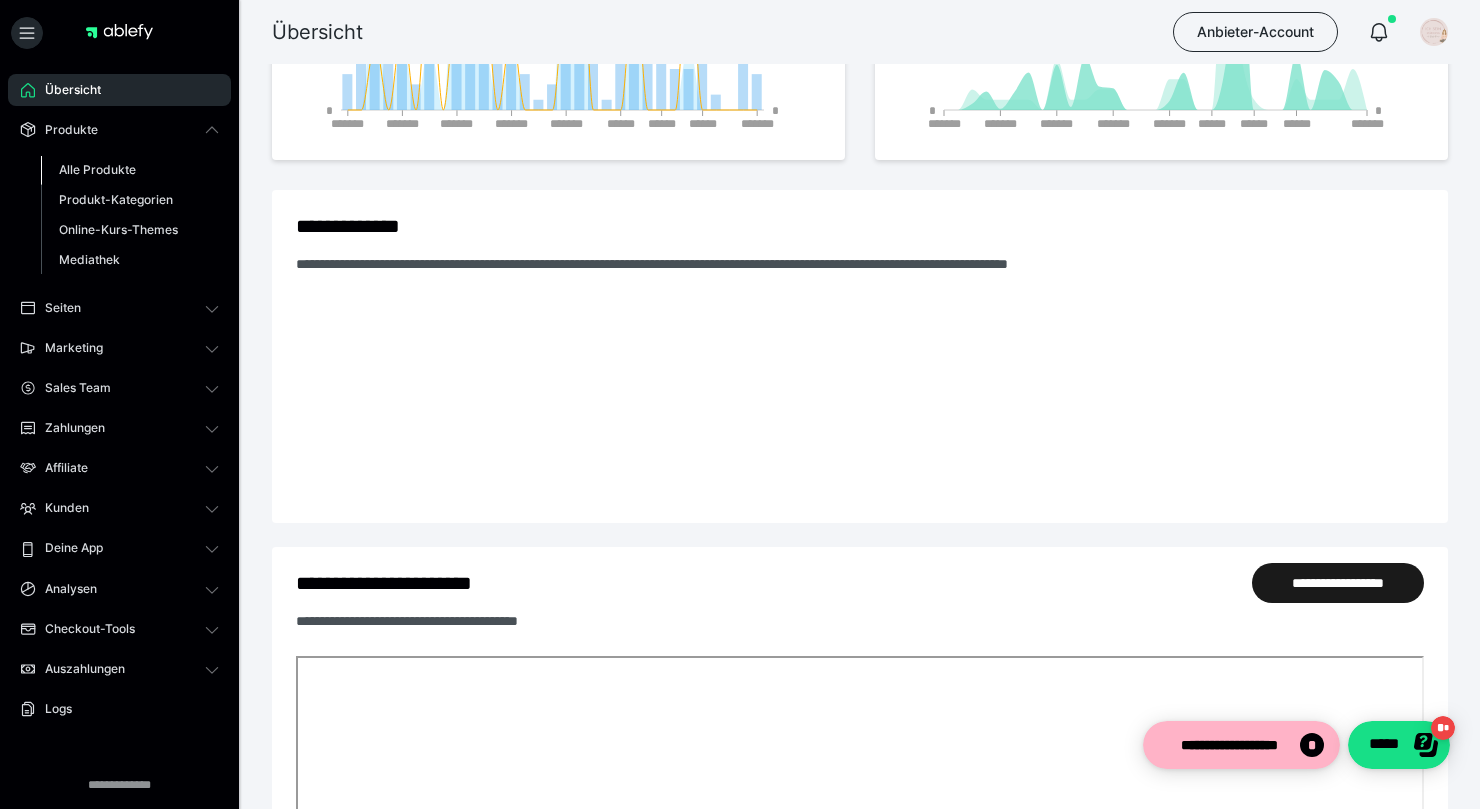 click on "Alle Produkte" at bounding box center [97, 169] 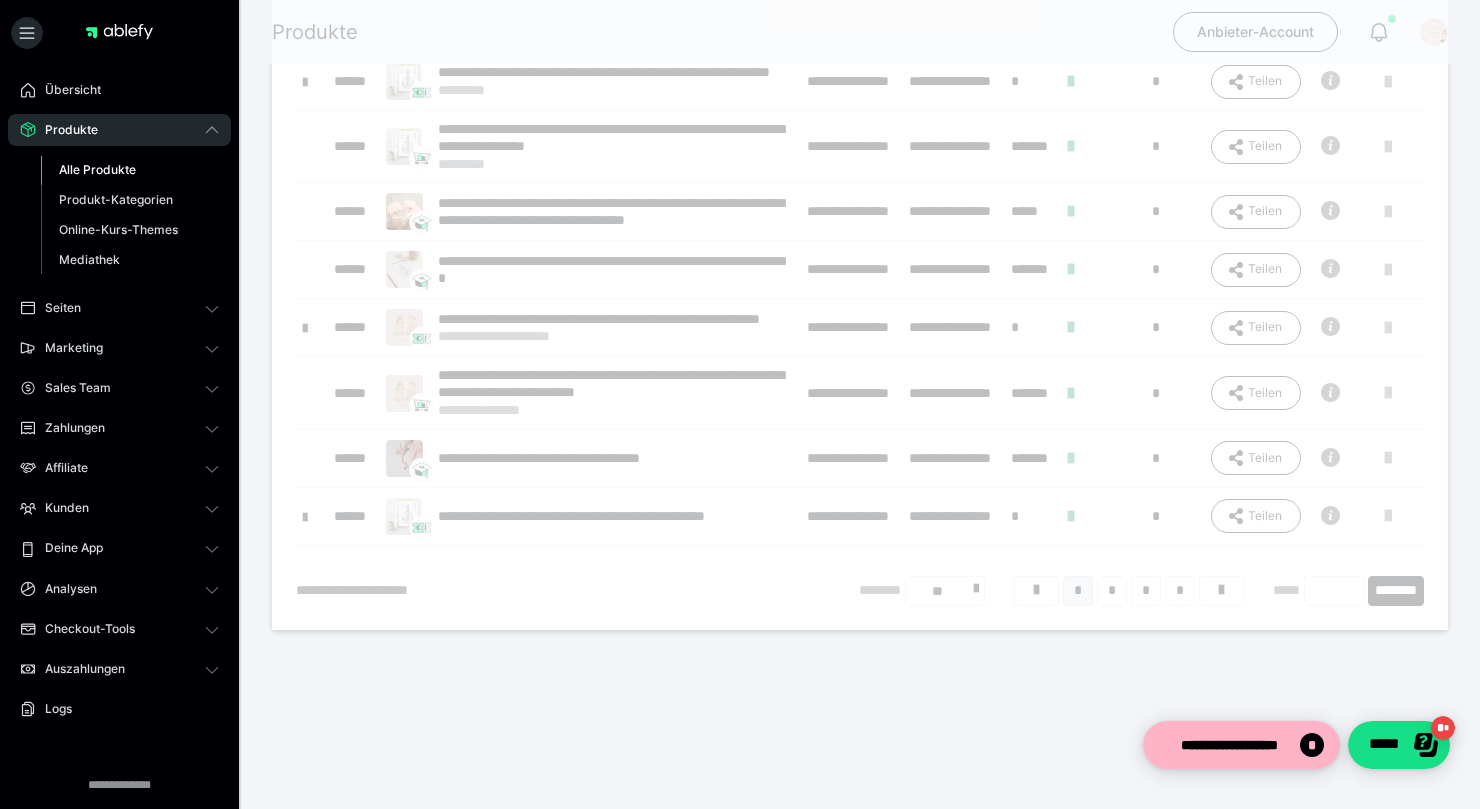 scroll, scrollTop: 0, scrollLeft: 0, axis: both 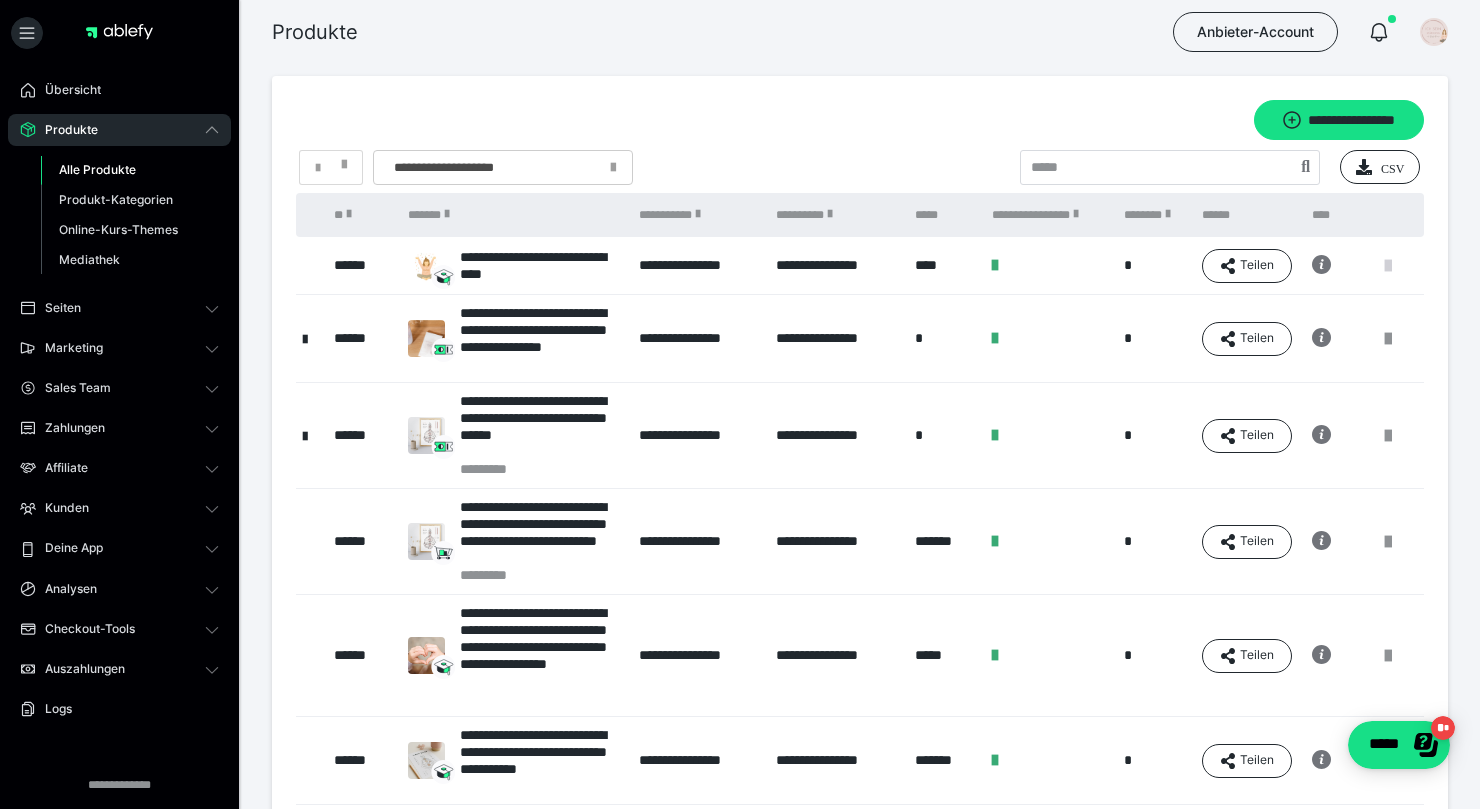 click at bounding box center [1388, 266] 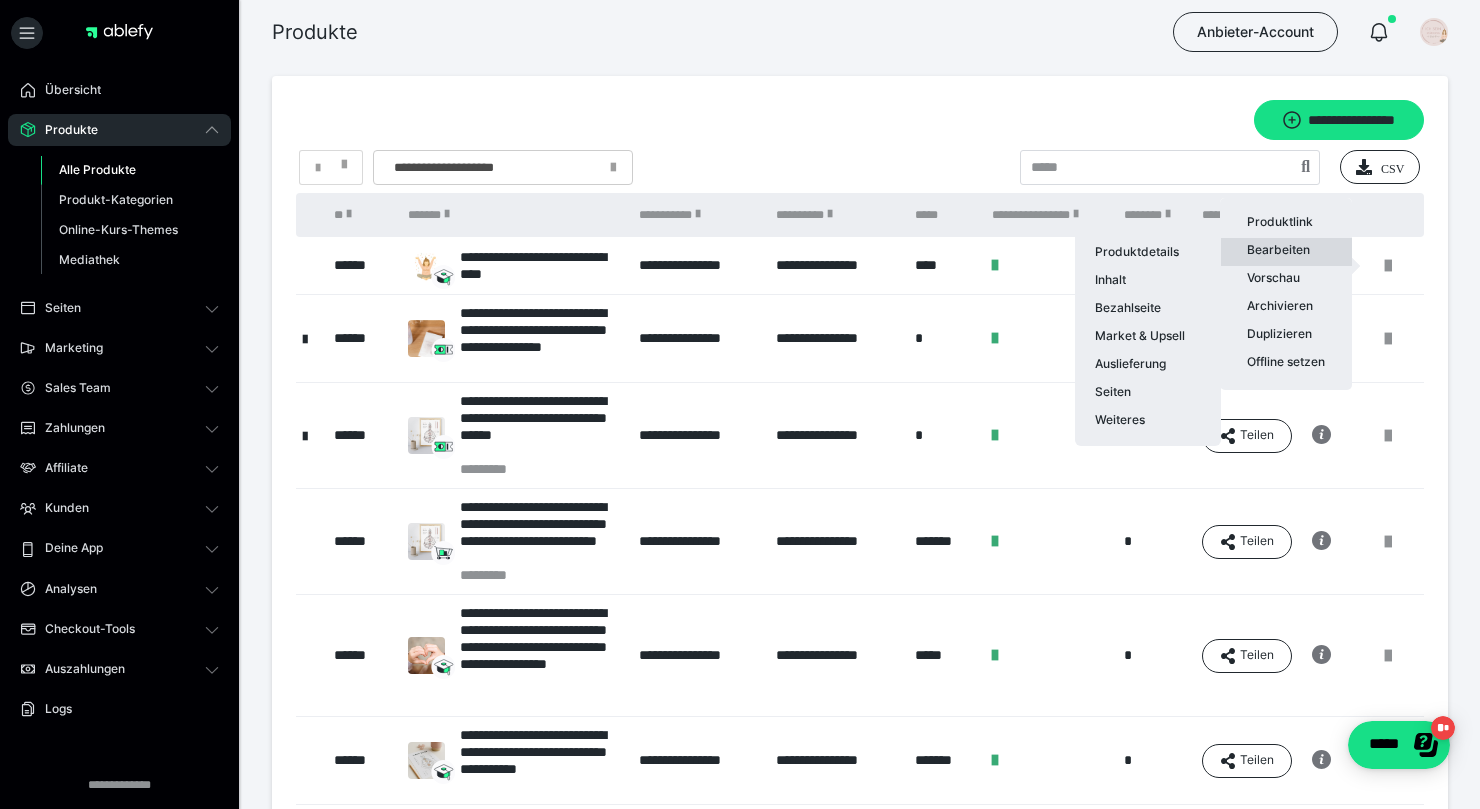click on "Bearbeiten Produktdetails Inhalt Bezahlseite Market & Upsell Auslieferung Seiten Weiteres" at bounding box center (1286, 252) 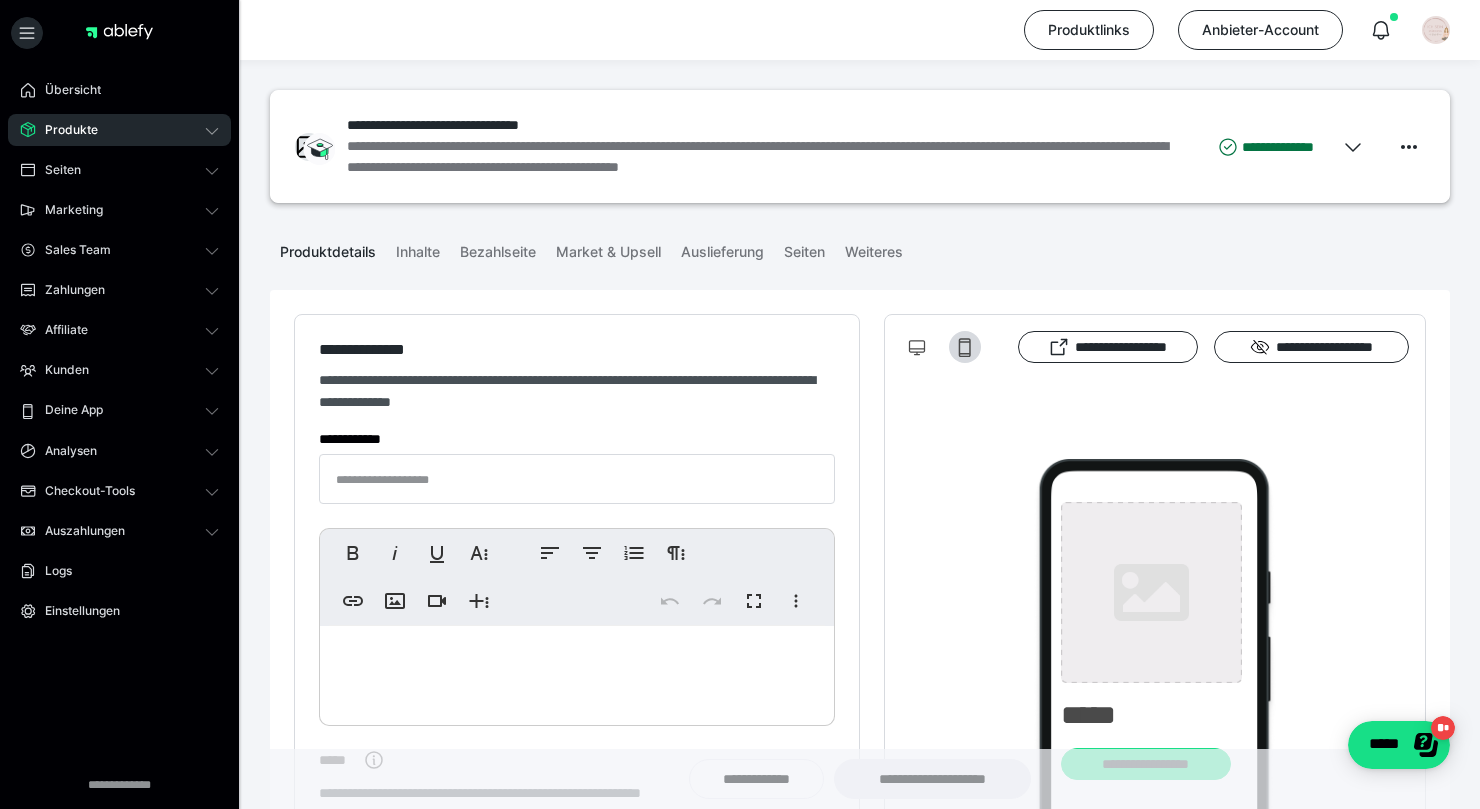 type on "**********" 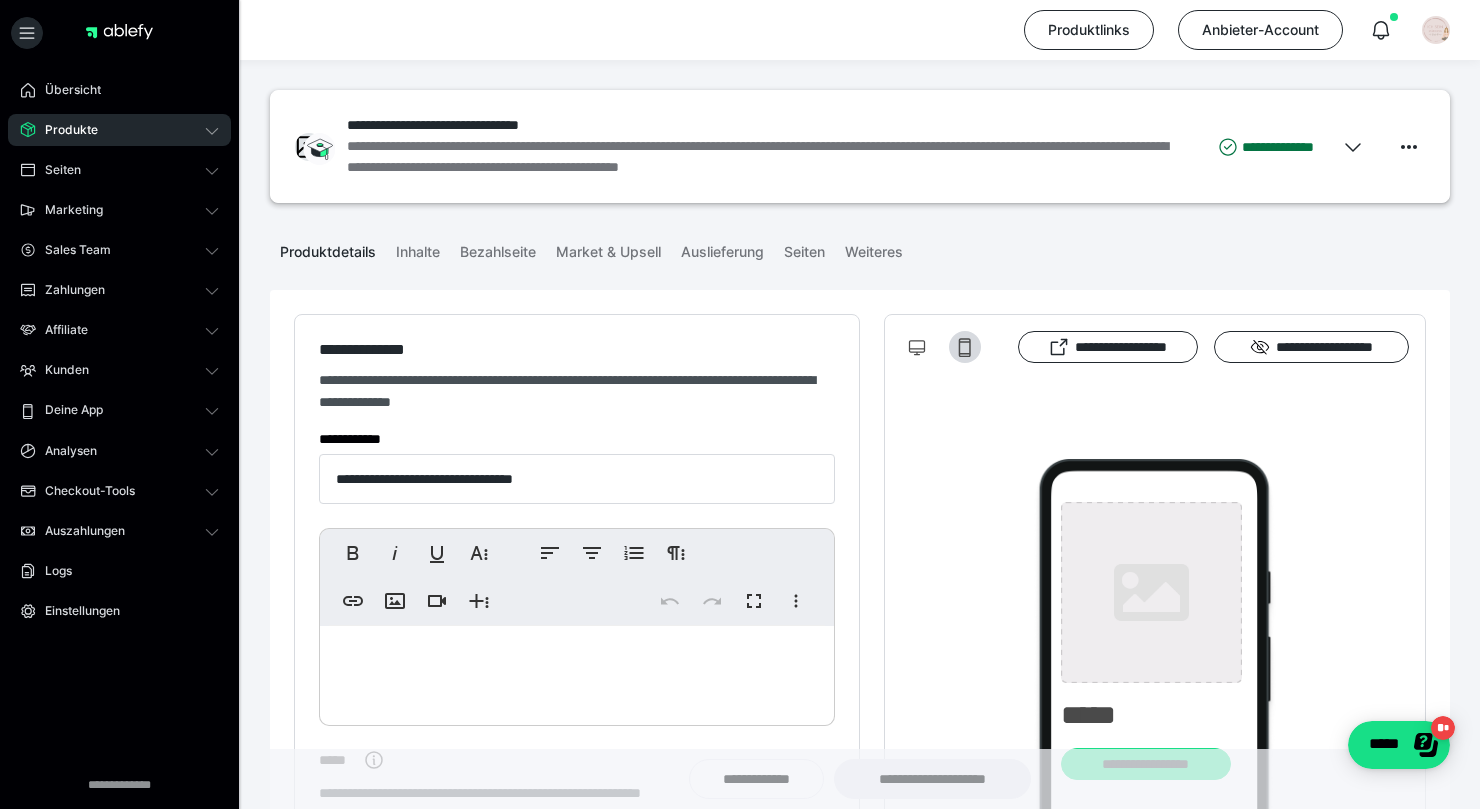 type on "**********" 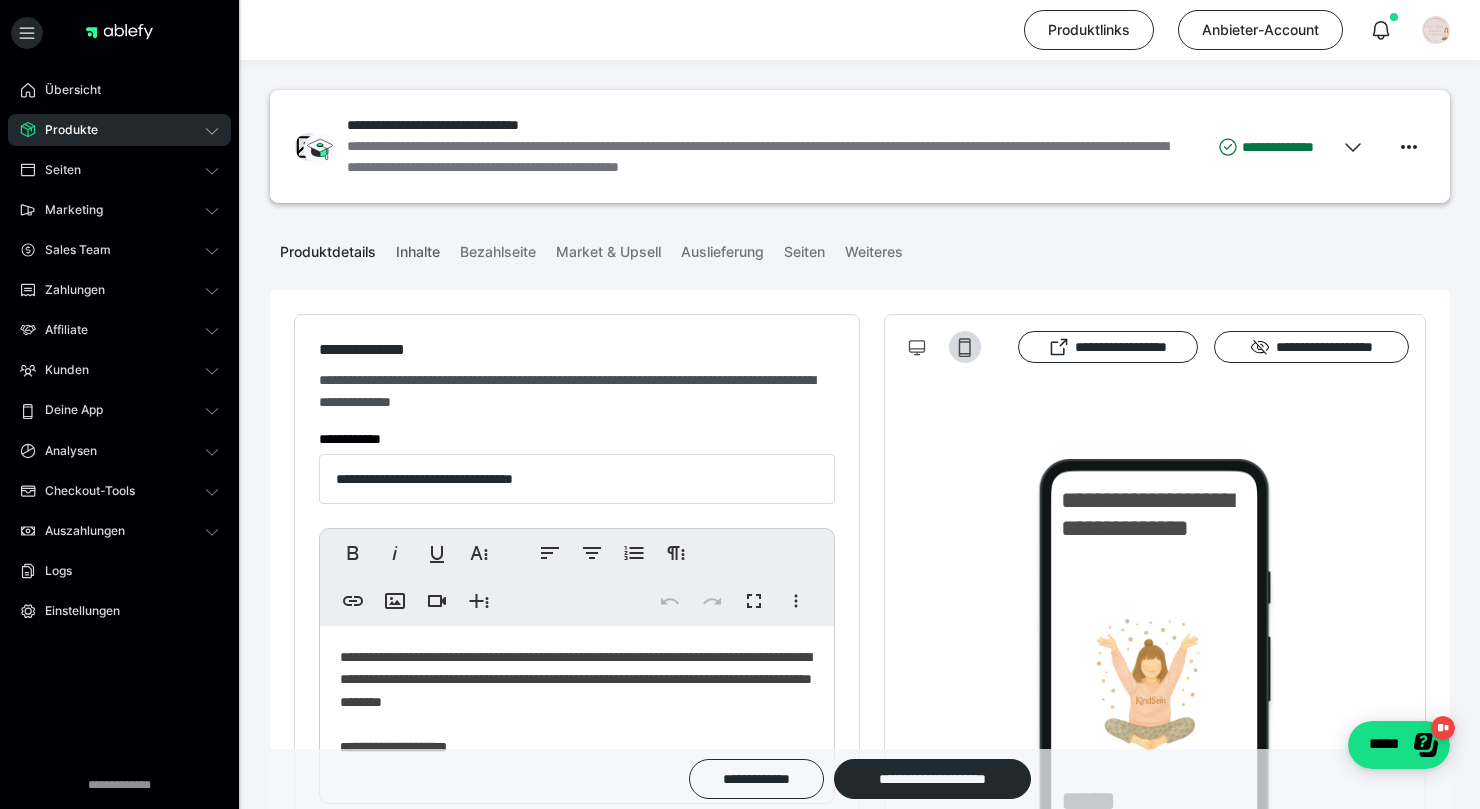 click on "Inhalte" at bounding box center (418, 248) 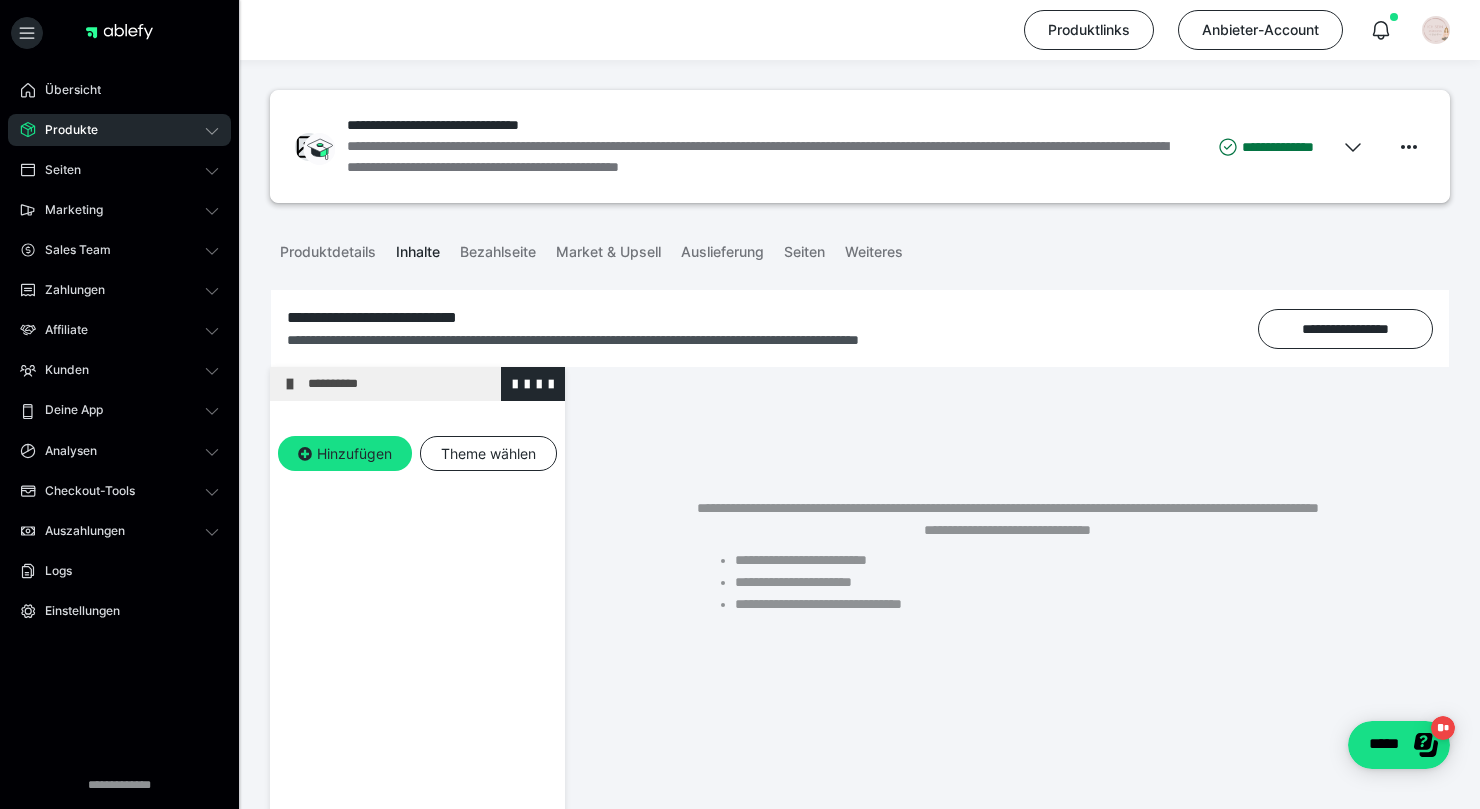 click at bounding box center [290, 384] 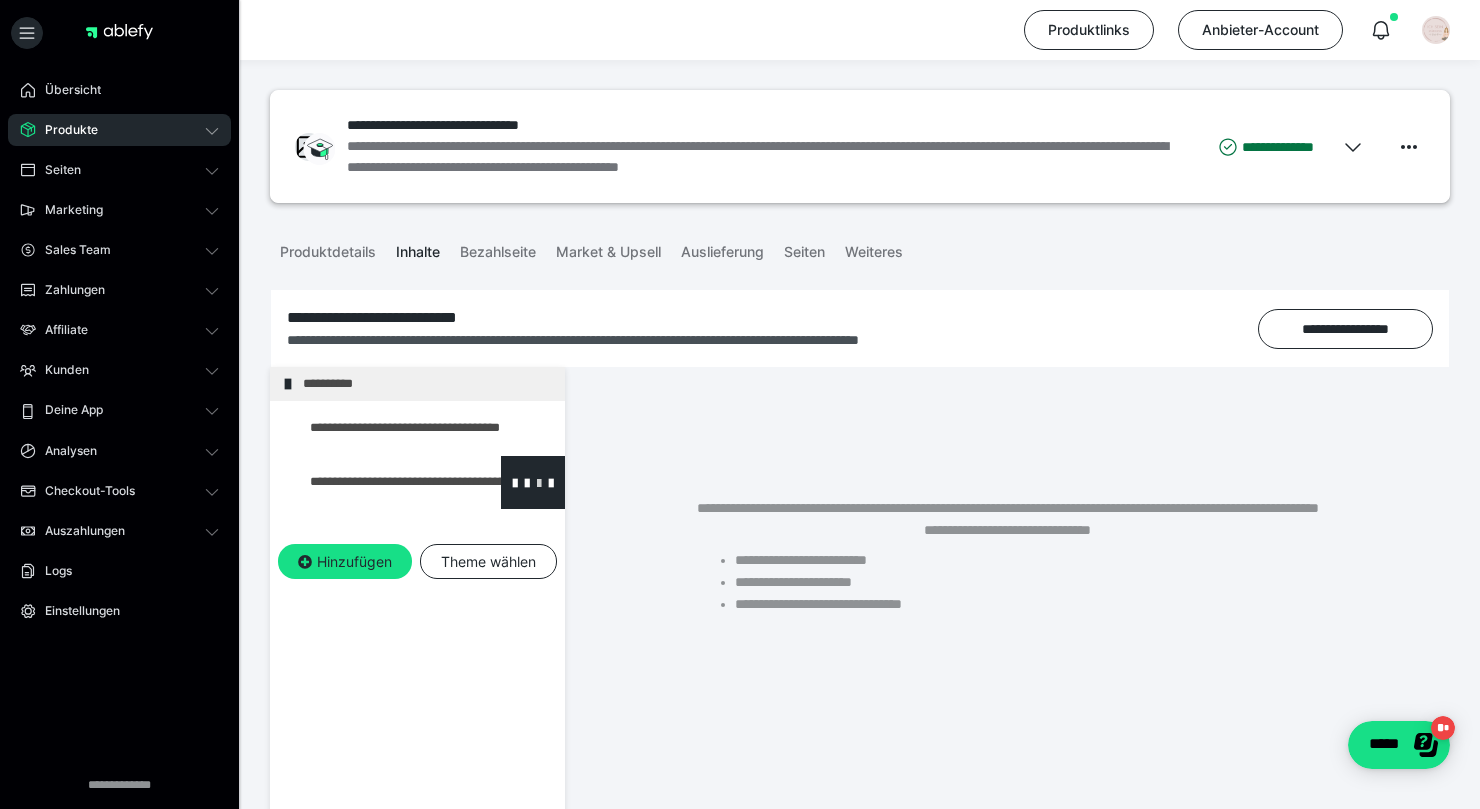 click at bounding box center (539, 482) 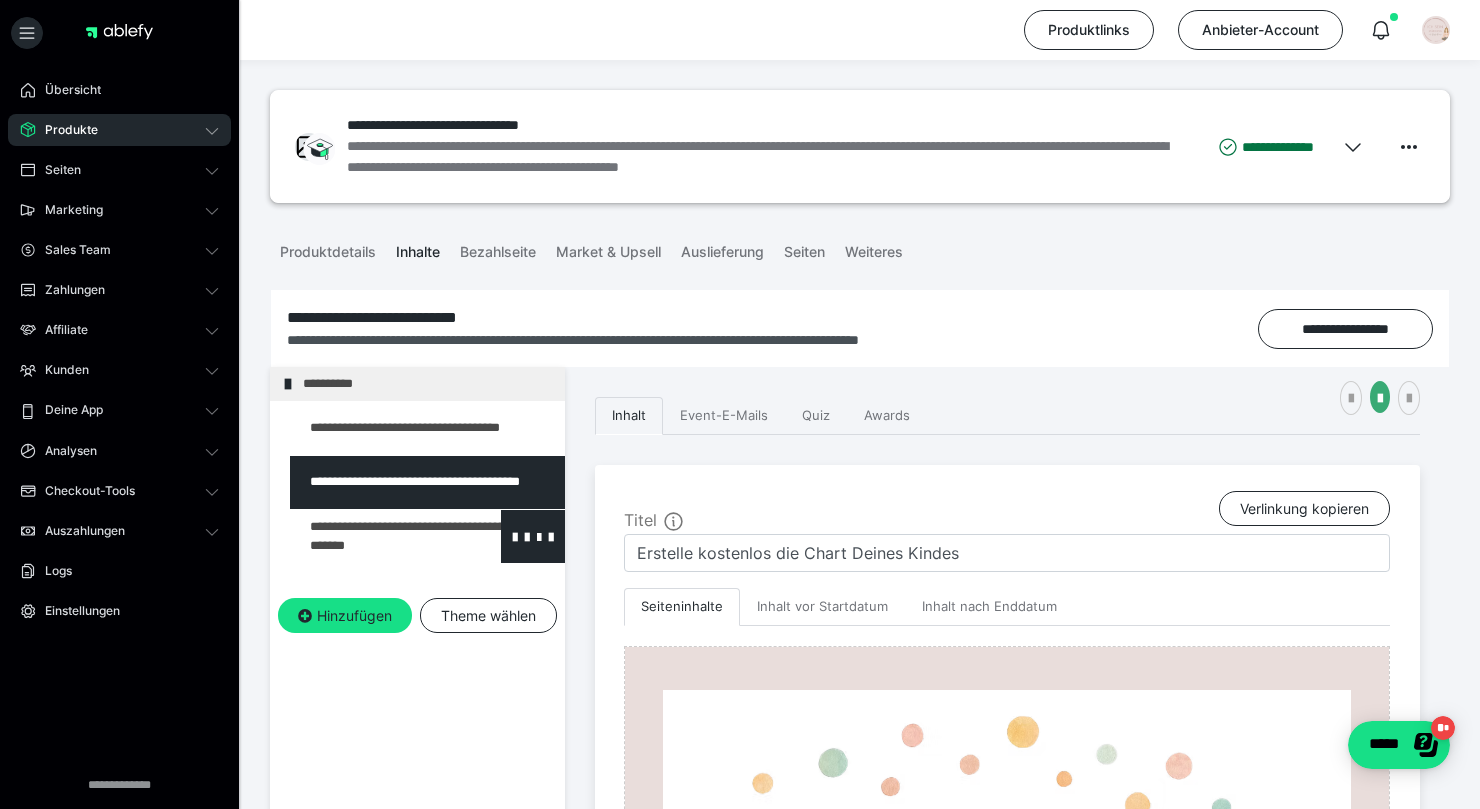click at bounding box center [375, 536] 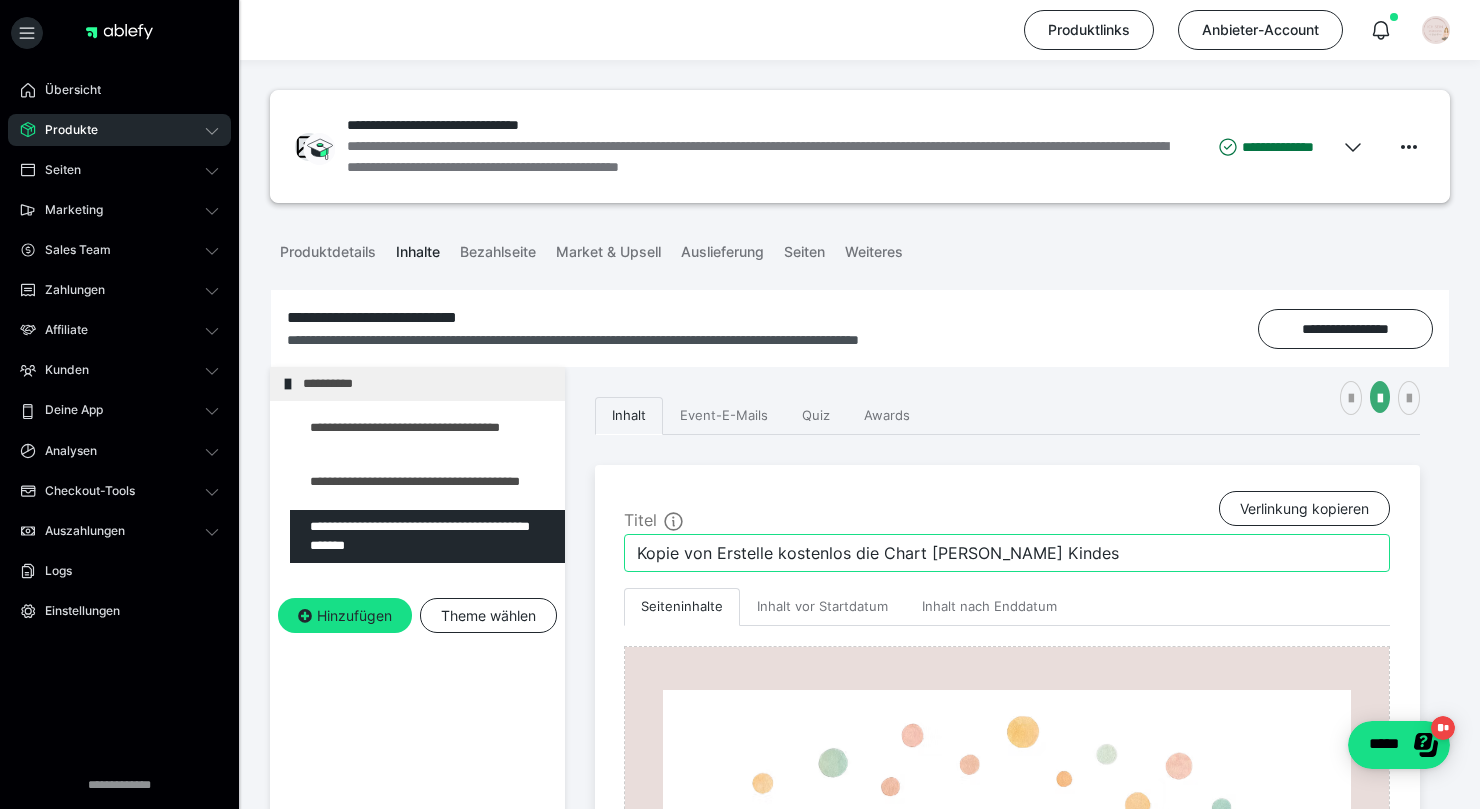 click on "Kopie von Erstelle kostenlos die Chart Deines Kindes" at bounding box center (1007, 553) 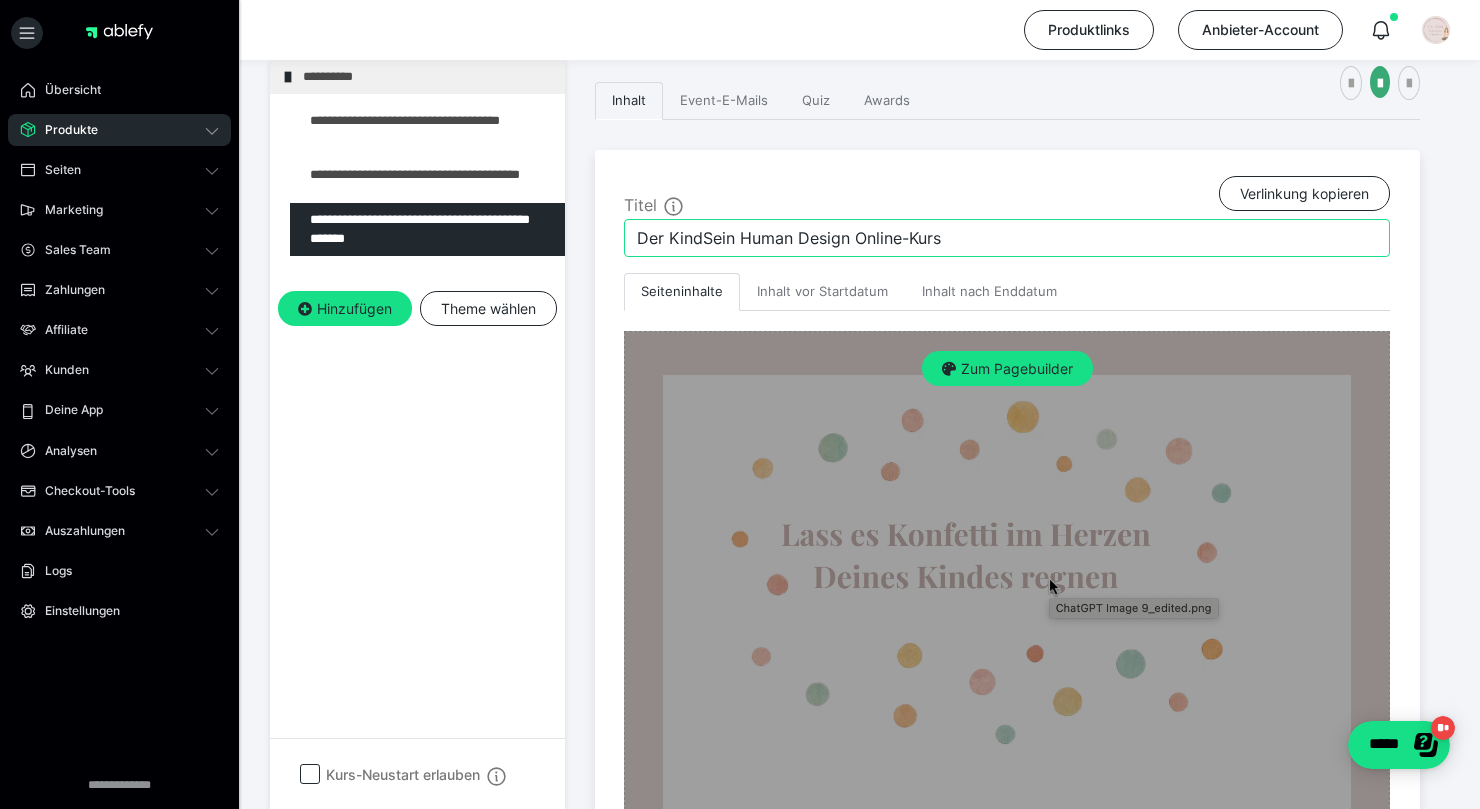 scroll, scrollTop: 346, scrollLeft: 0, axis: vertical 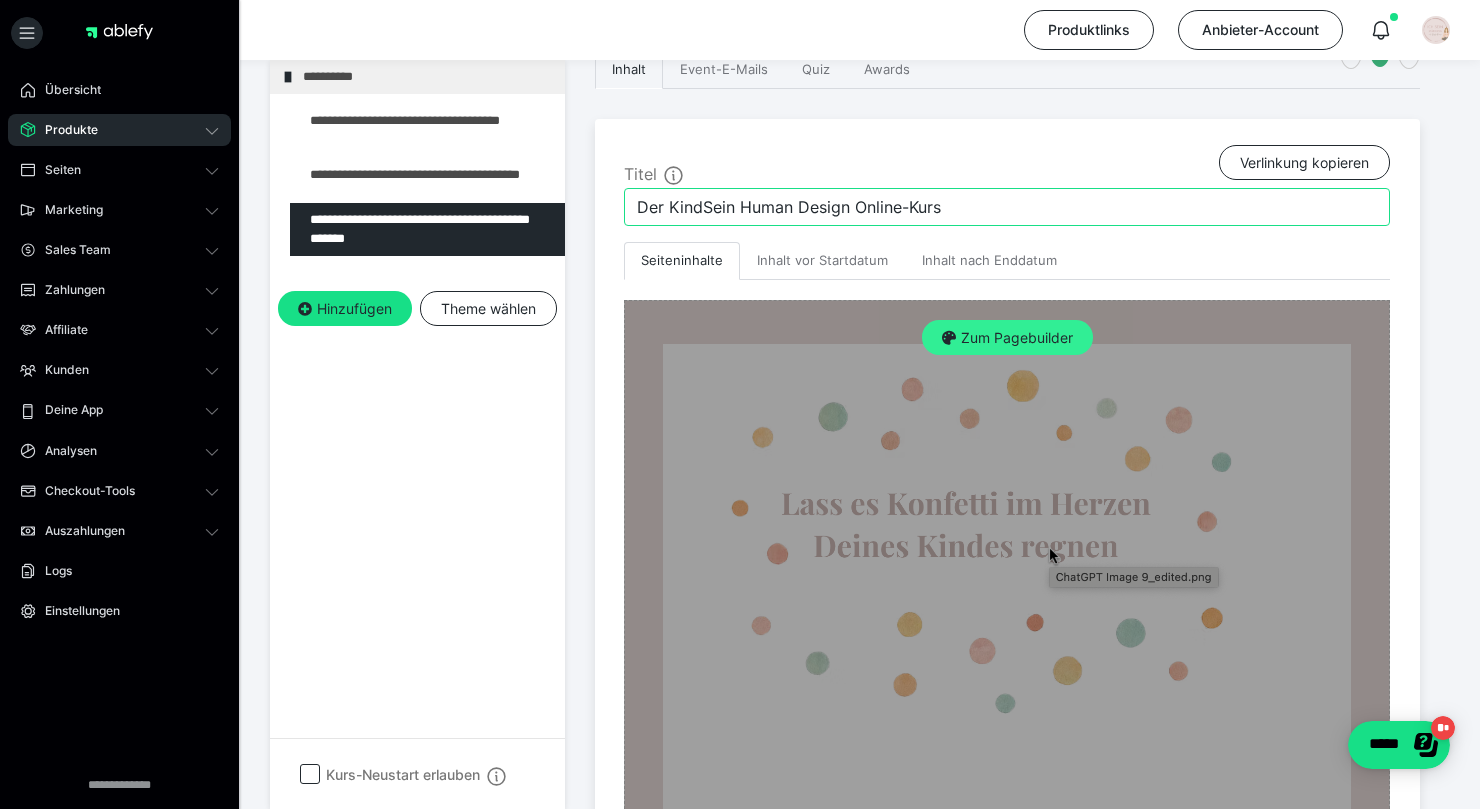 type on "Der KindSein Human Design Online-Kurs" 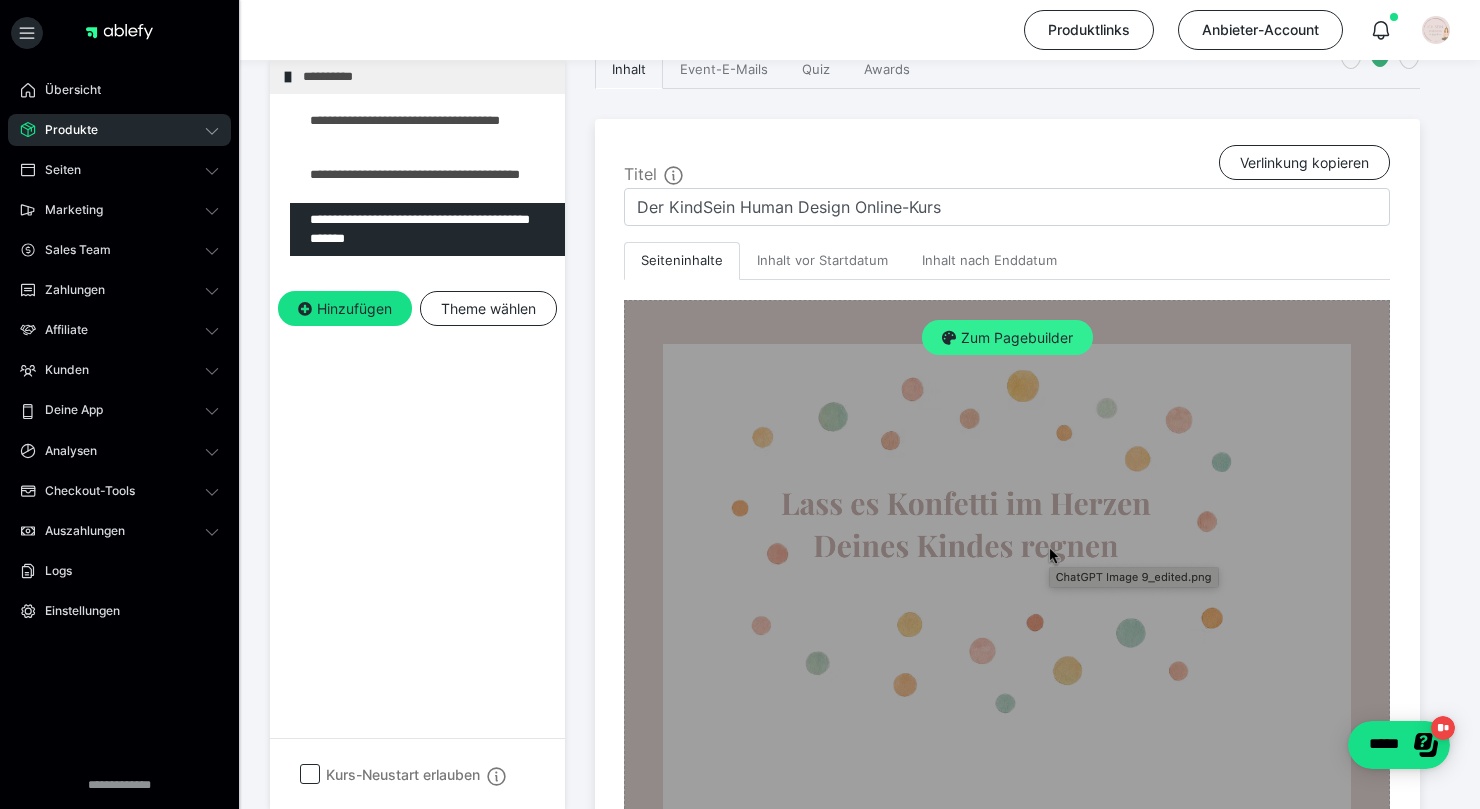 click on "Zum Pagebuilder" at bounding box center [1007, 338] 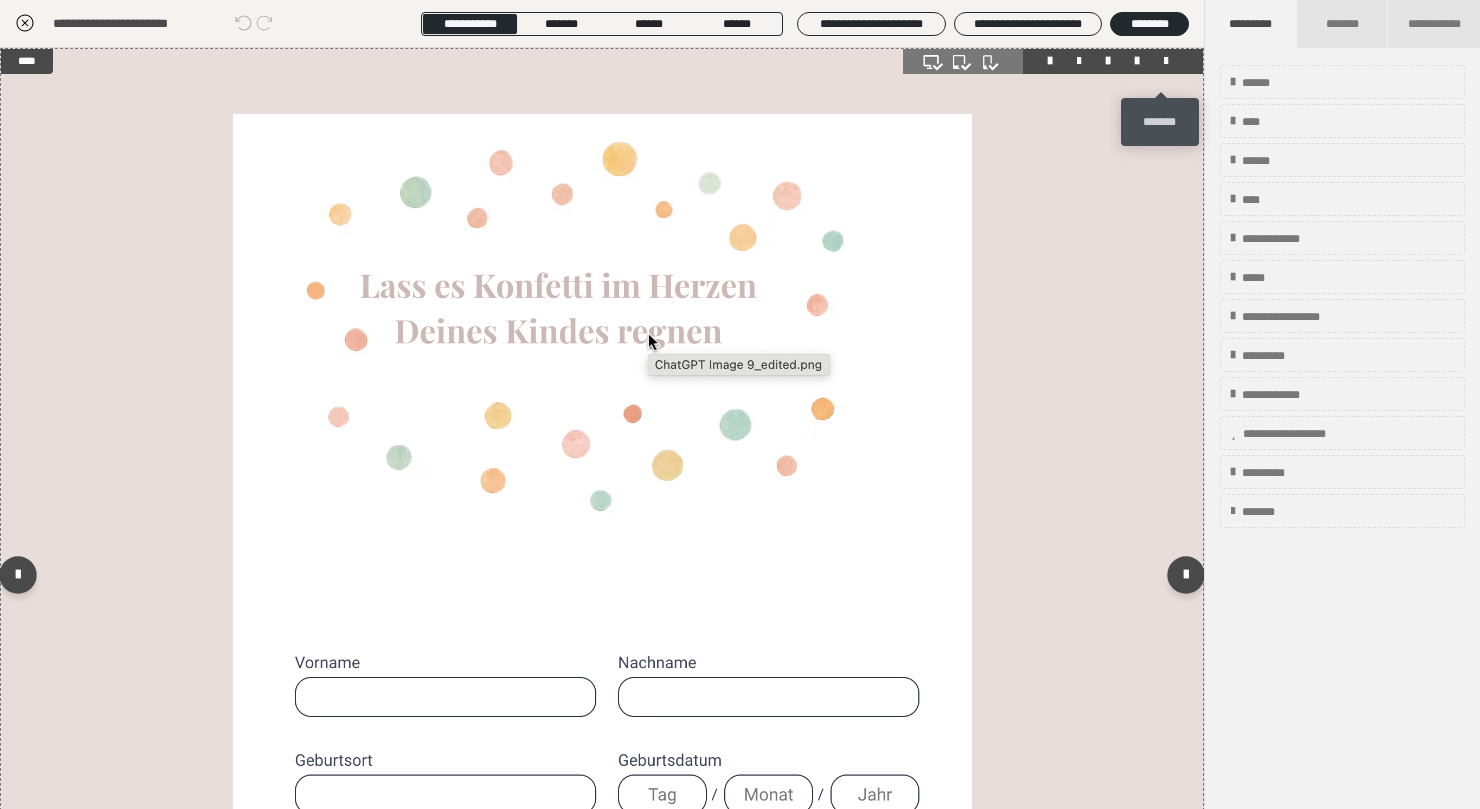 click at bounding box center (1166, 61) 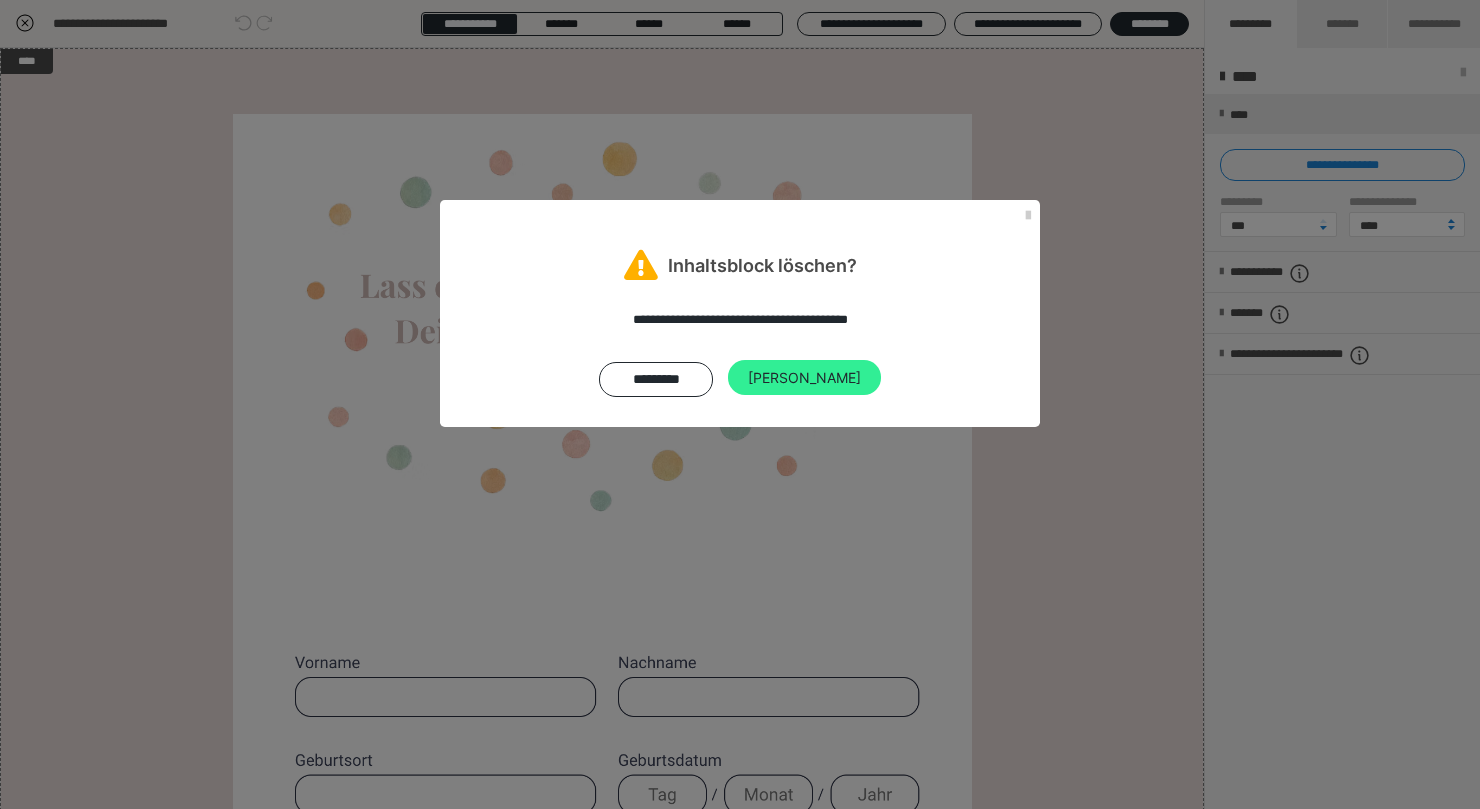 click on "Ja" at bounding box center (804, 378) 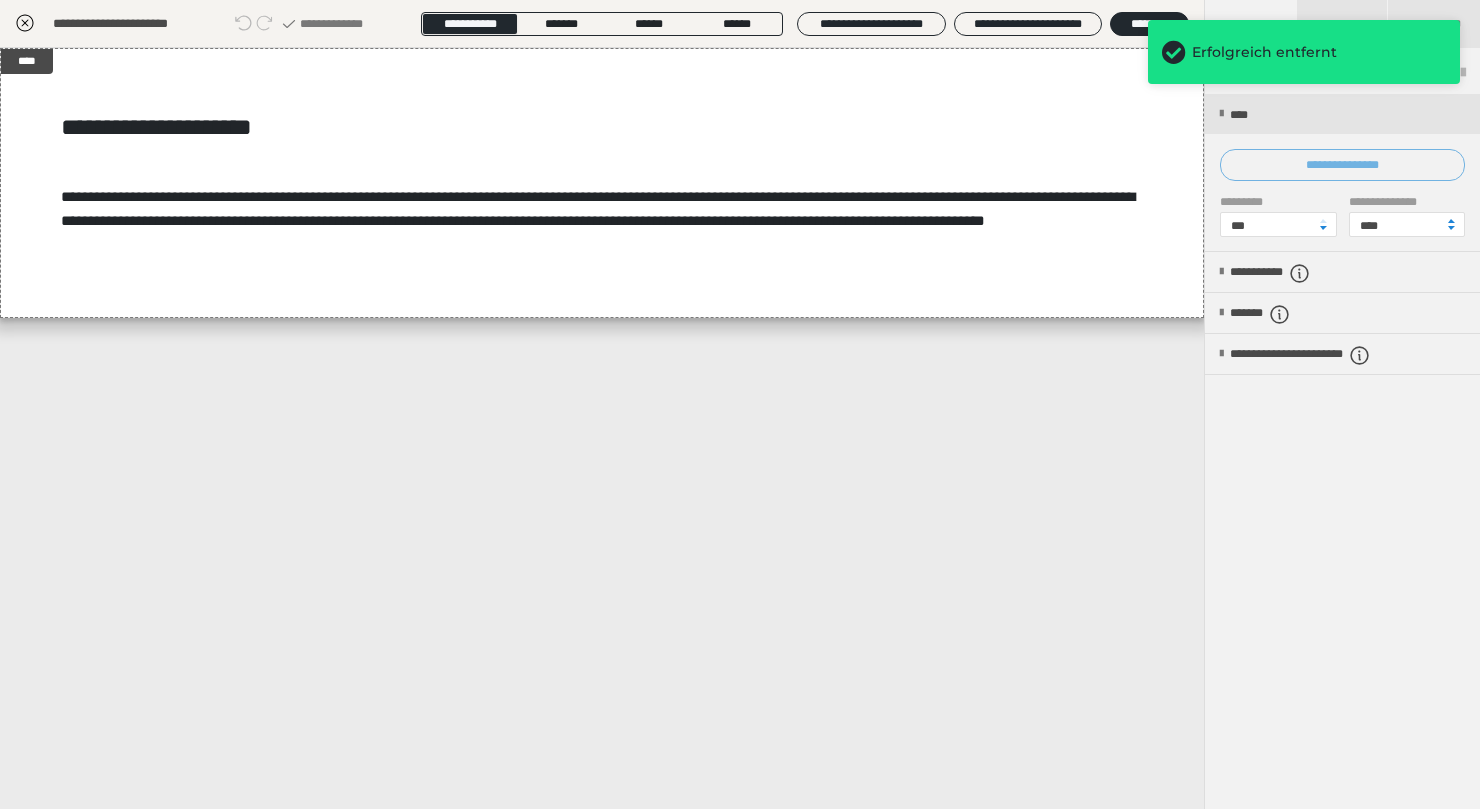 click on "**********" at bounding box center [1342, 165] 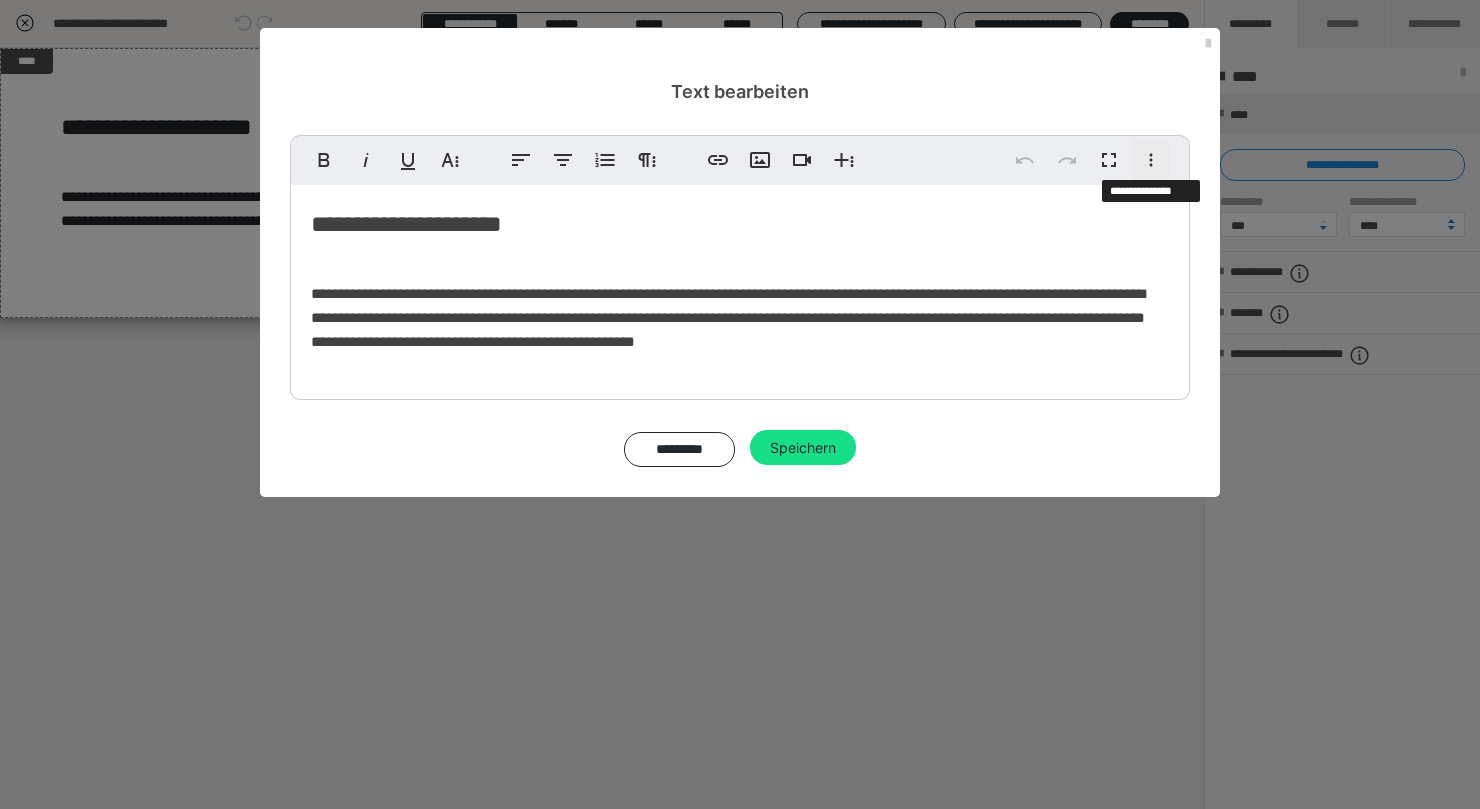 click 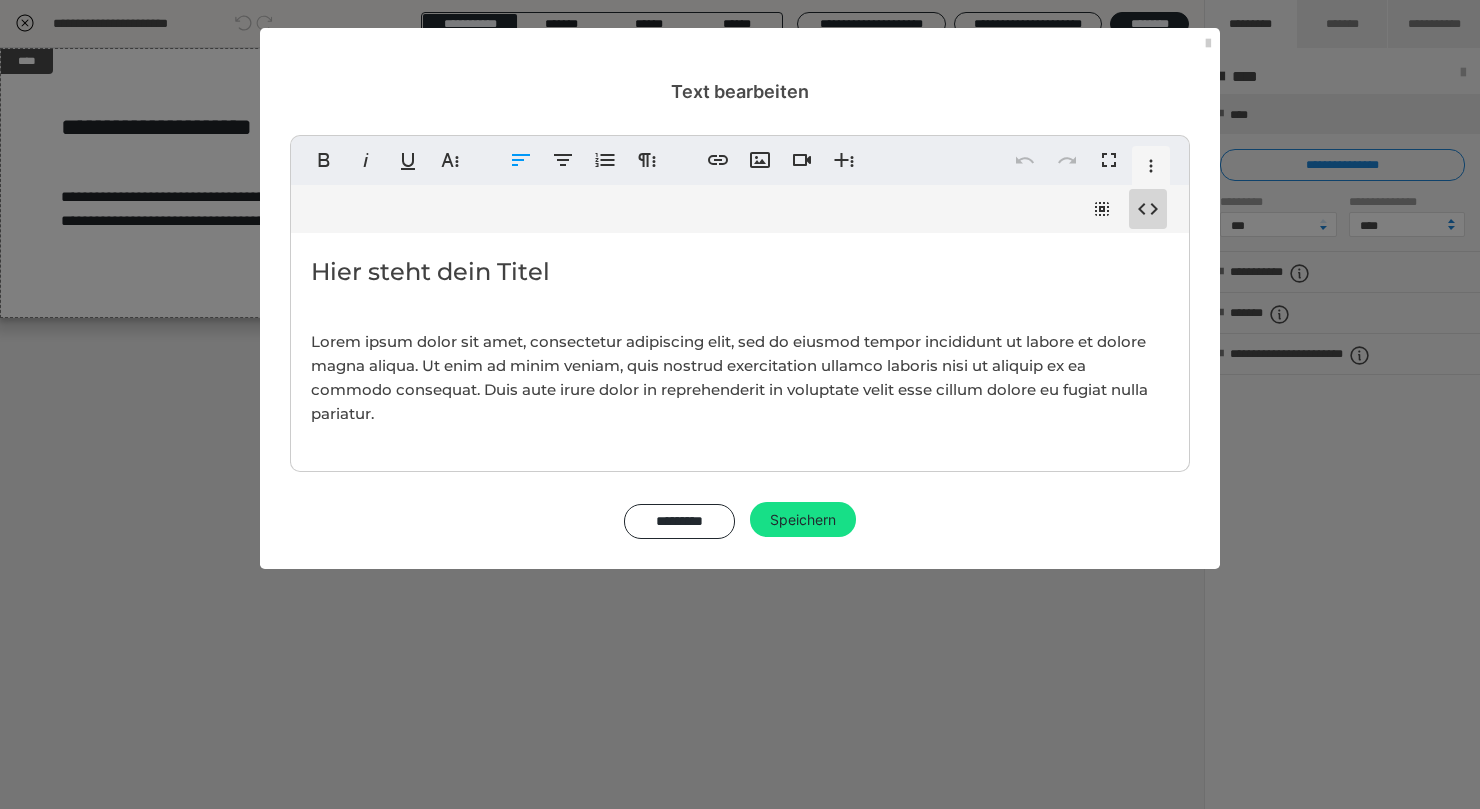 click 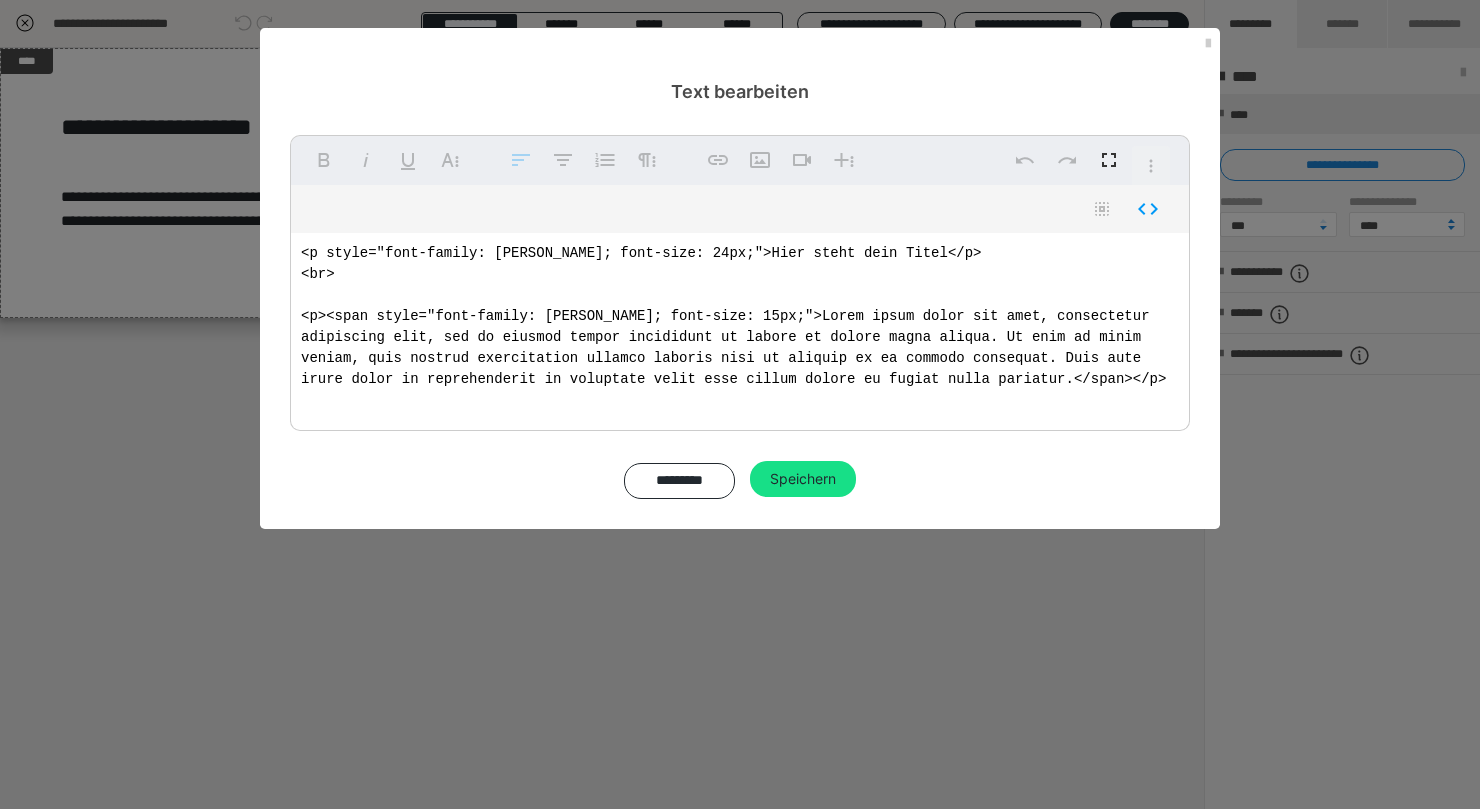 drag, startPoint x: 298, startPoint y: 252, endPoint x: 1229, endPoint y: 450, distance: 951.82196 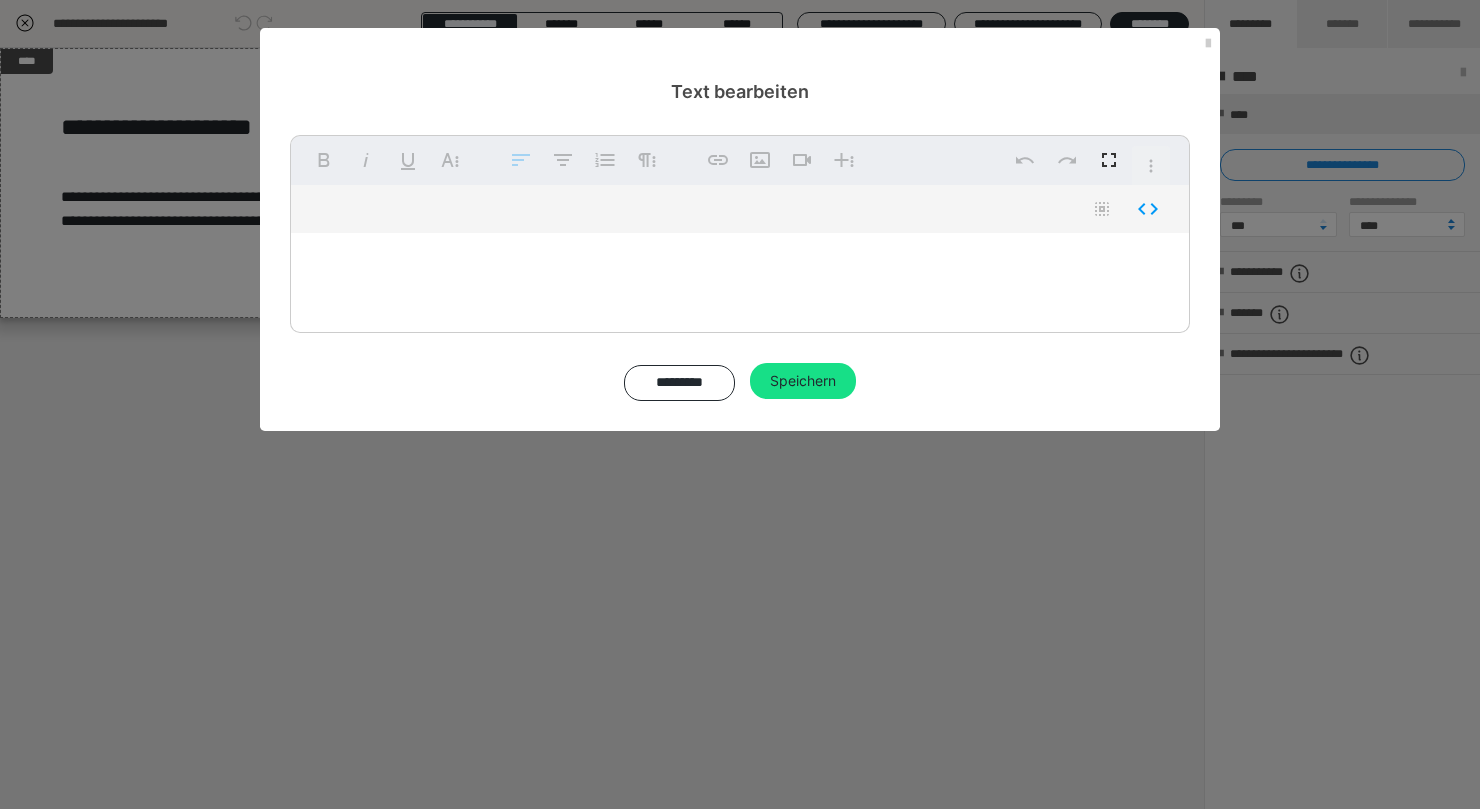 click at bounding box center [740, 278] 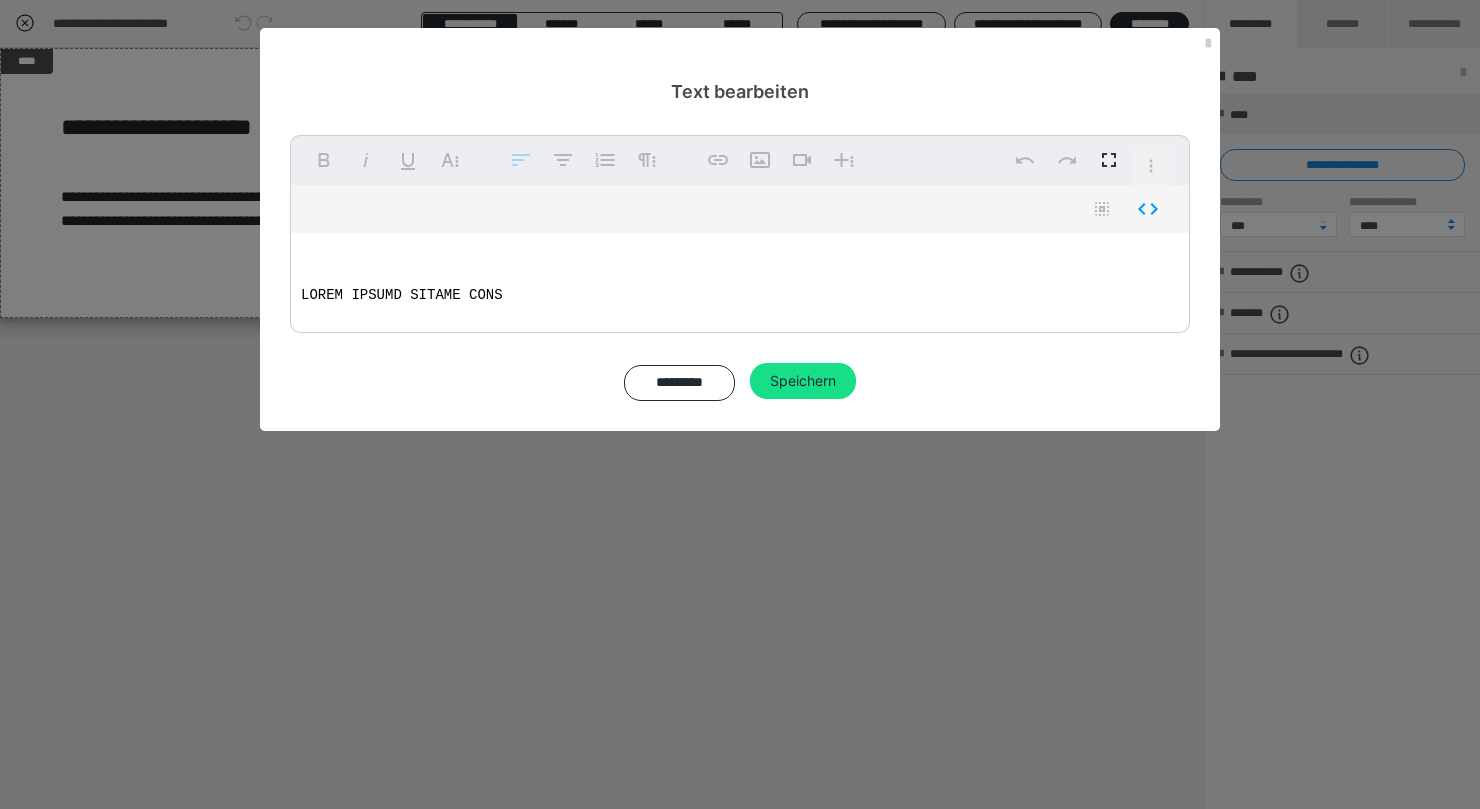 scroll, scrollTop: 1434, scrollLeft: 0, axis: vertical 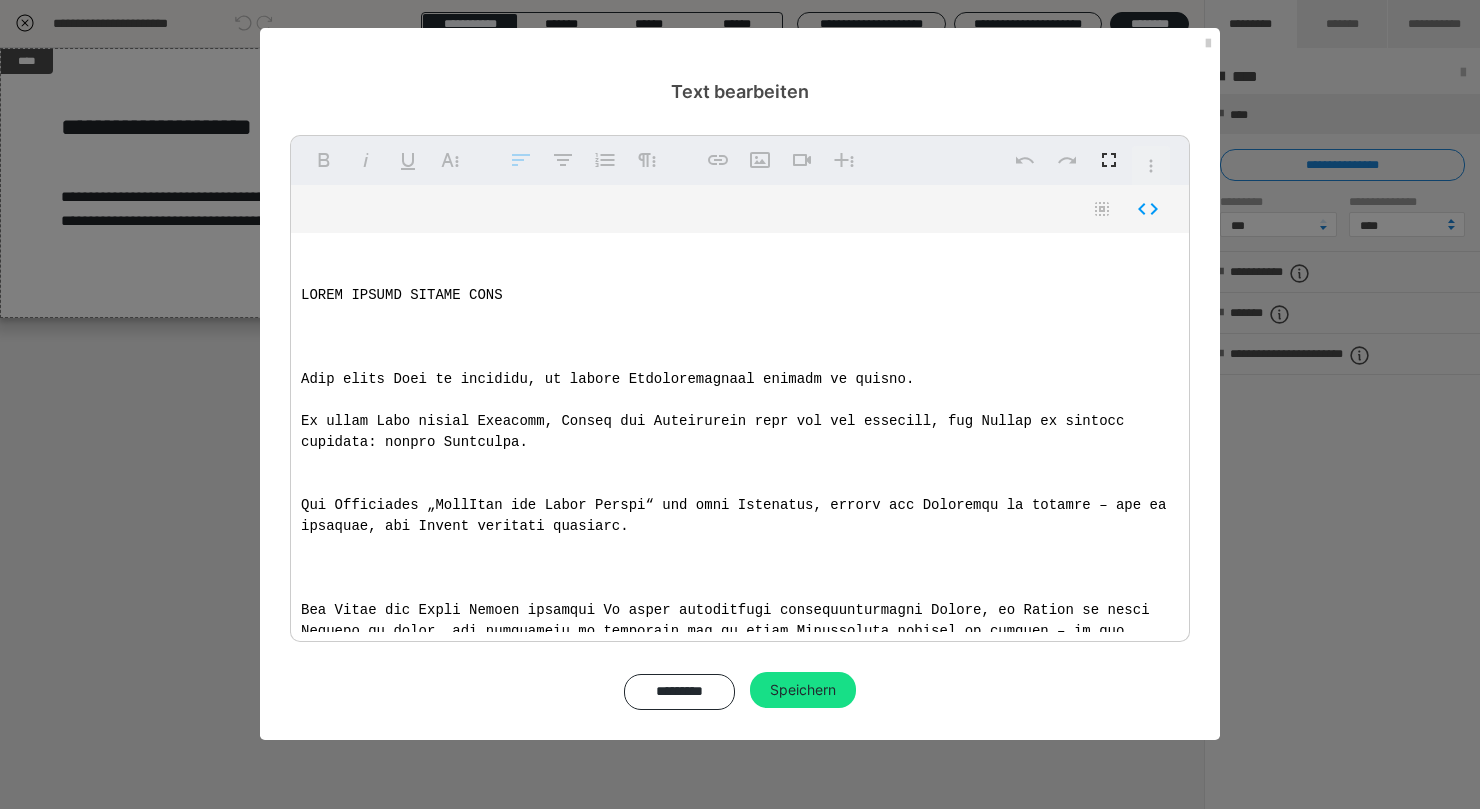 drag, startPoint x: 738, startPoint y: 448, endPoint x: 107, endPoint y: 29, distance: 757.4444 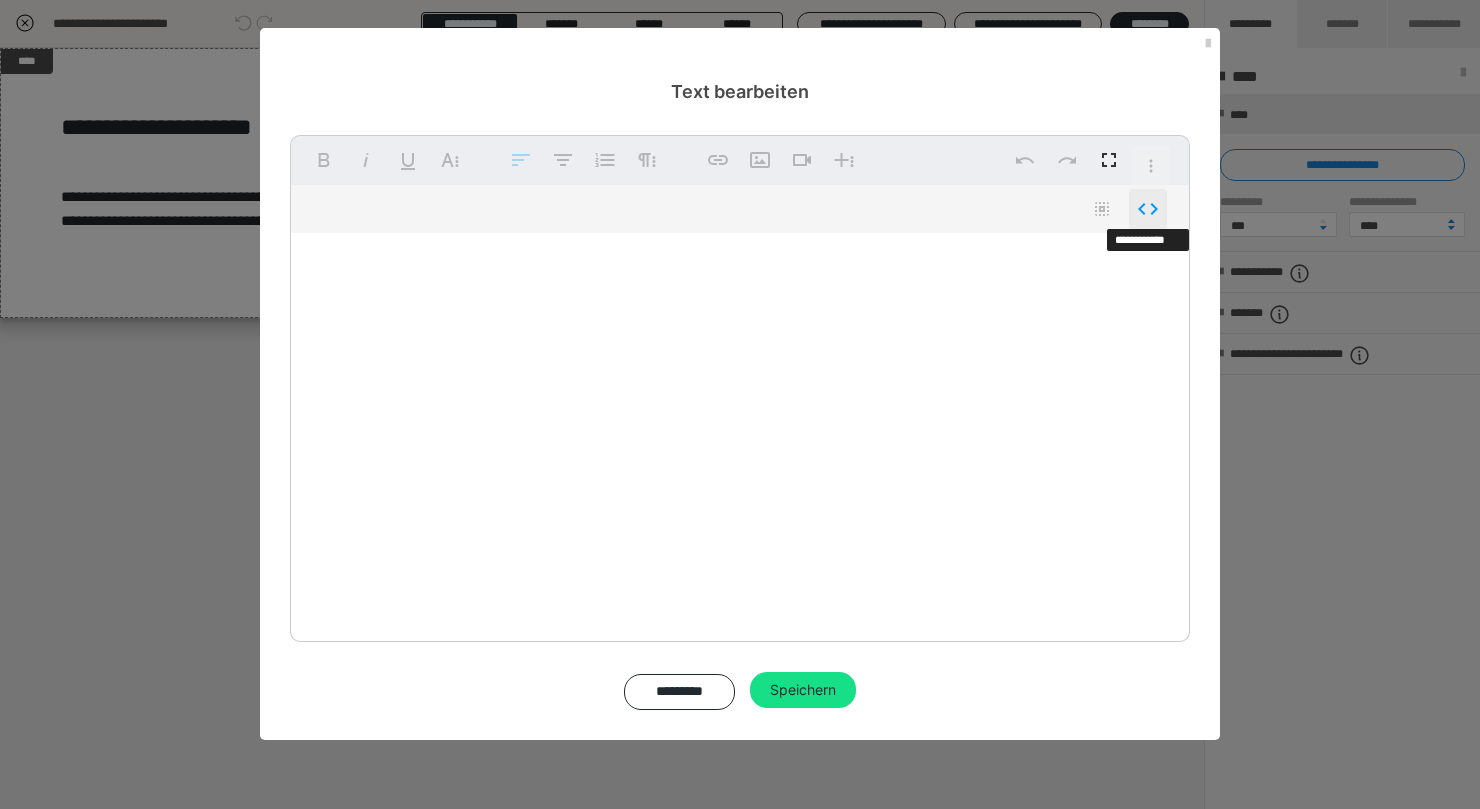 click 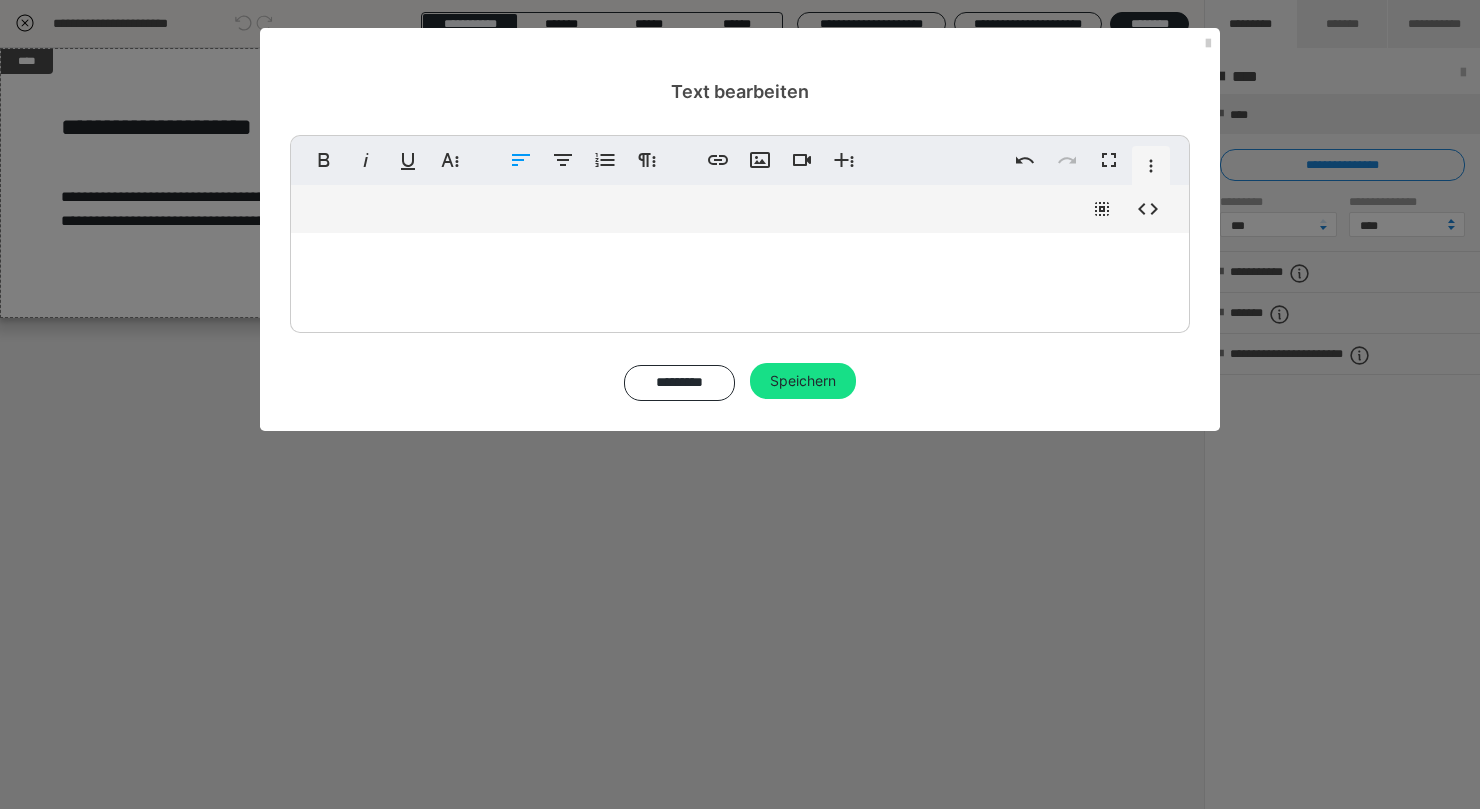 click on "​​ ​ ​​ ​​" at bounding box center [740, 278] 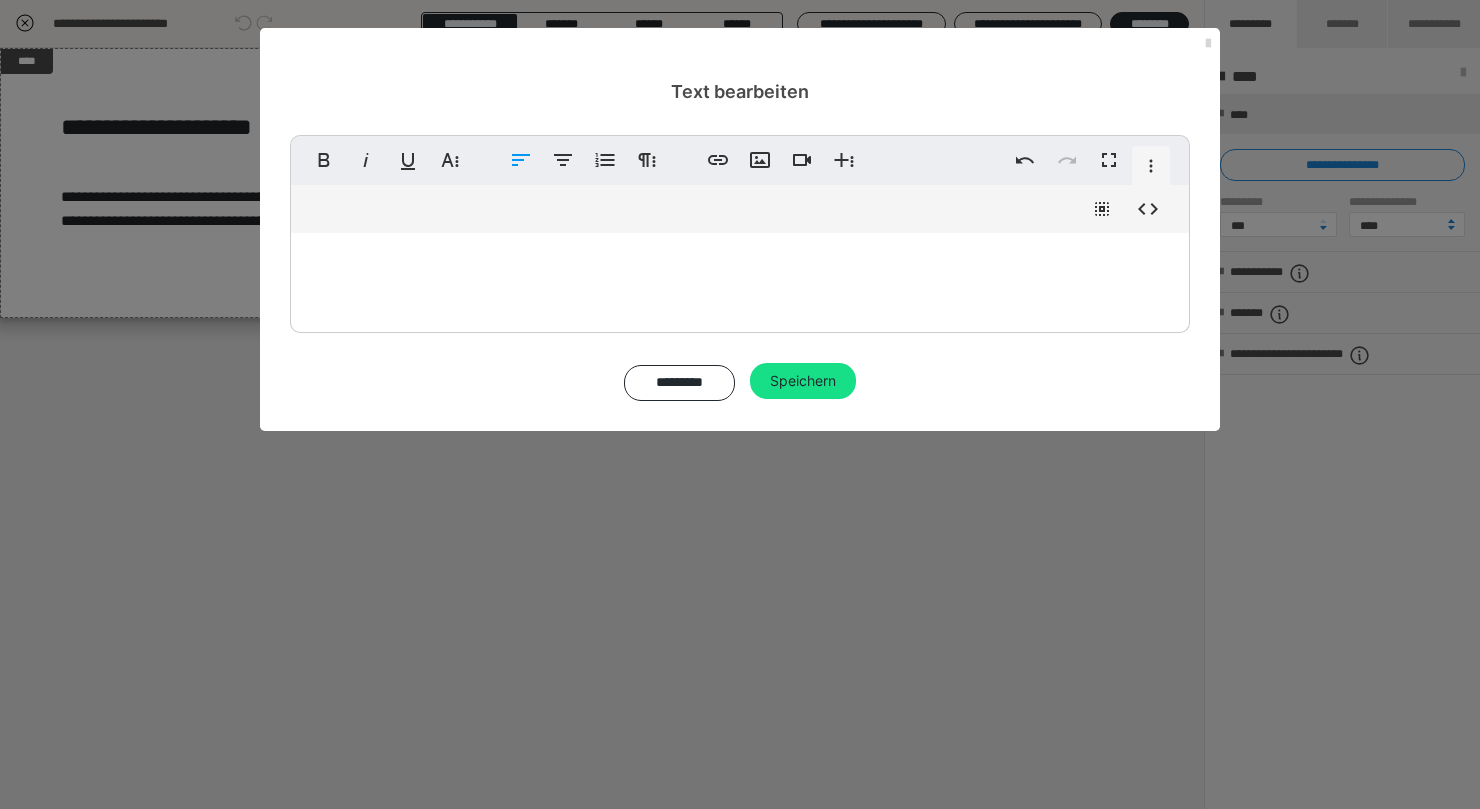 click at bounding box center (1208, 44) 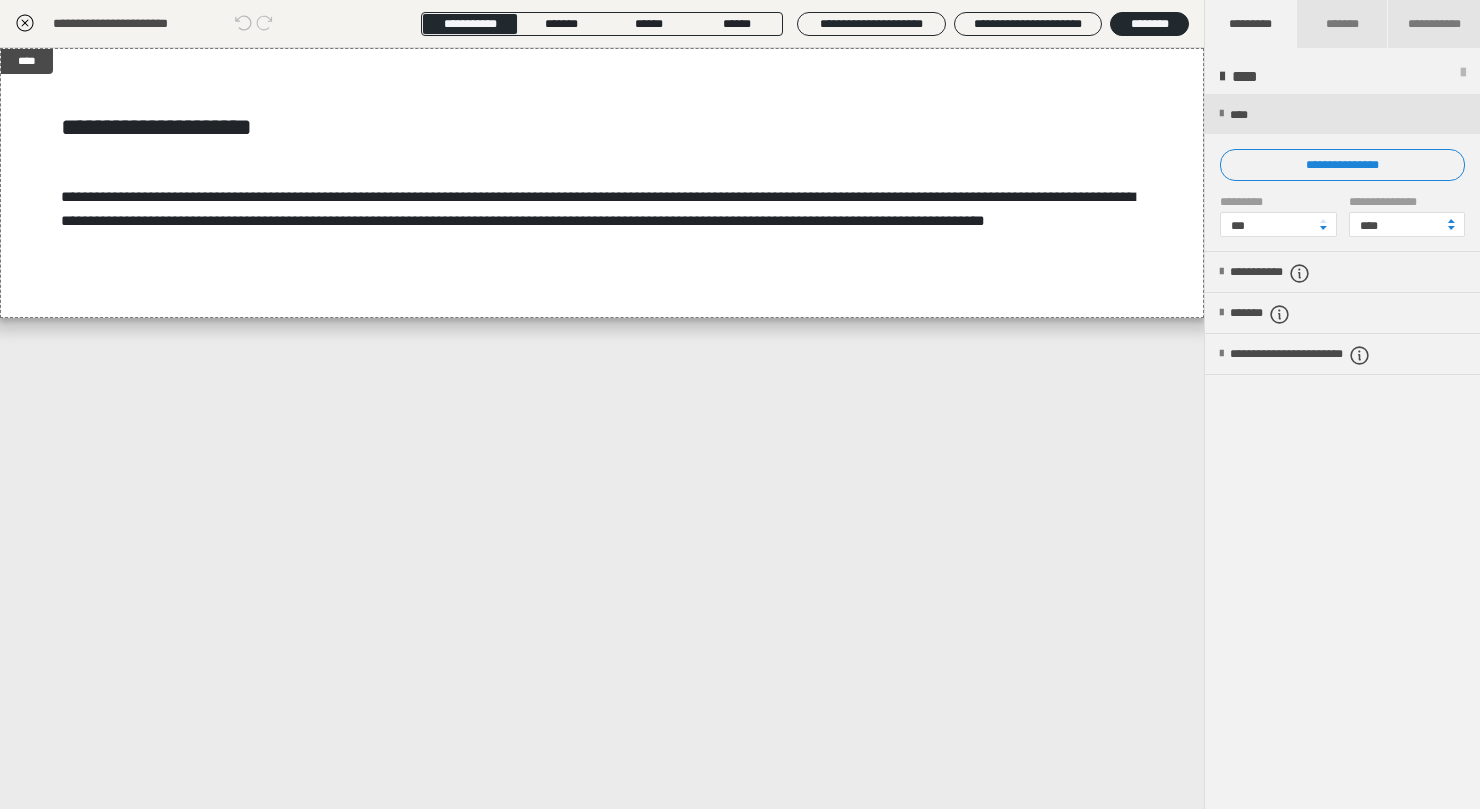 click 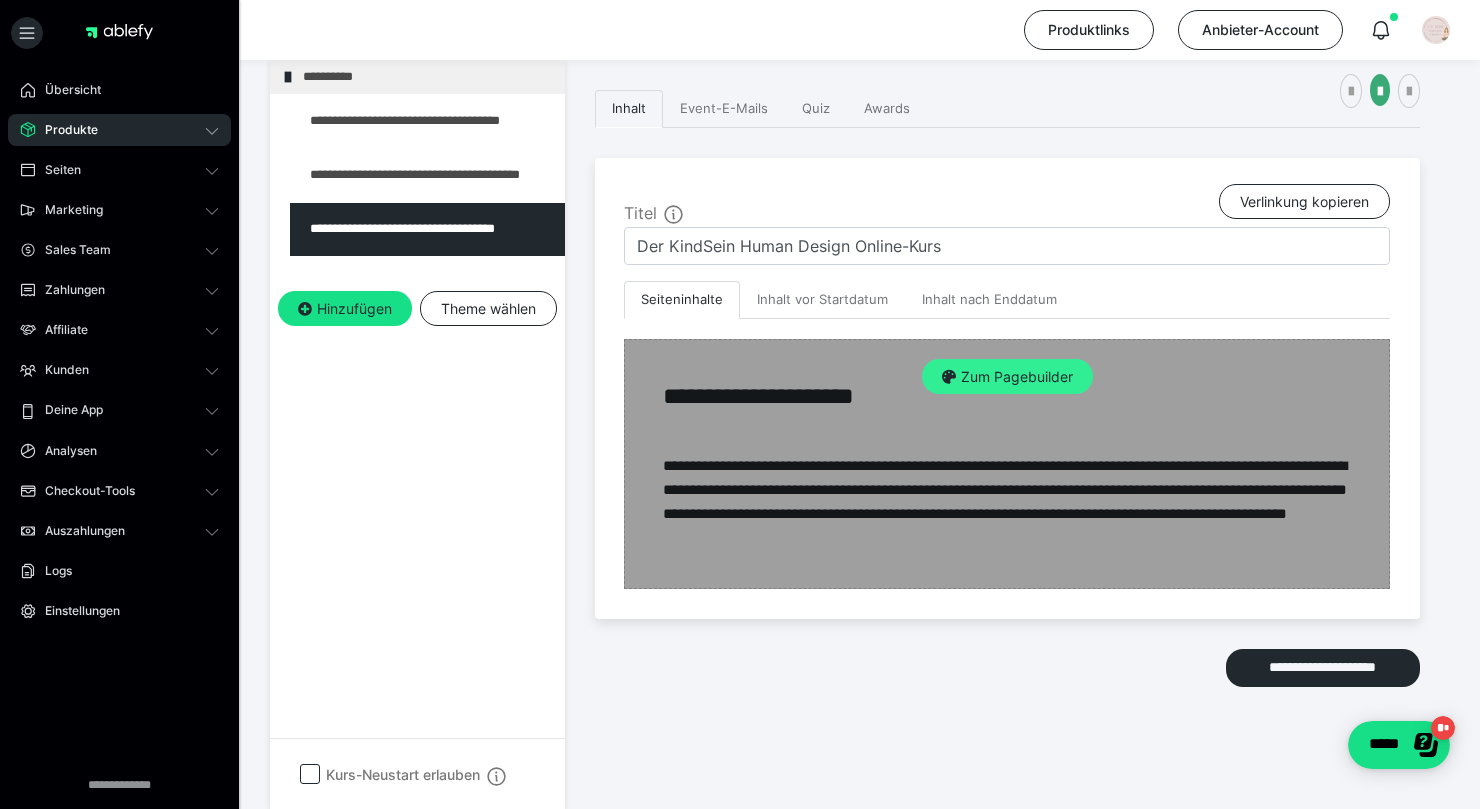click on "Zum Pagebuilder" at bounding box center (1007, 377) 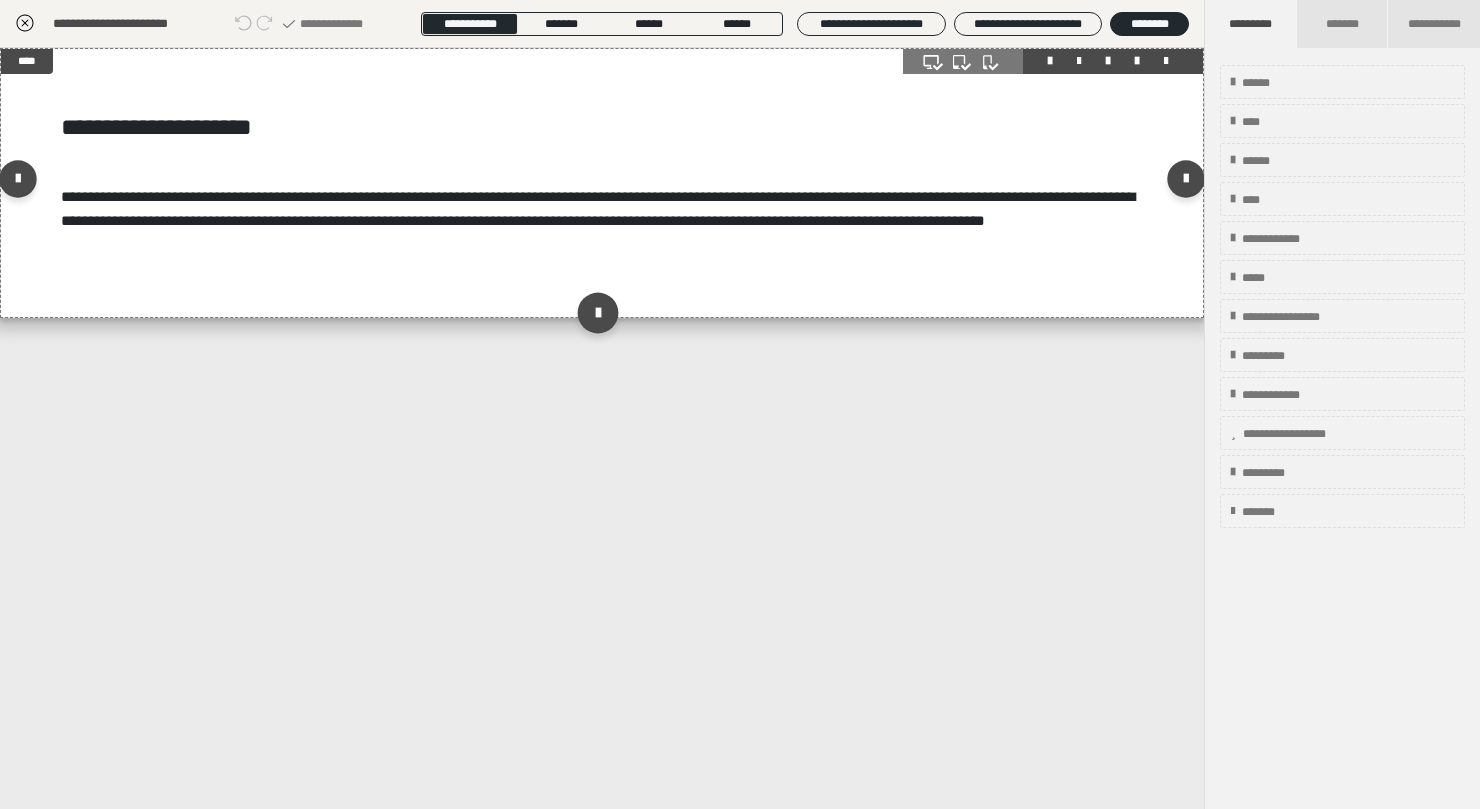 click at bounding box center [597, 312] 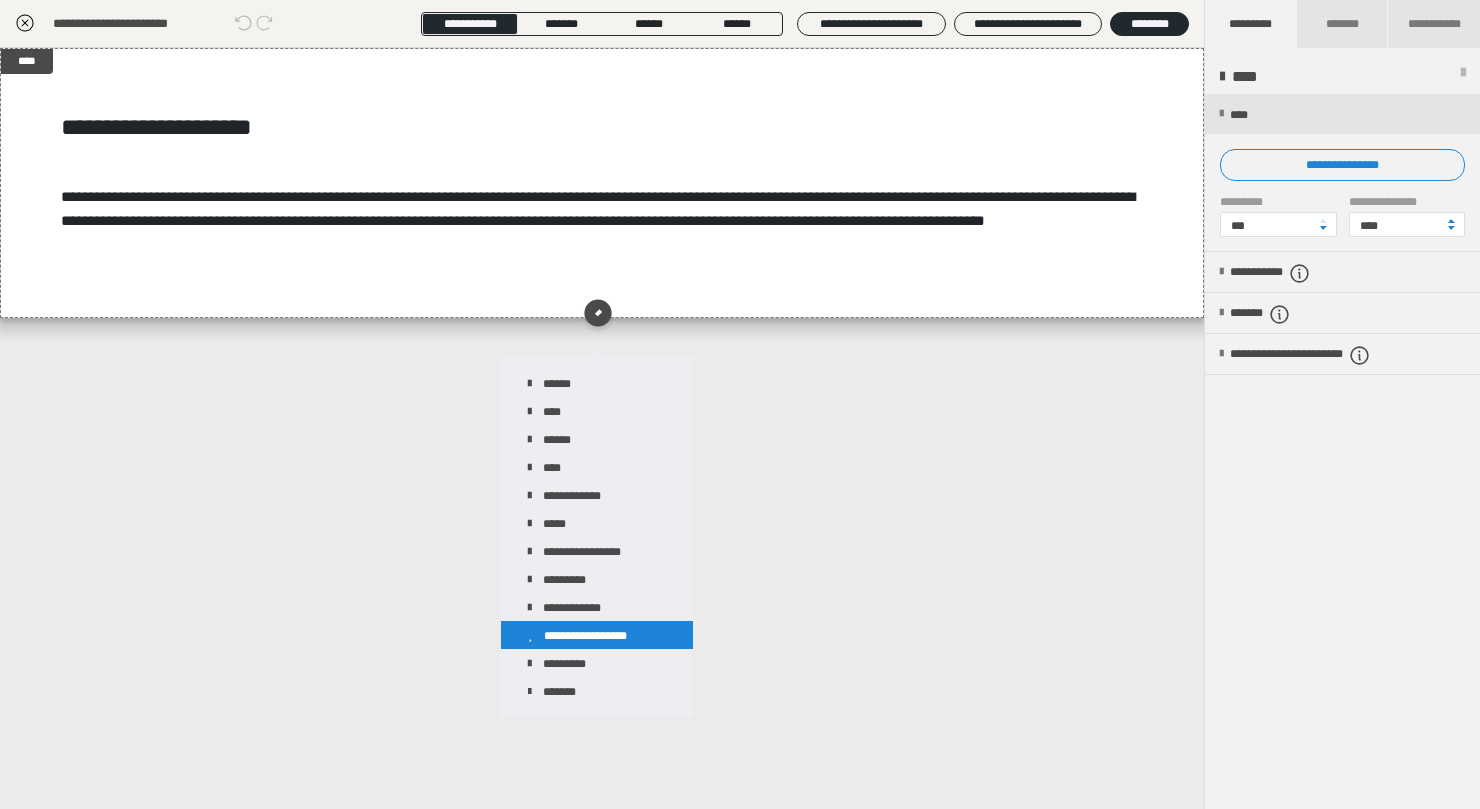 click on "**********" at bounding box center [597, 635] 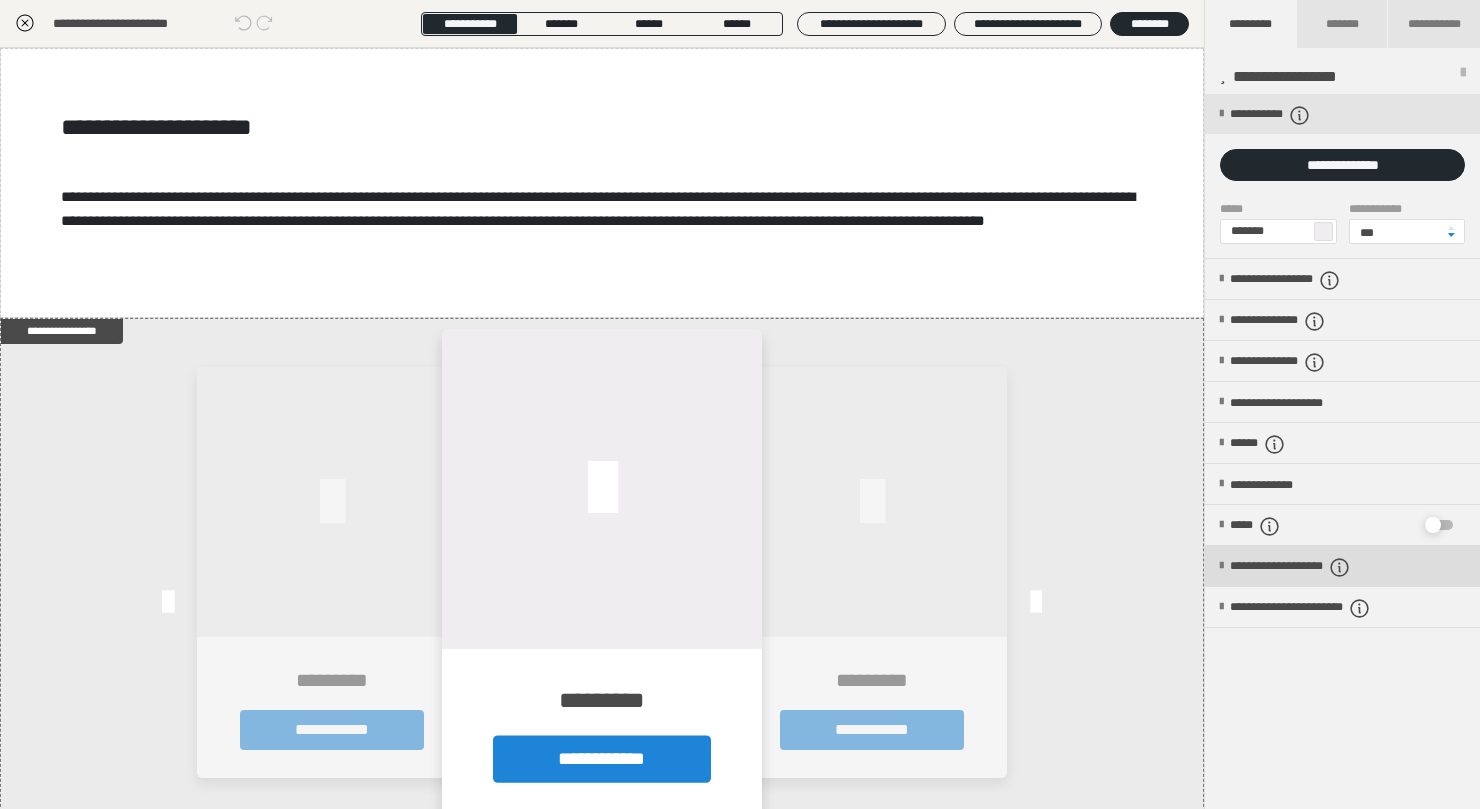 click on "**********" at bounding box center (1342, 566) 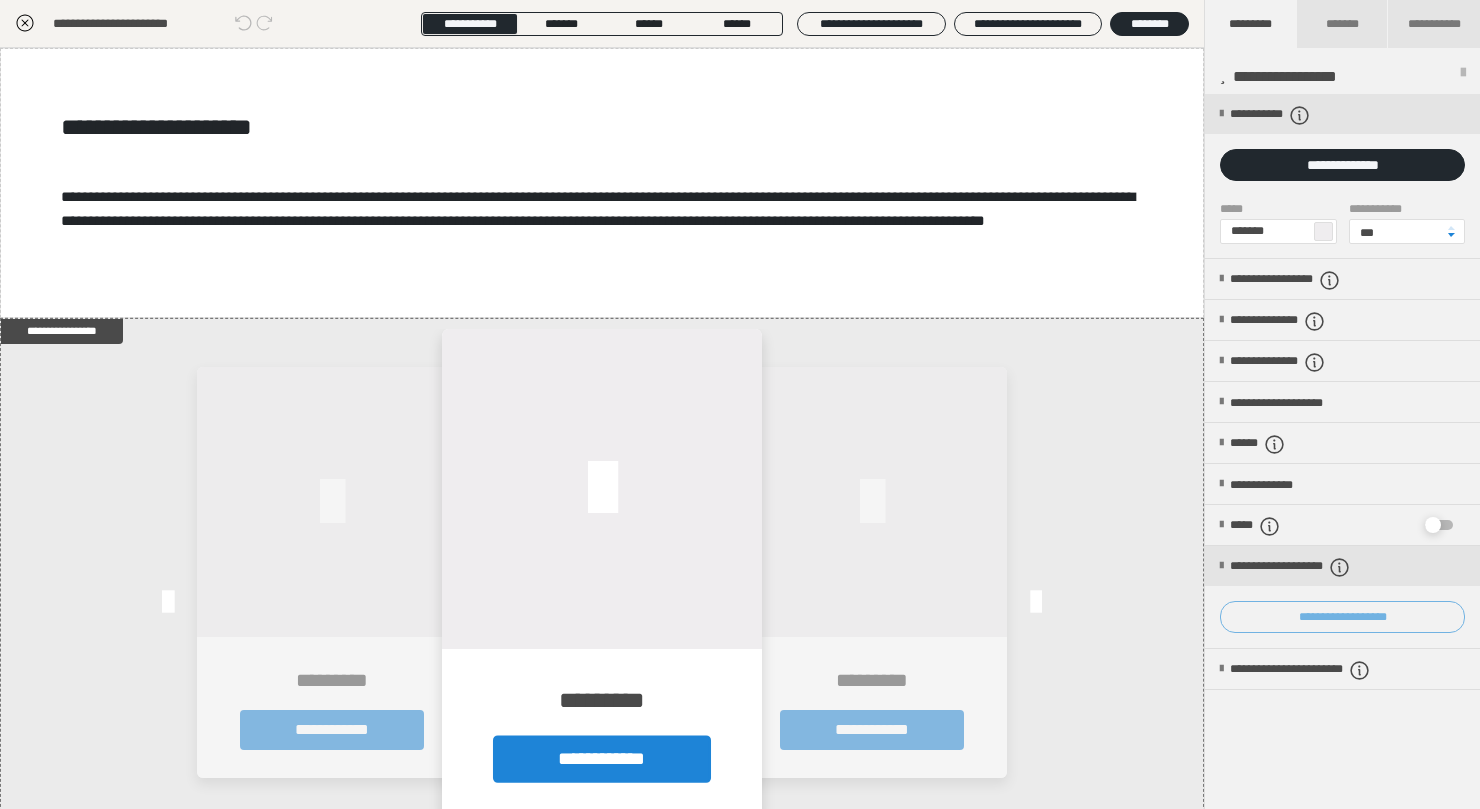 click on "**********" at bounding box center (1342, 617) 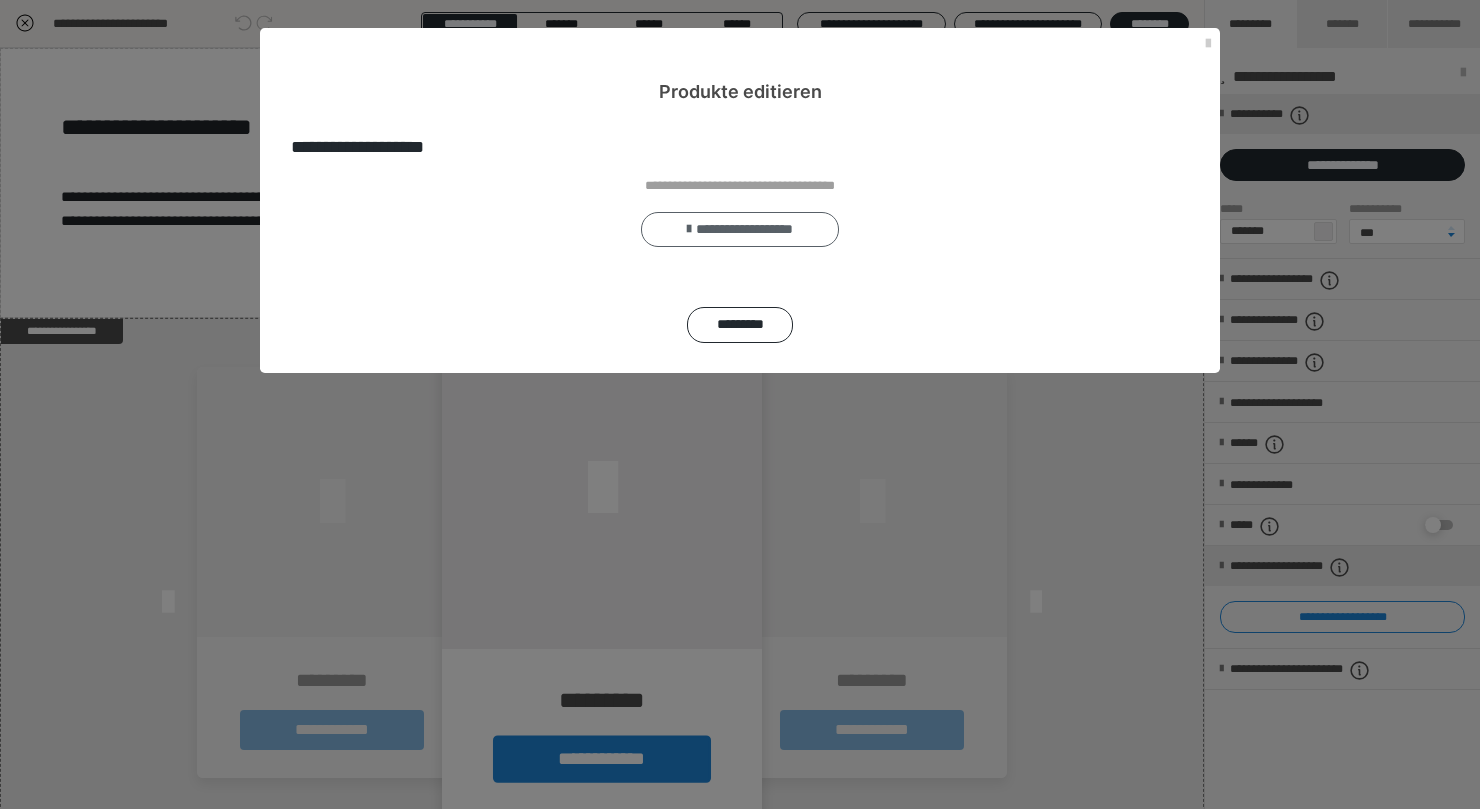 click on "**********" at bounding box center [740, 230] 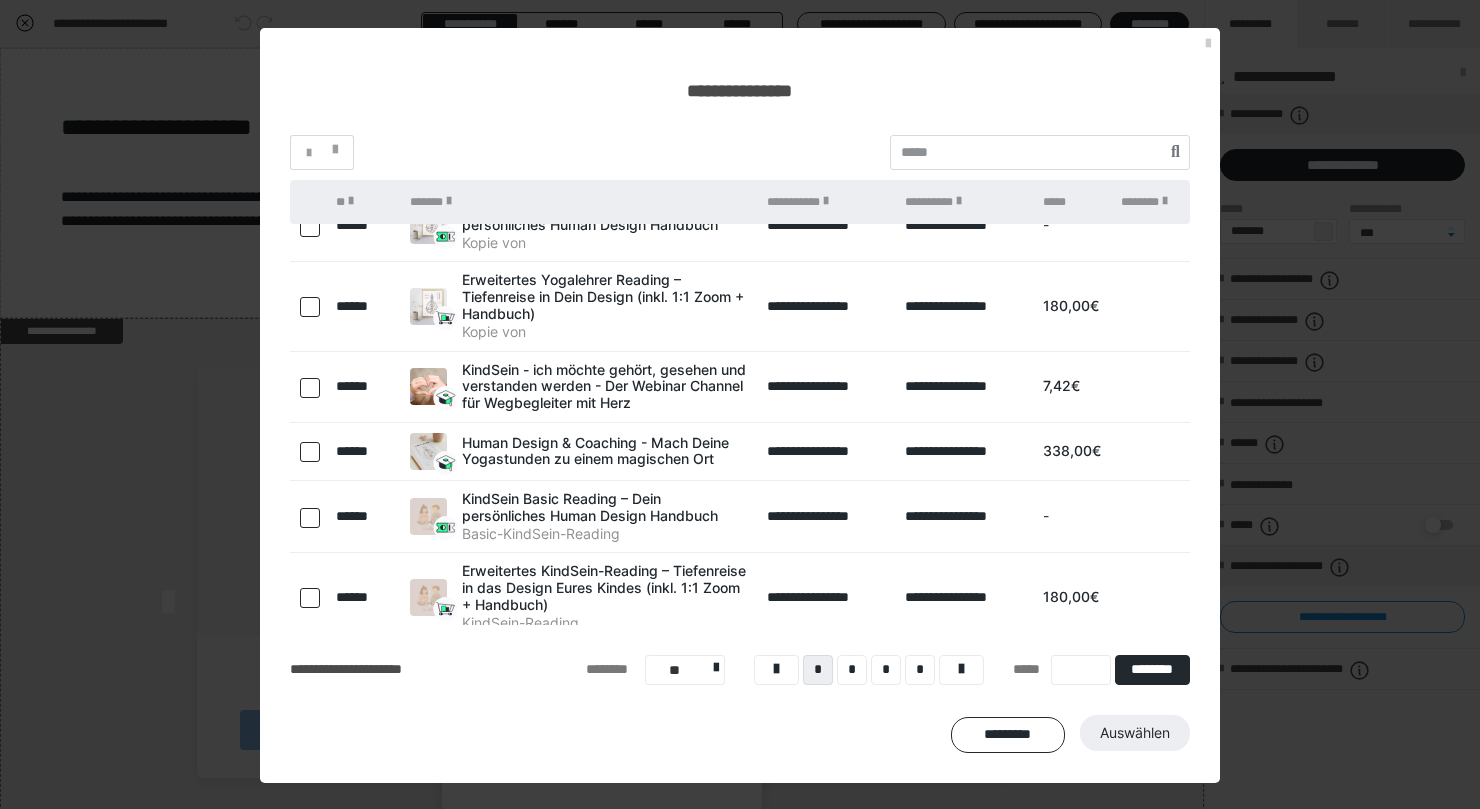 scroll, scrollTop: 283, scrollLeft: 0, axis: vertical 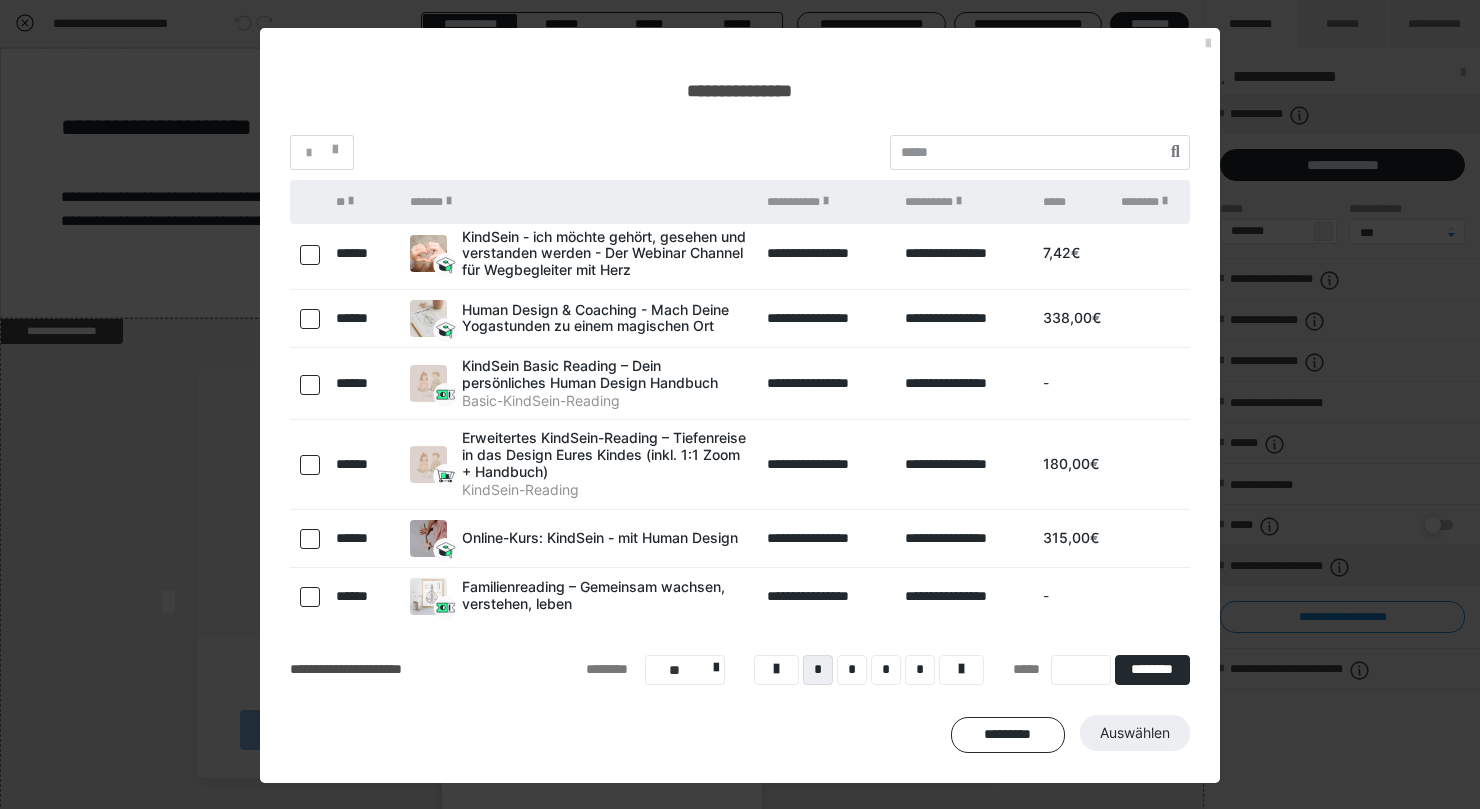 click at bounding box center [310, 539] 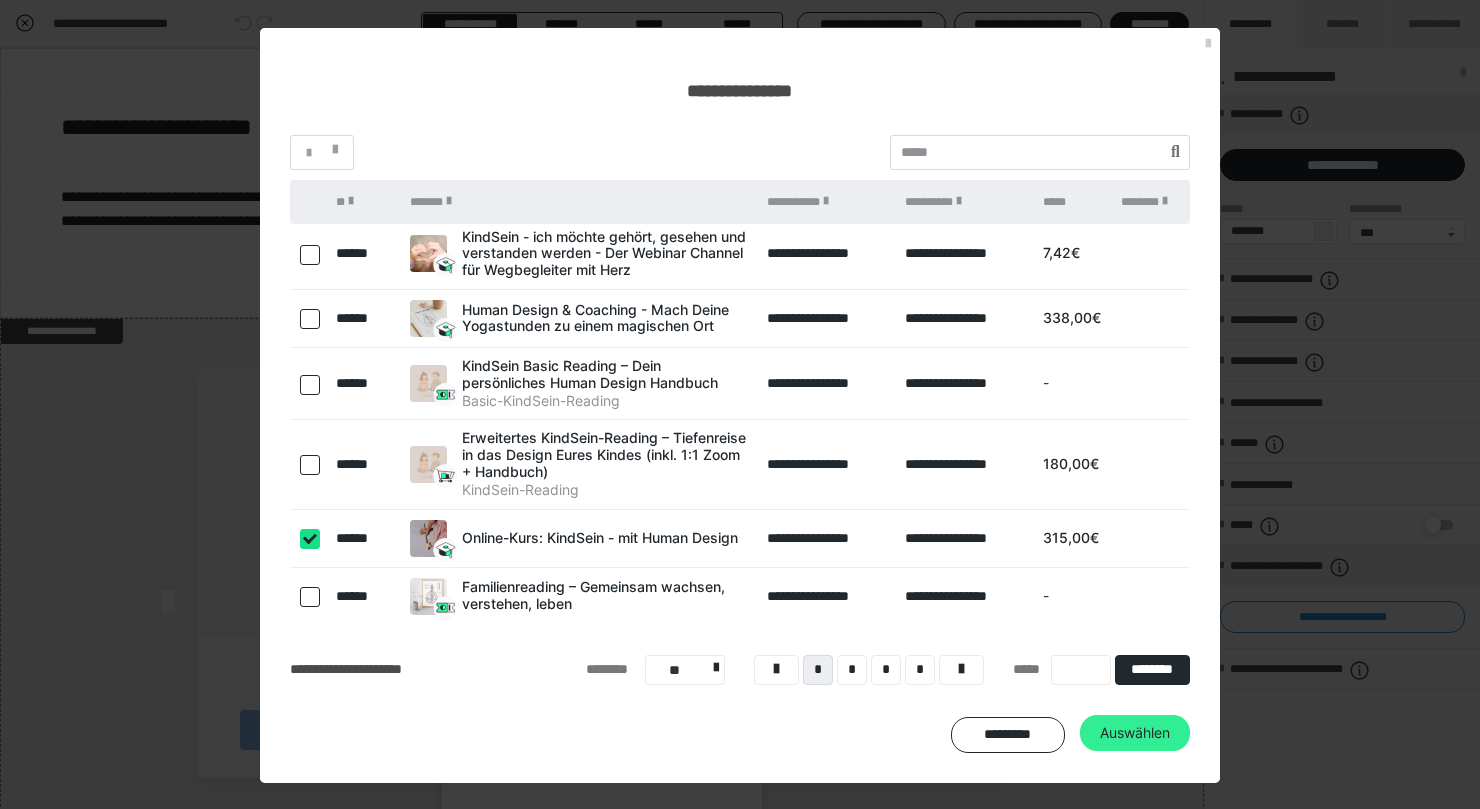 click on "Auswählen" at bounding box center (1135, 733) 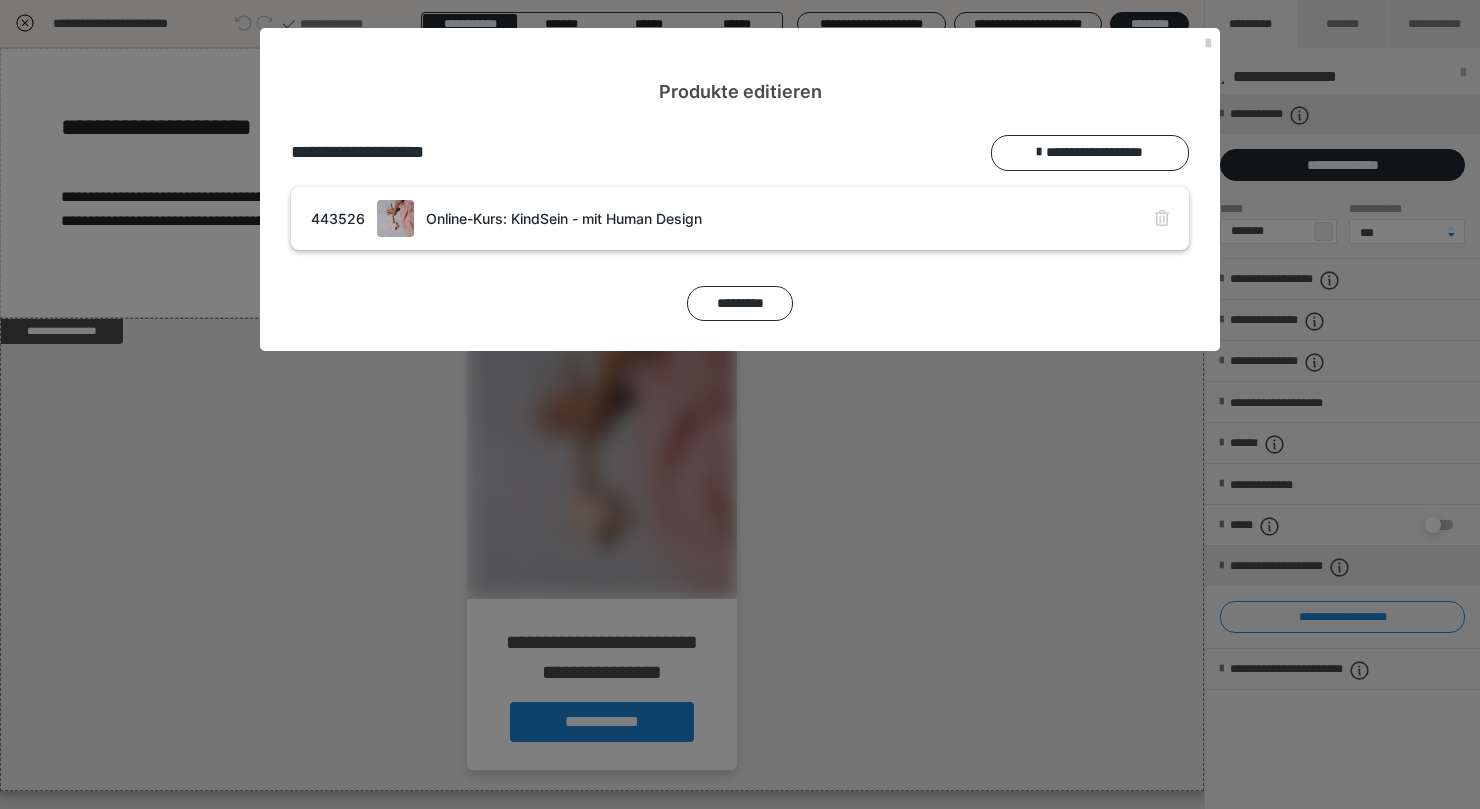 scroll, scrollTop: 0, scrollLeft: 0, axis: both 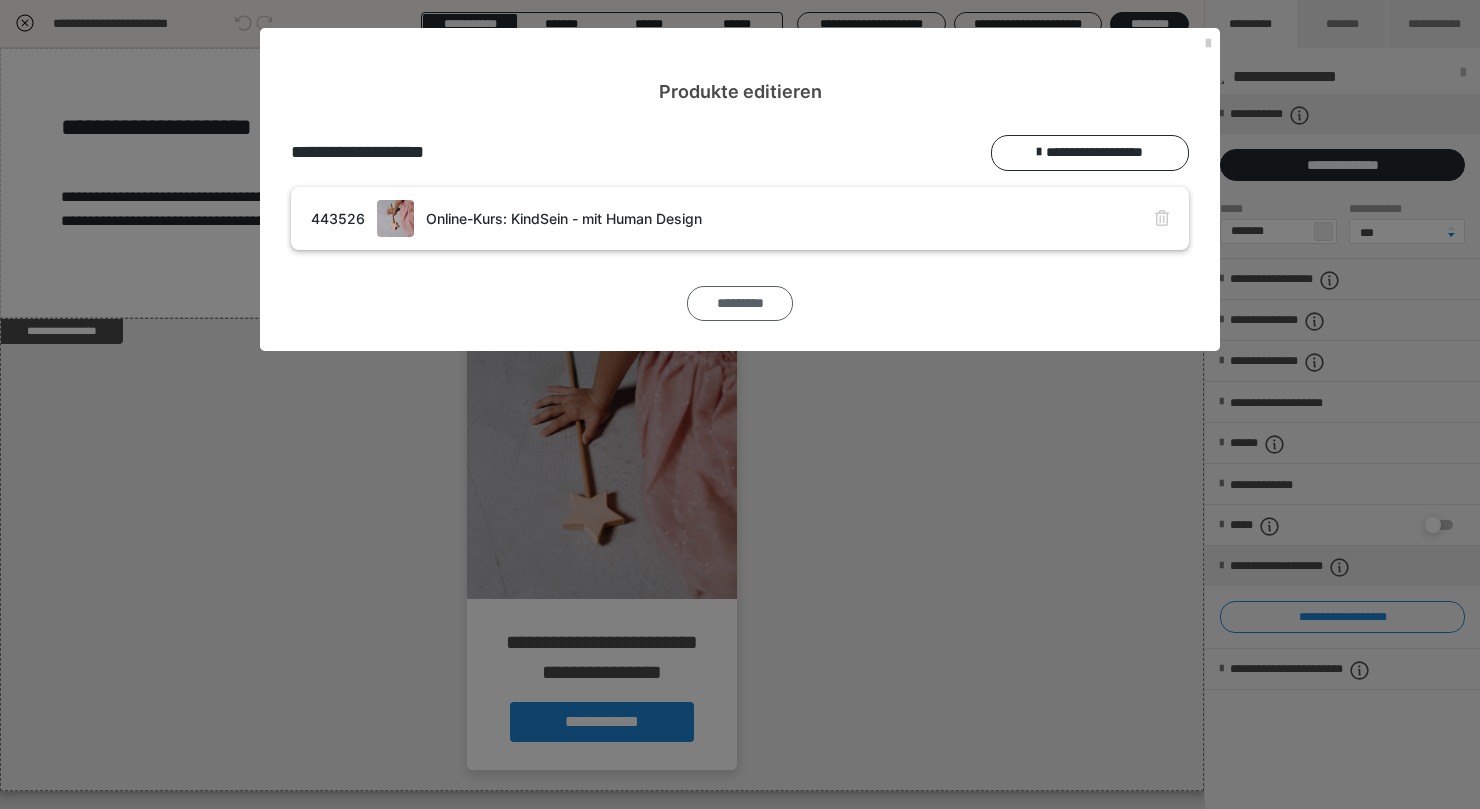 click on "*********" at bounding box center (740, 304) 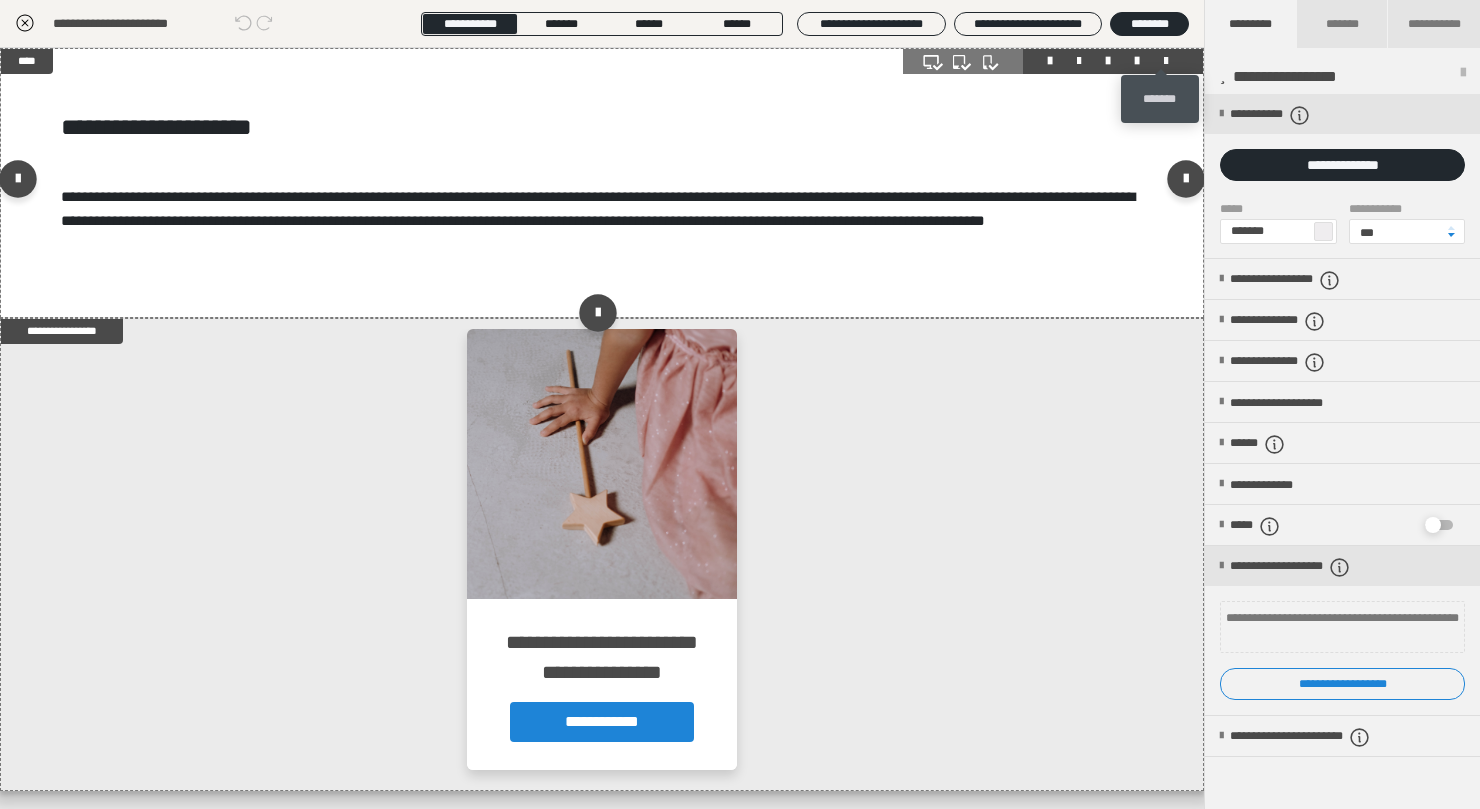 click at bounding box center [1166, 61] 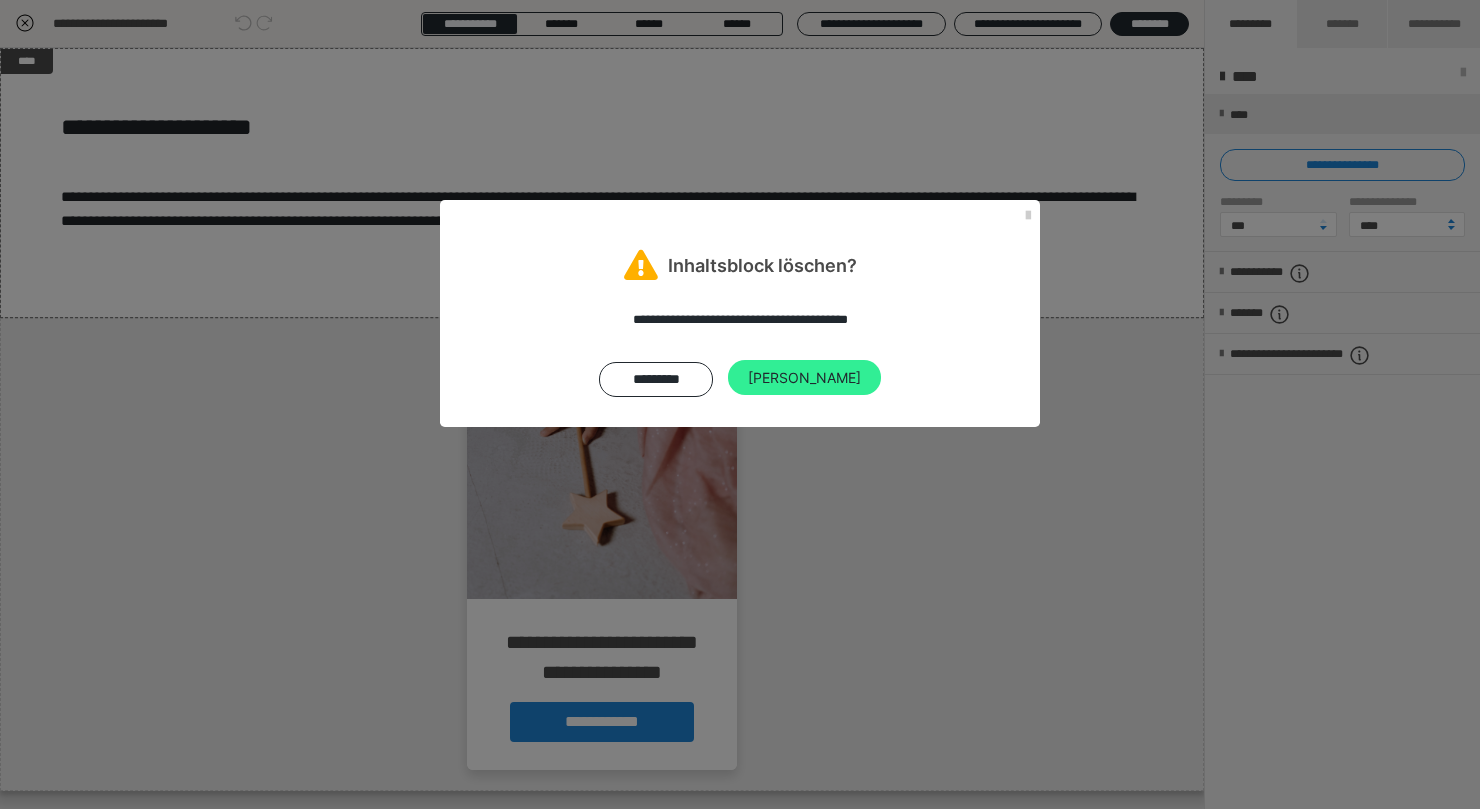 click on "Ja" at bounding box center [804, 378] 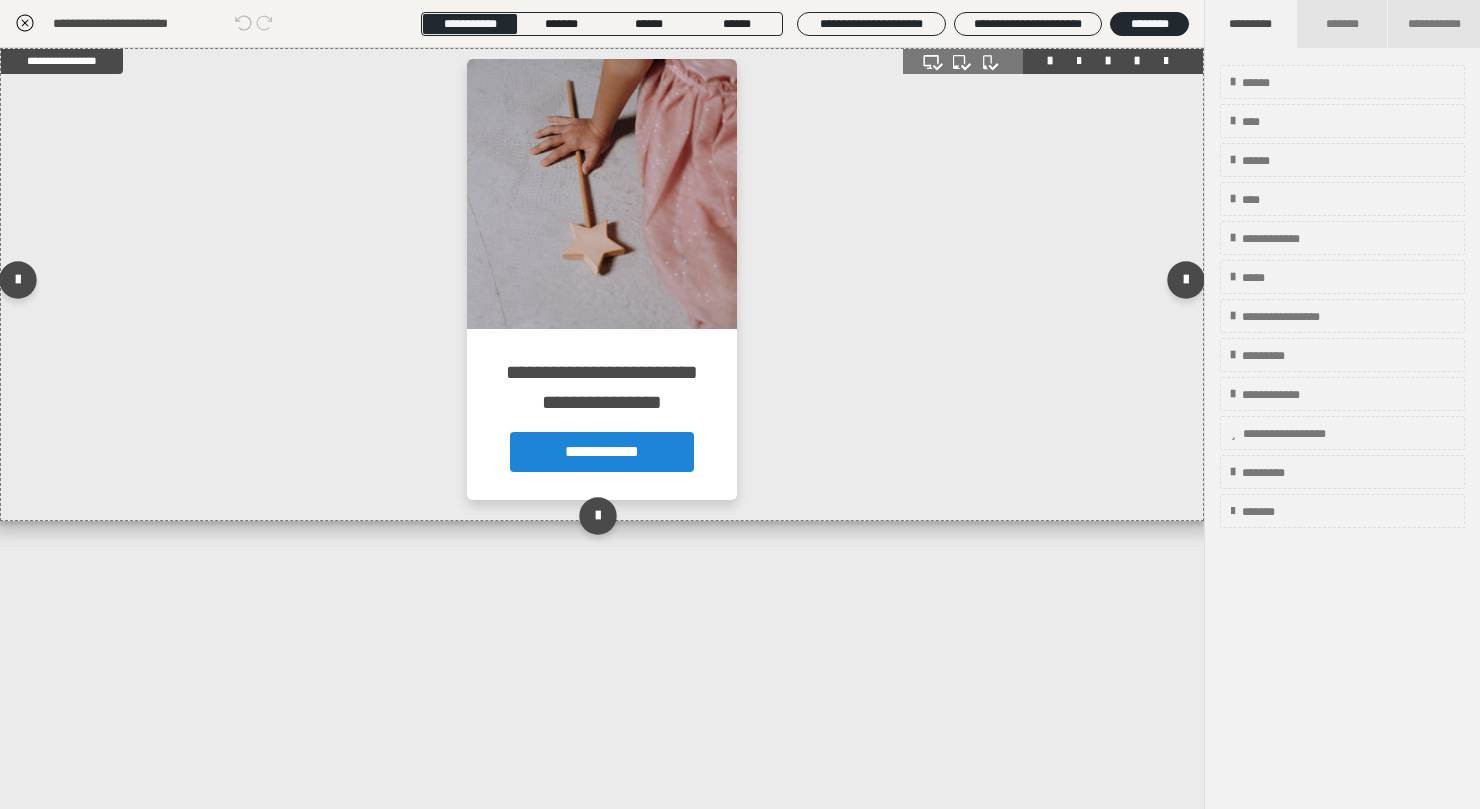 click at bounding box center (602, 284) 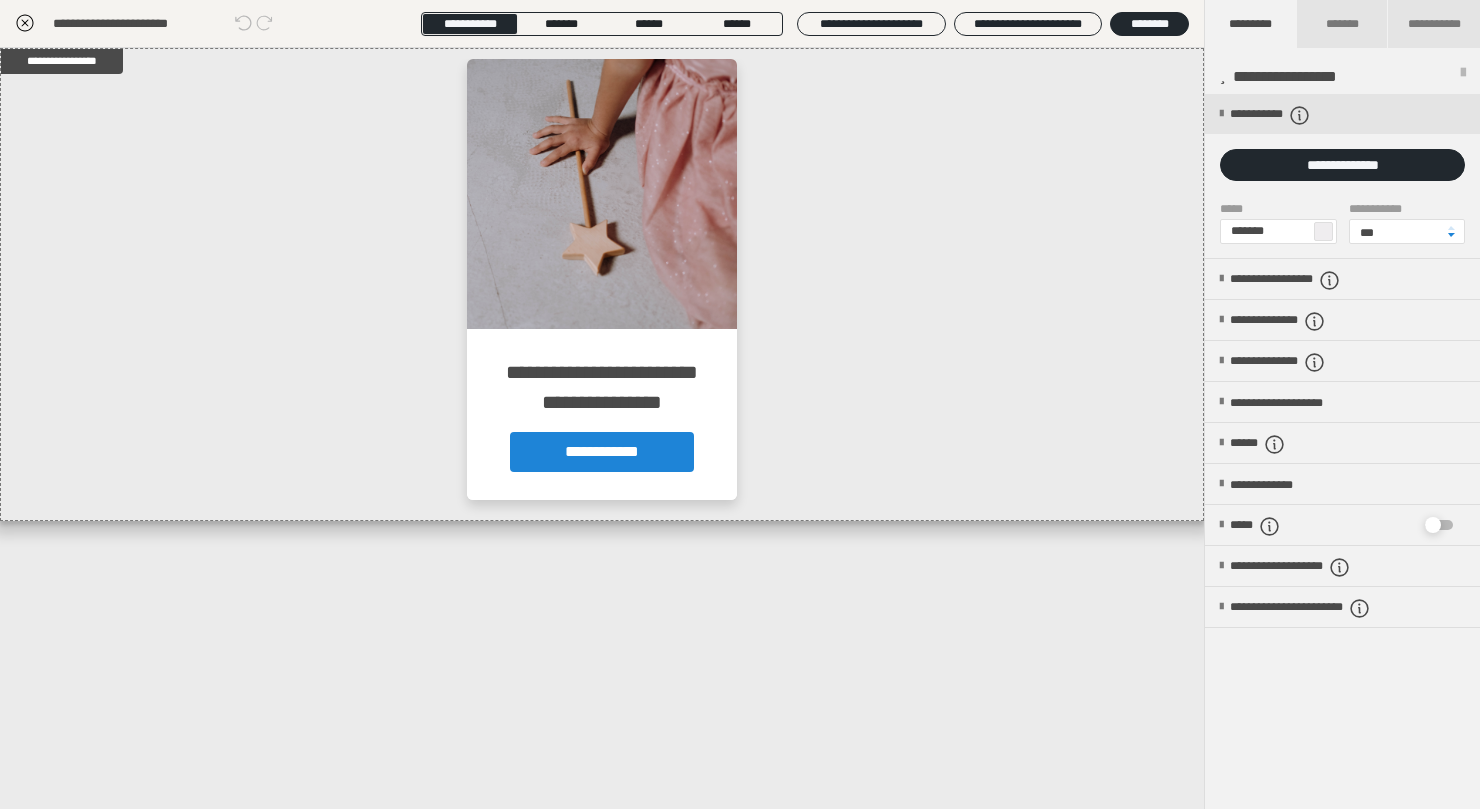 click at bounding box center [1323, 231] 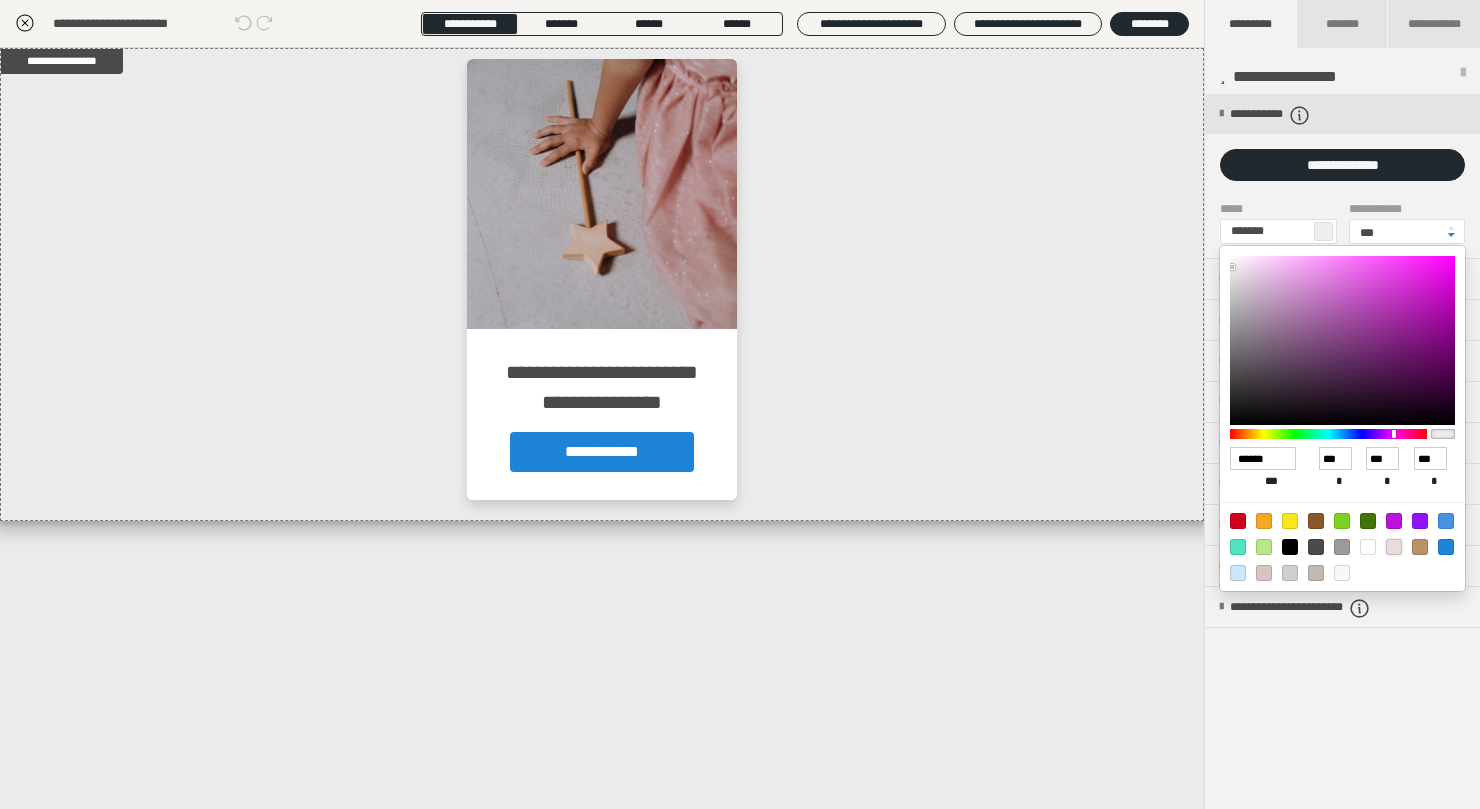 click at bounding box center [1394, 547] 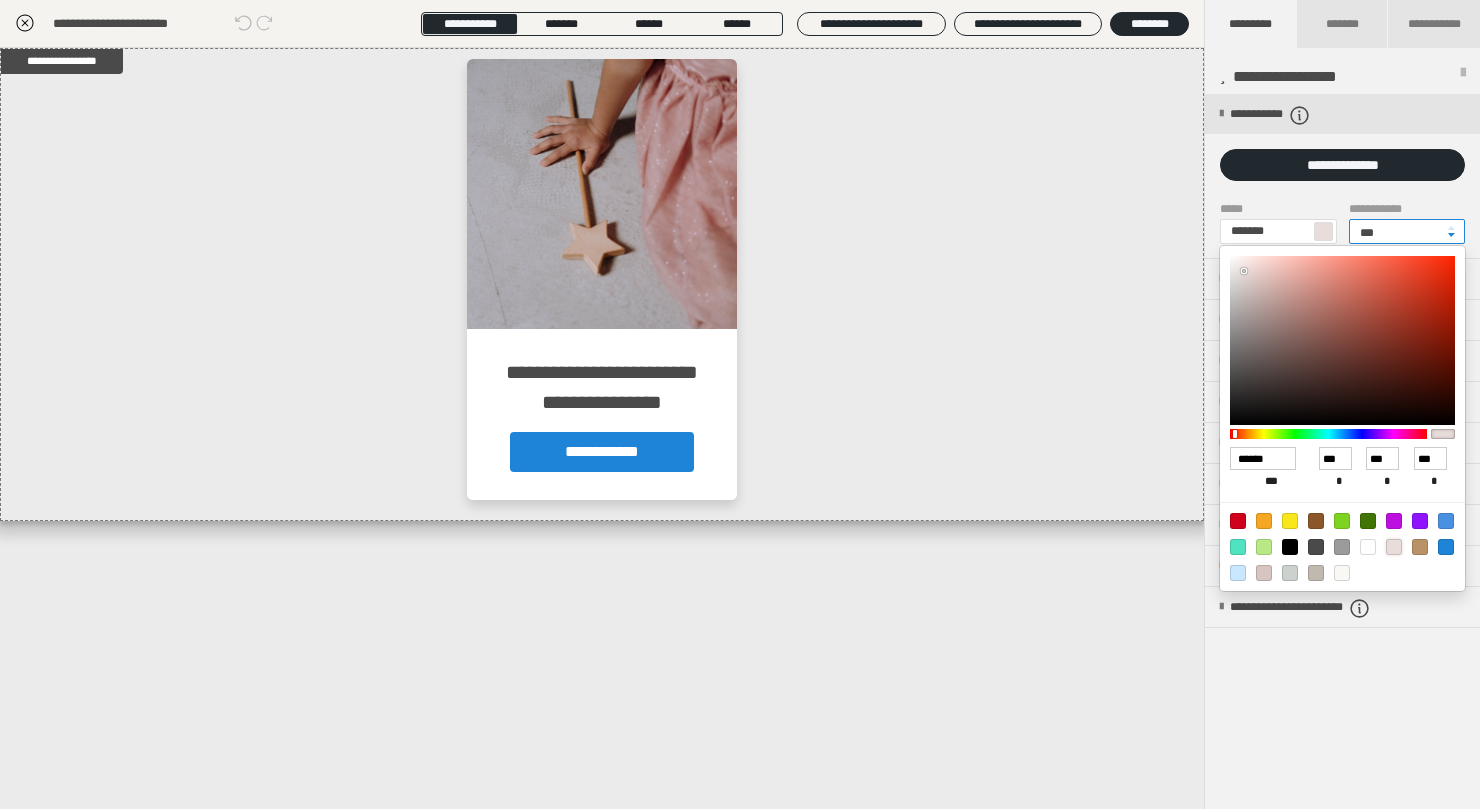 click on "***" at bounding box center [1407, 231] 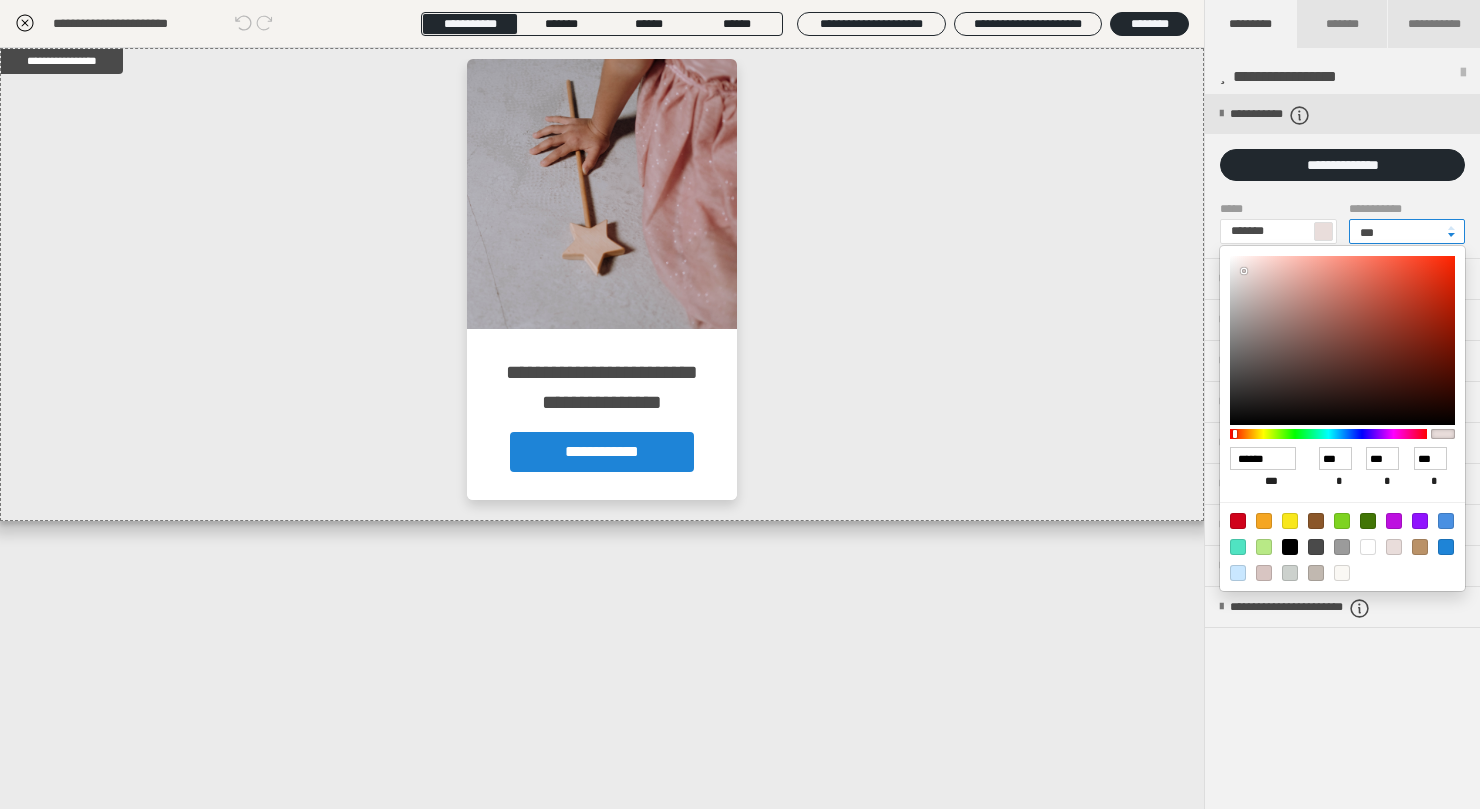 click on "***" at bounding box center [1407, 231] 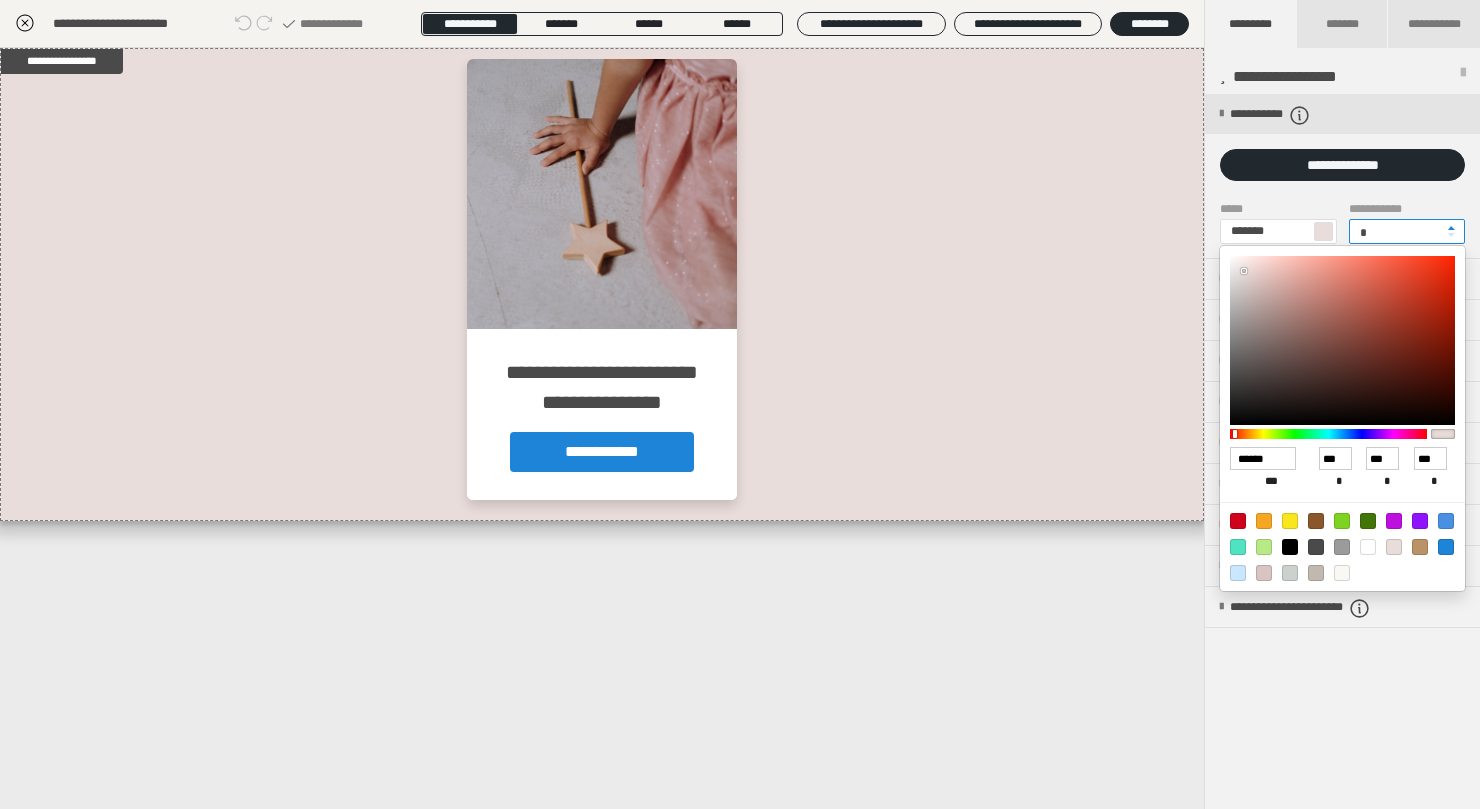 type on "*" 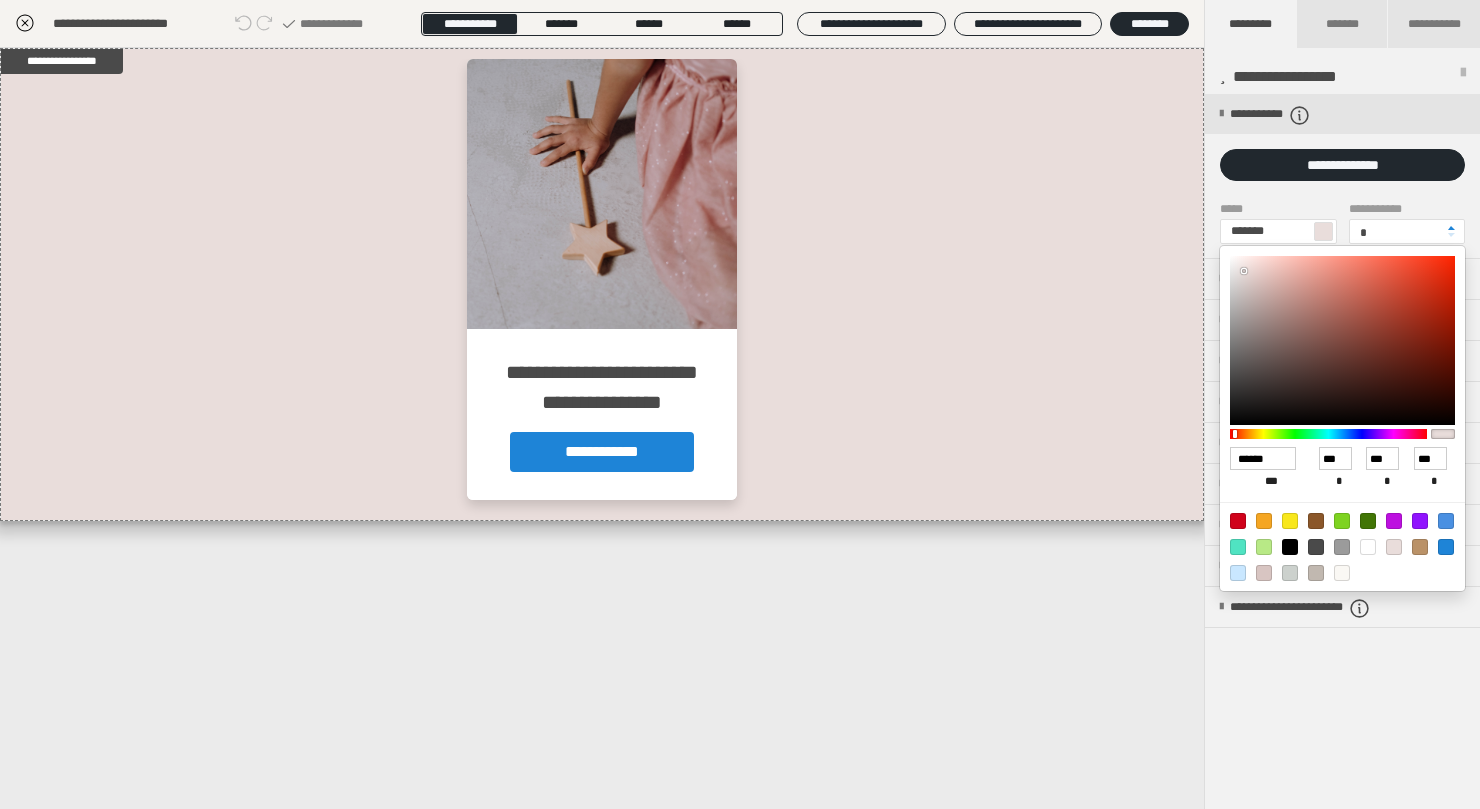 click at bounding box center (740, 404) 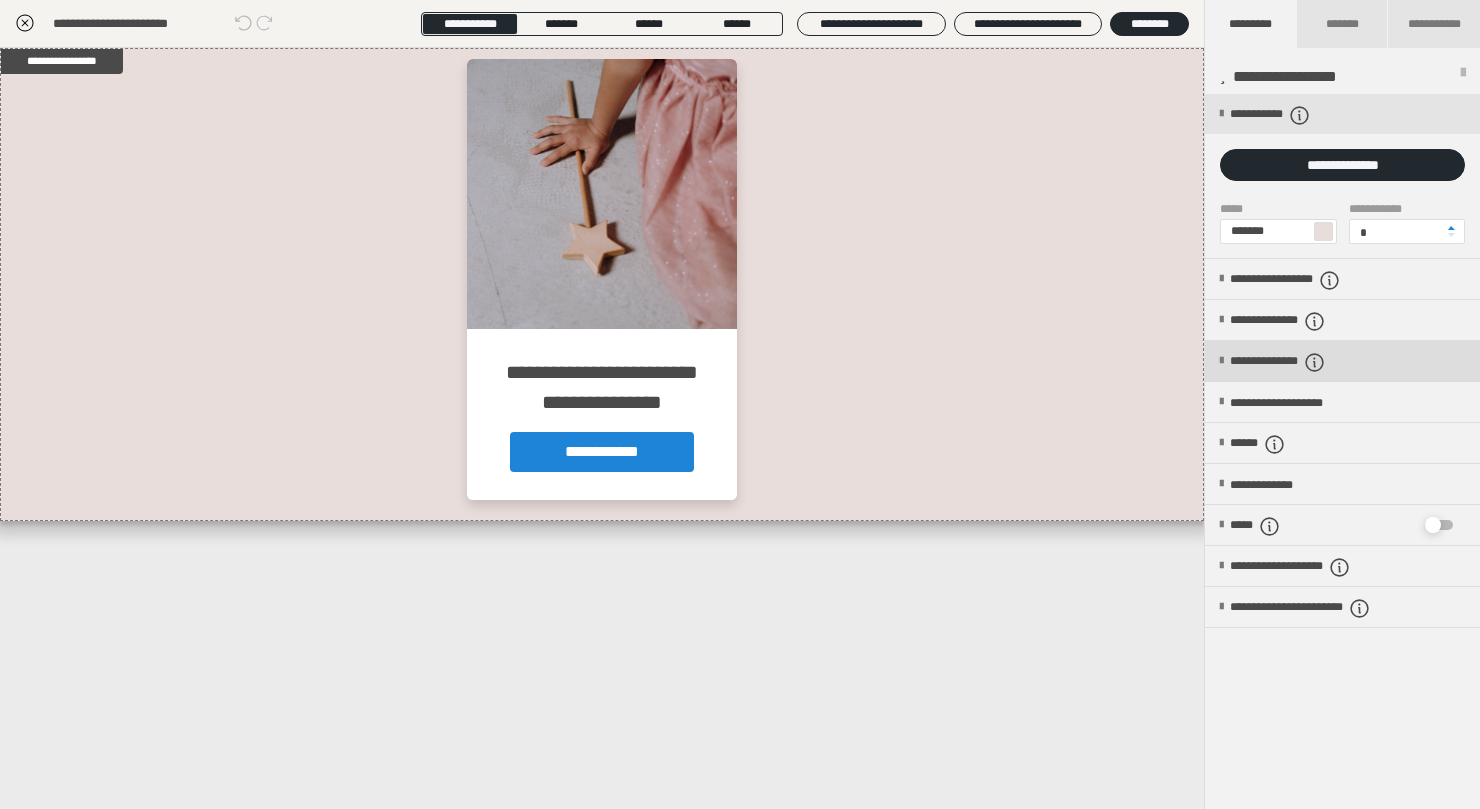 click on "**********" at bounding box center (1306, 362) 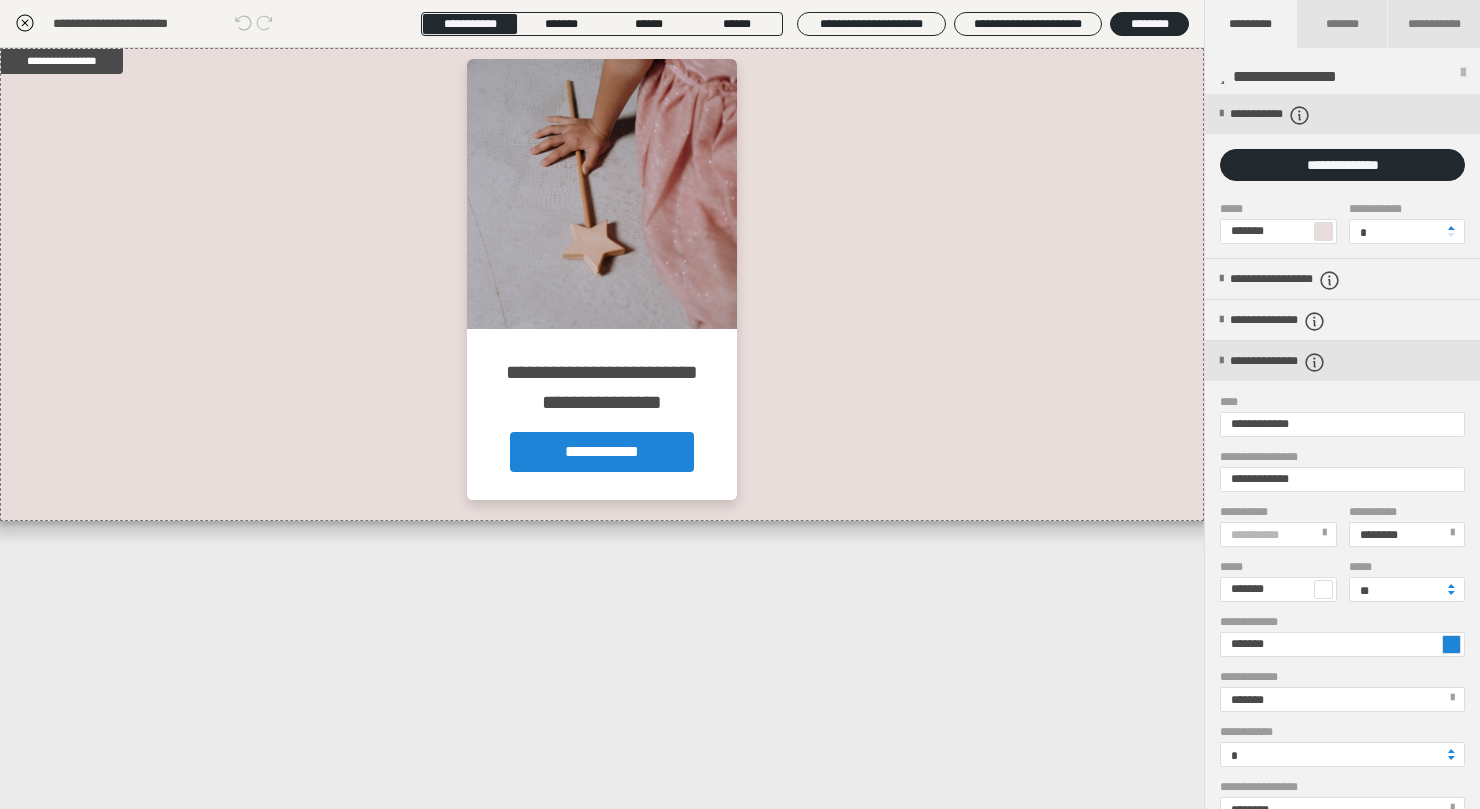 click at bounding box center [1451, 644] 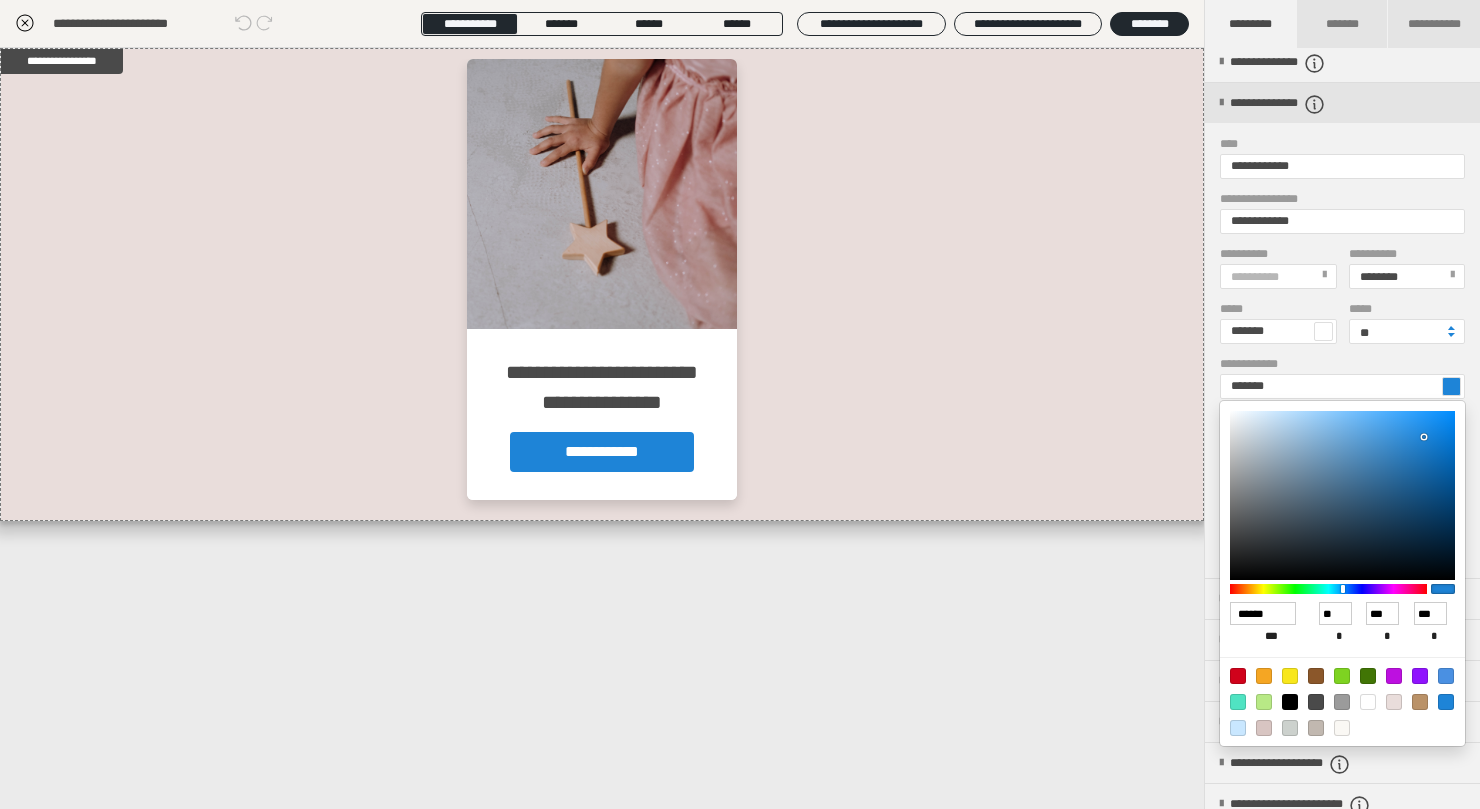 scroll, scrollTop: 263, scrollLeft: 0, axis: vertical 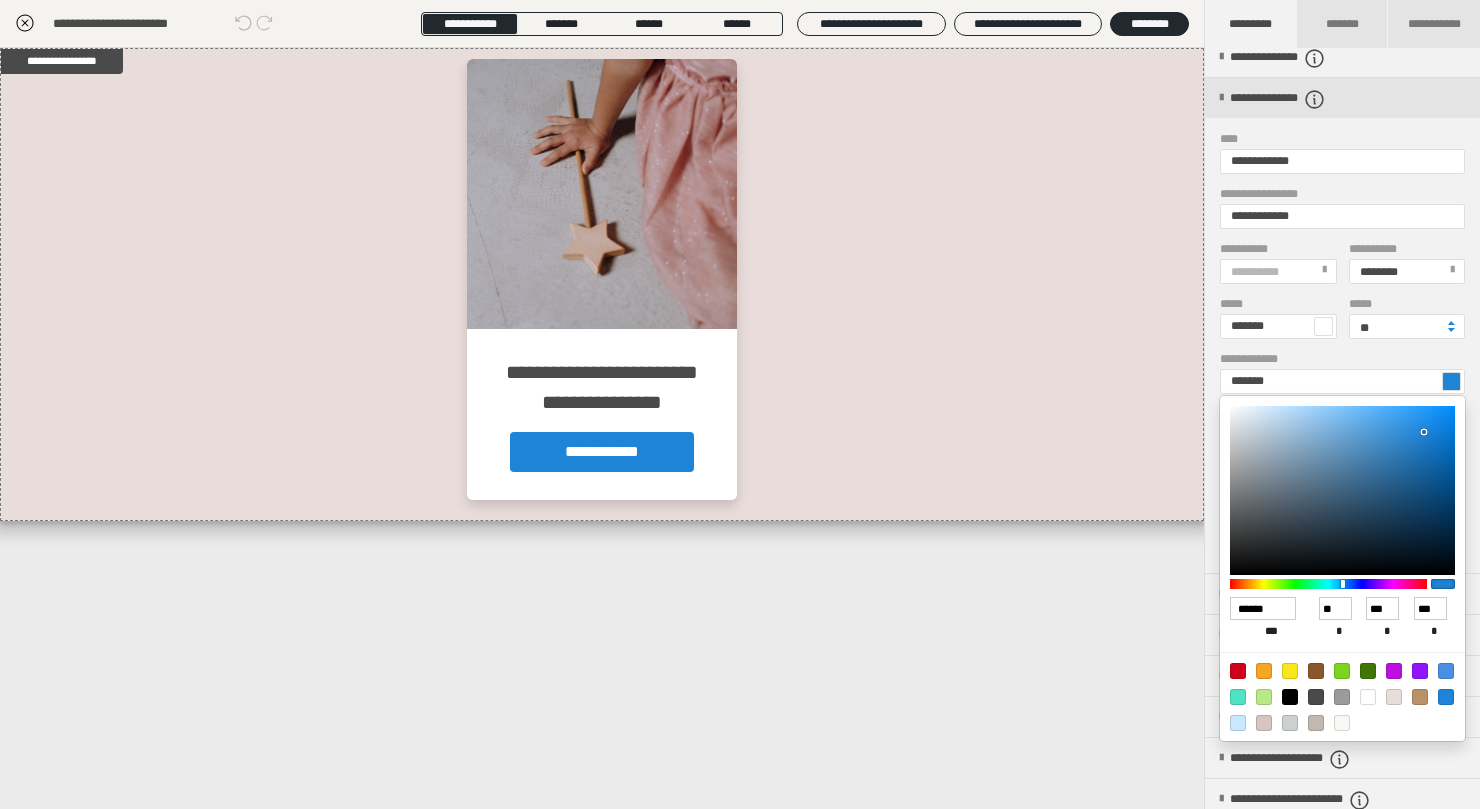 click at bounding box center [1264, 723] 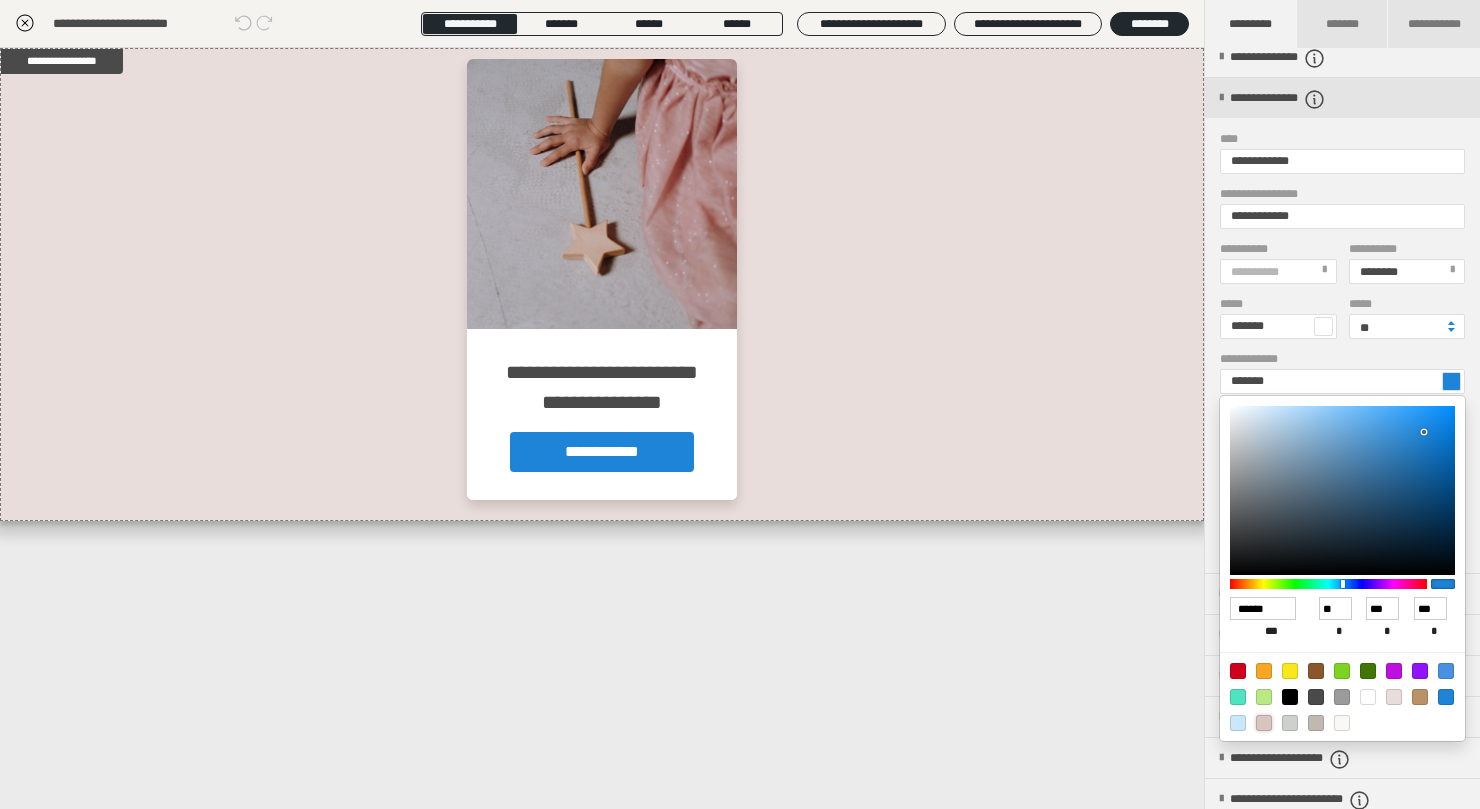 type on "*******" 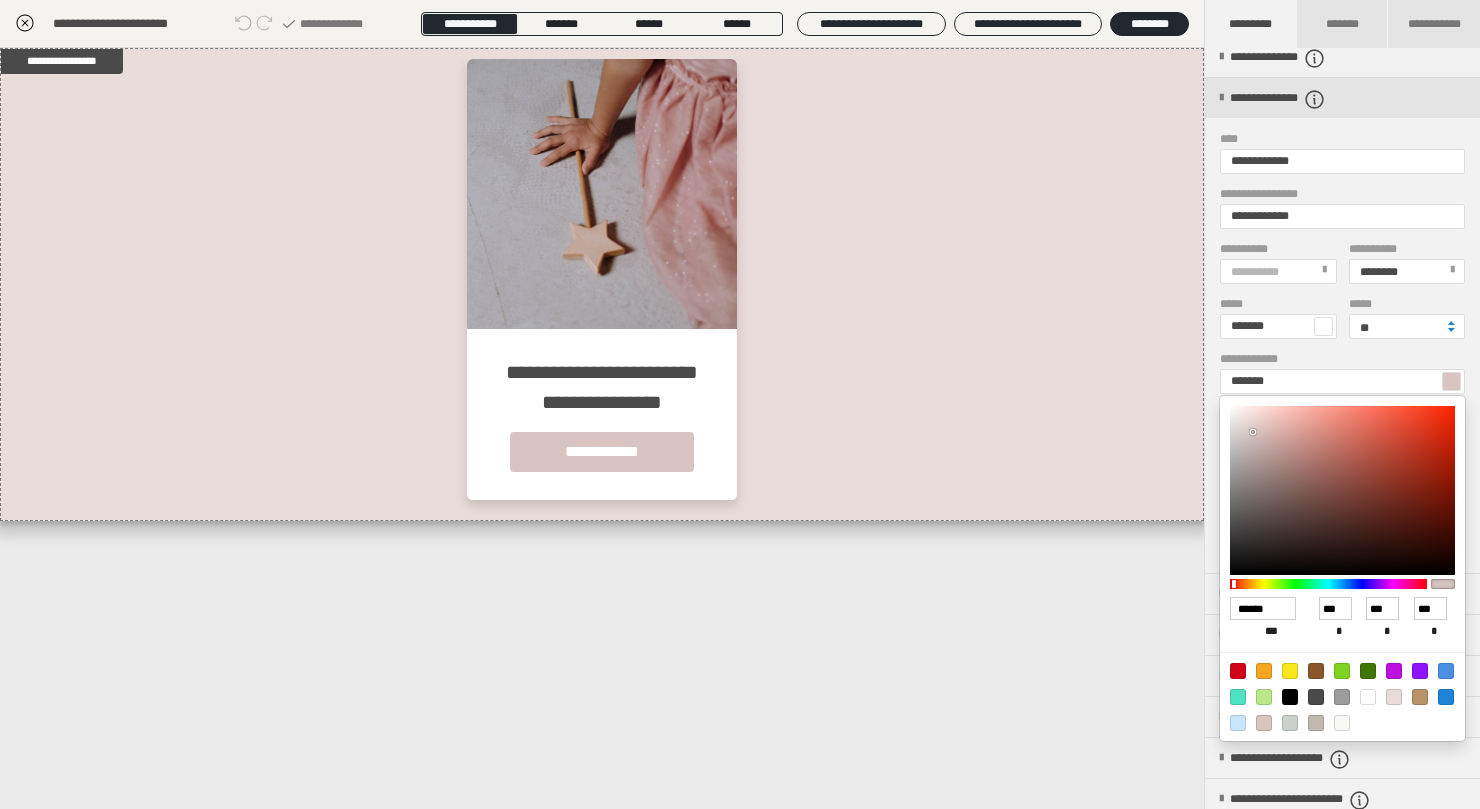 click at bounding box center (740, 404) 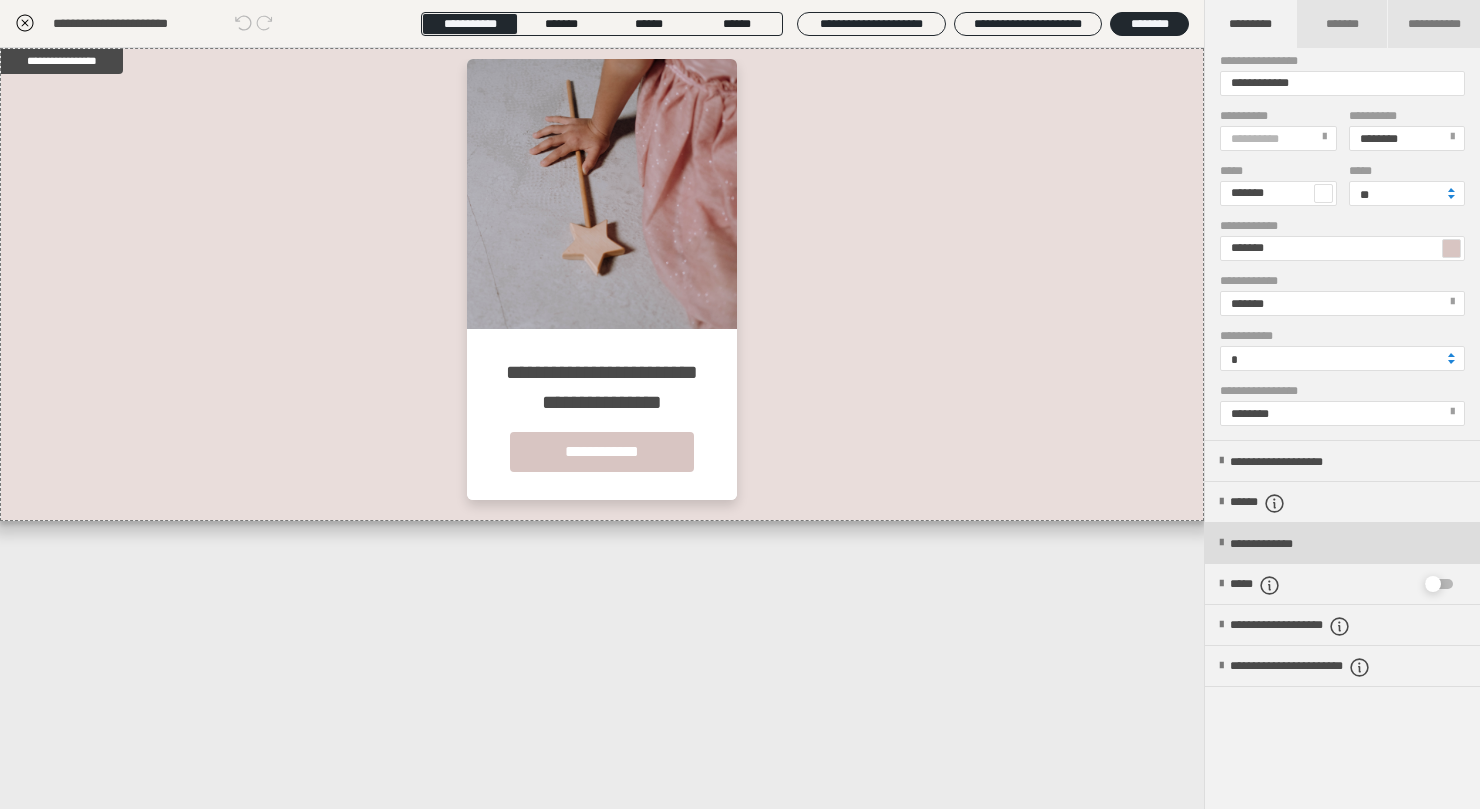 scroll, scrollTop: 399, scrollLeft: 0, axis: vertical 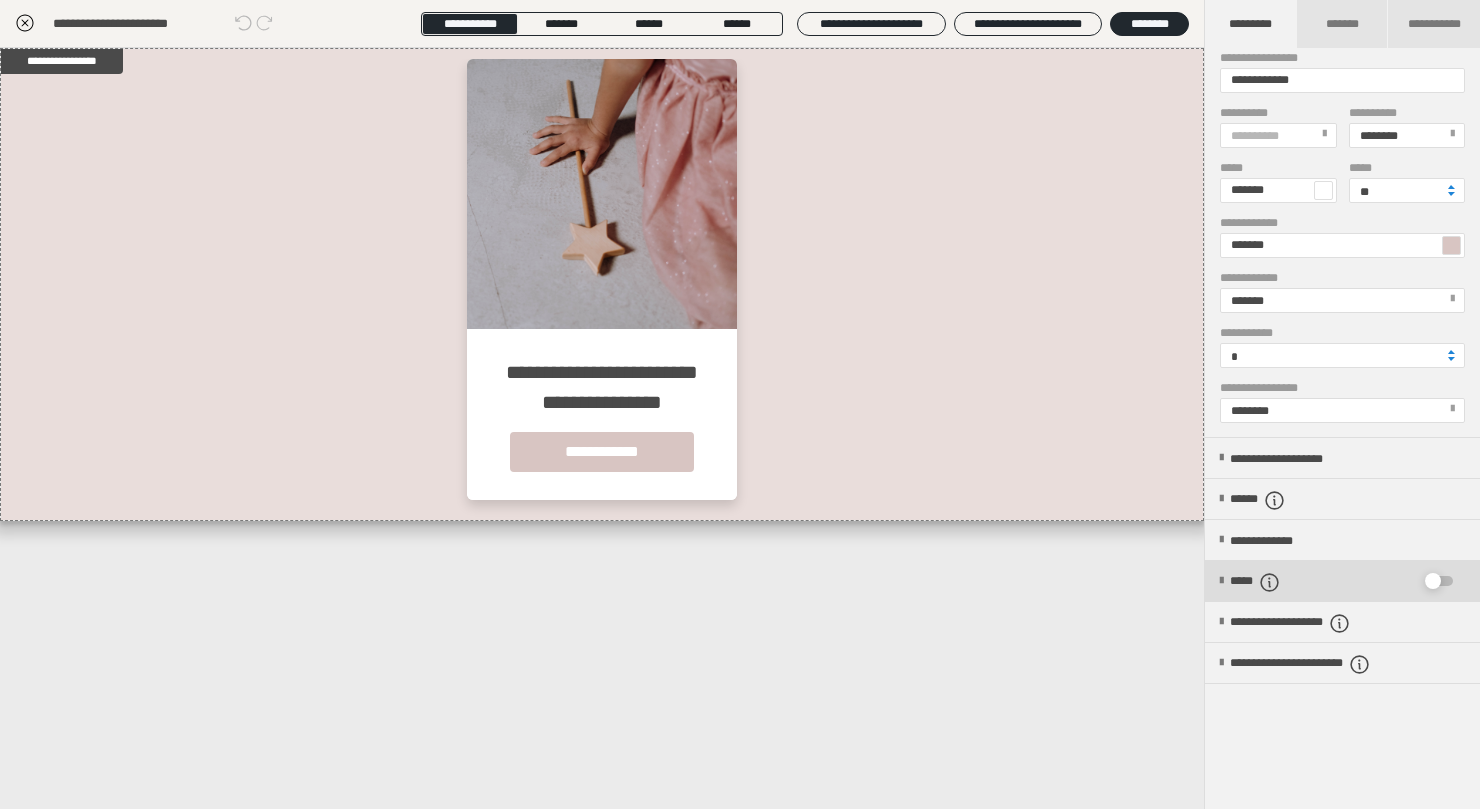 click at bounding box center [1433, 581] 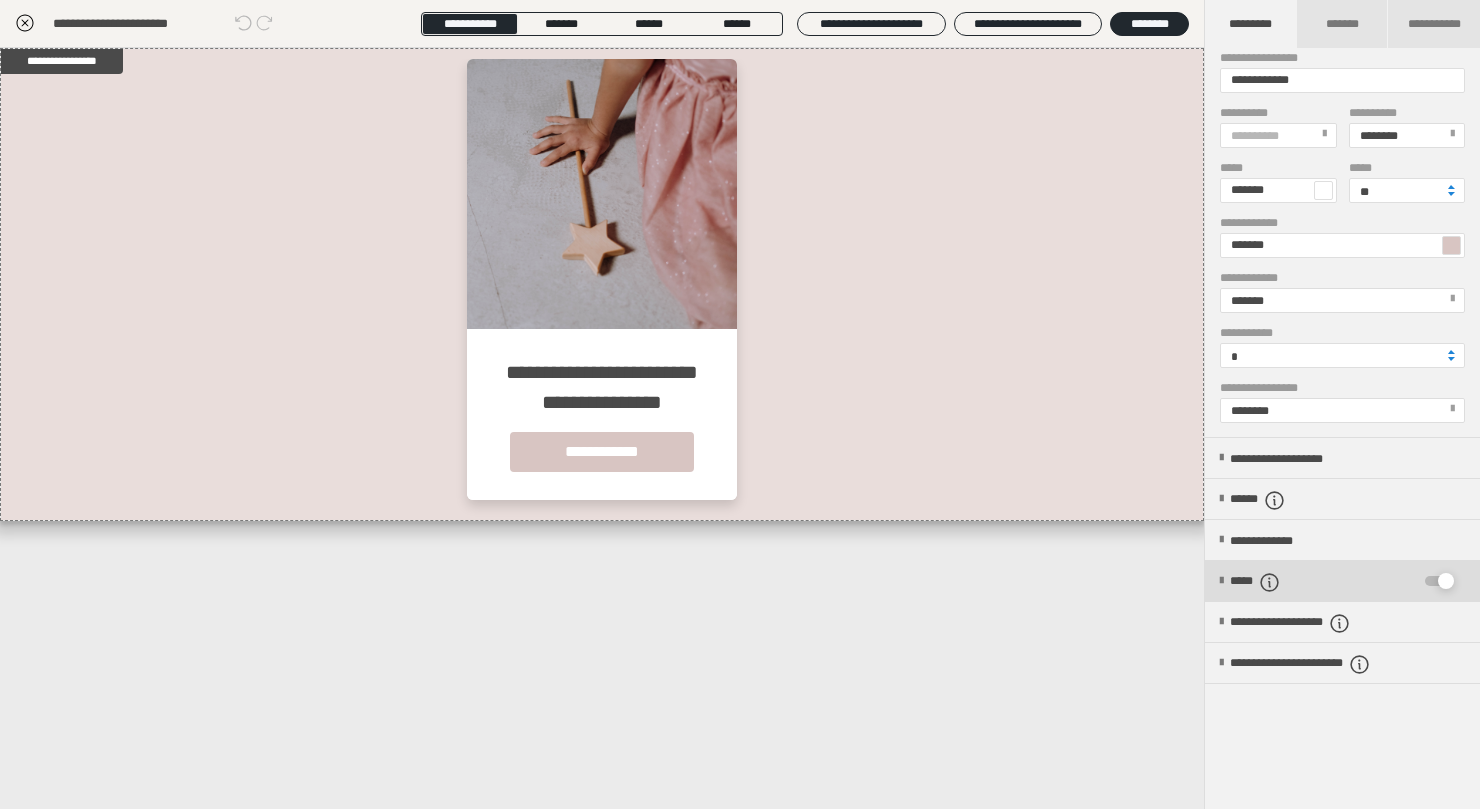 checkbox on "****" 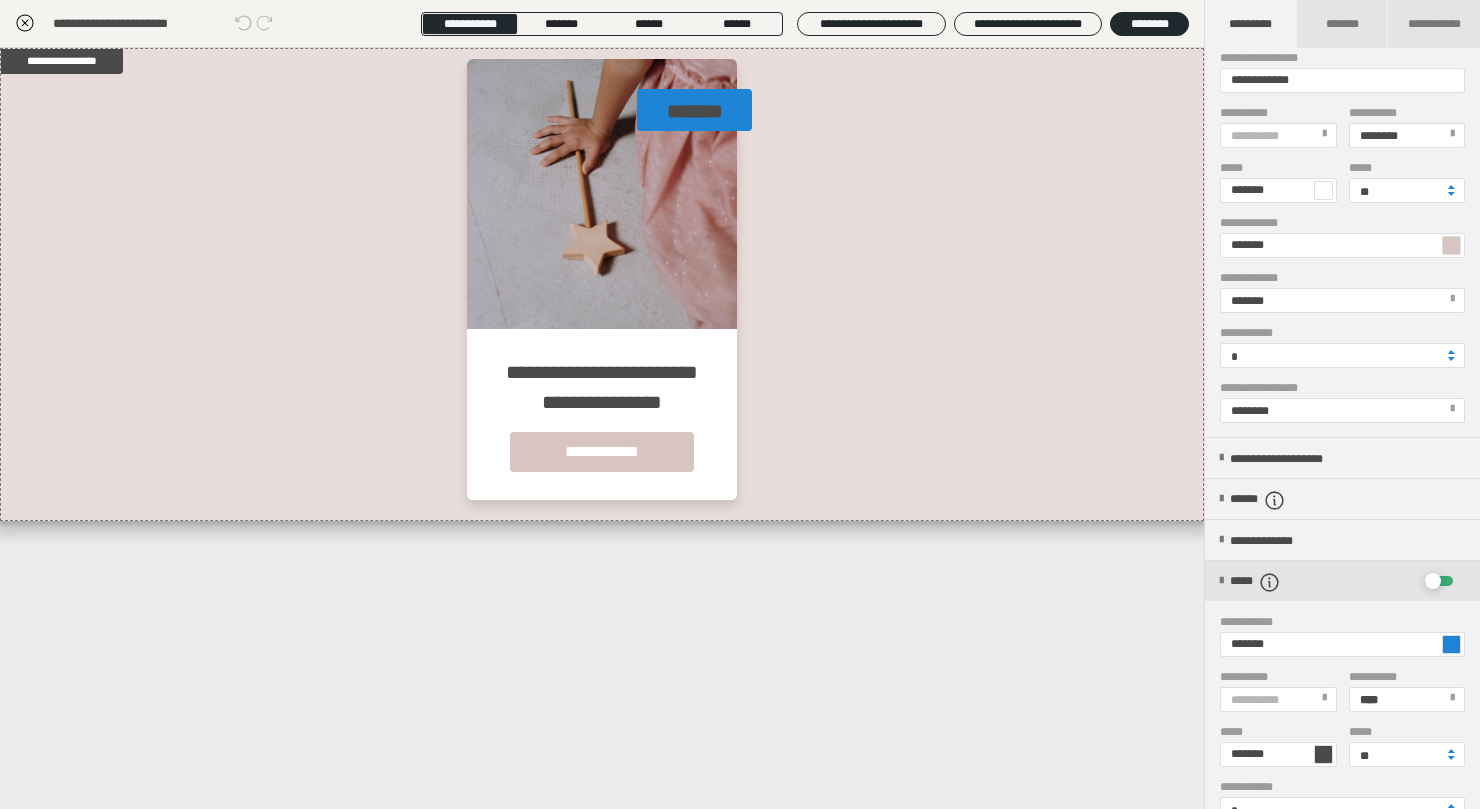 click at bounding box center [1451, 644] 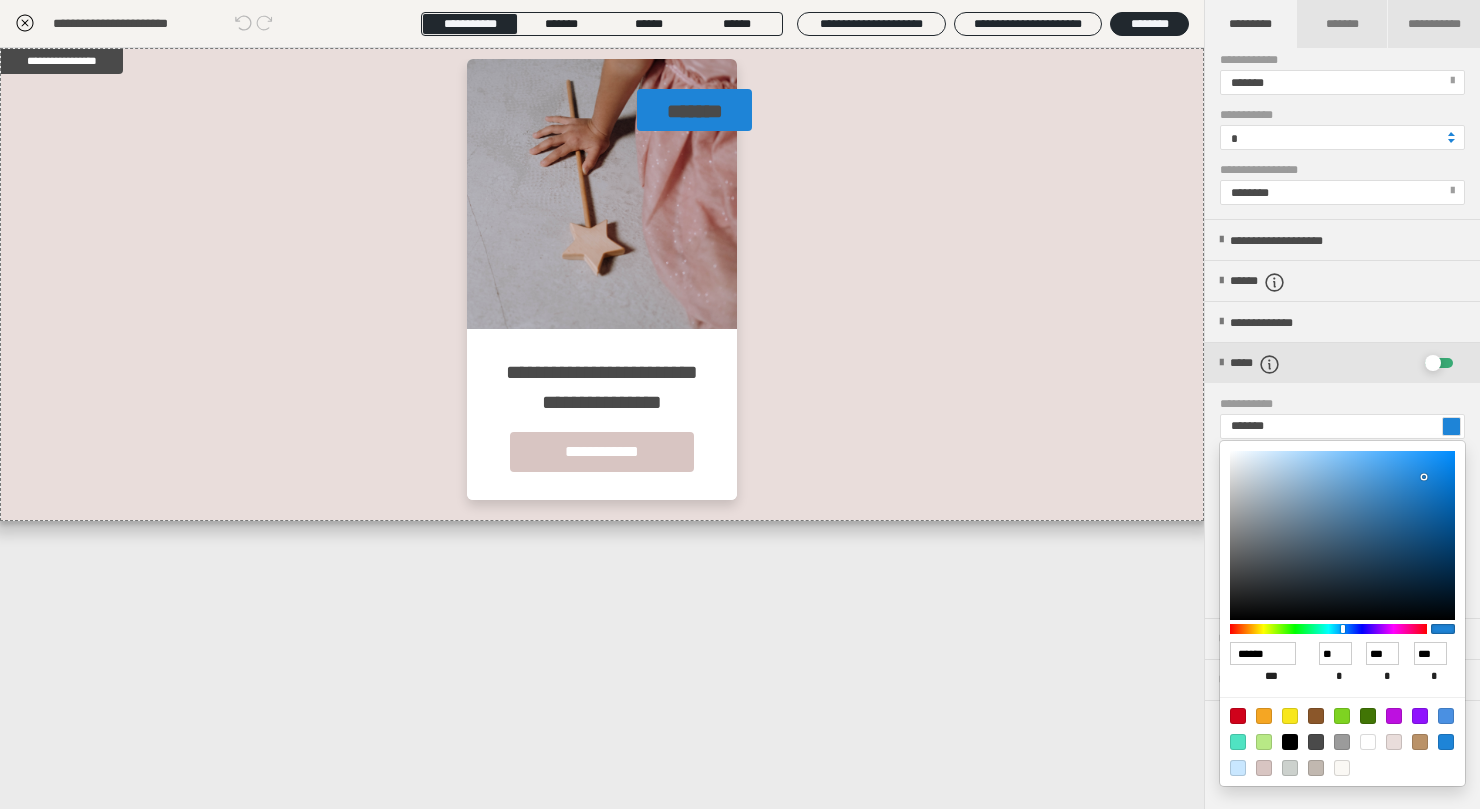 scroll, scrollTop: 644, scrollLeft: 0, axis: vertical 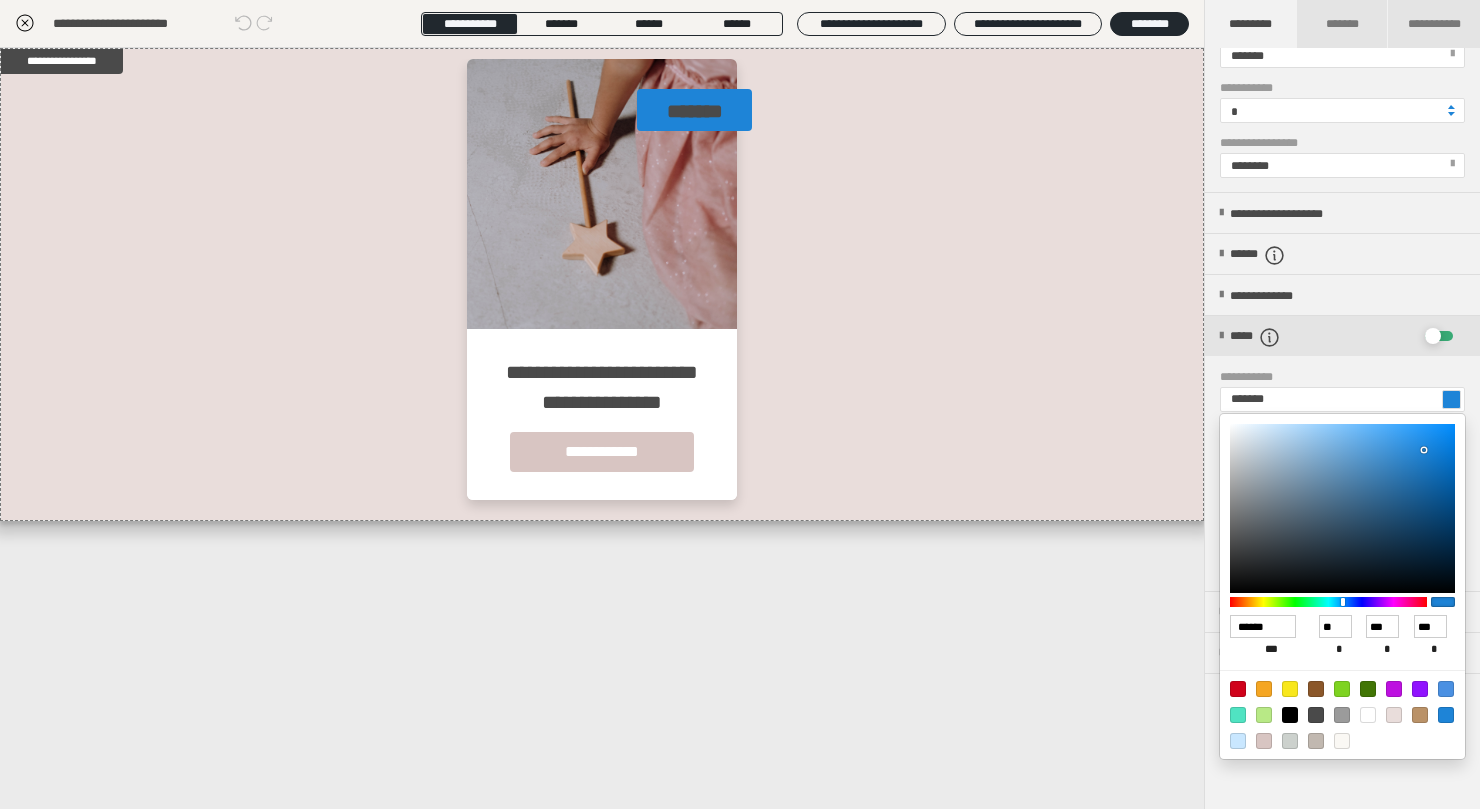 click at bounding box center (1264, 741) 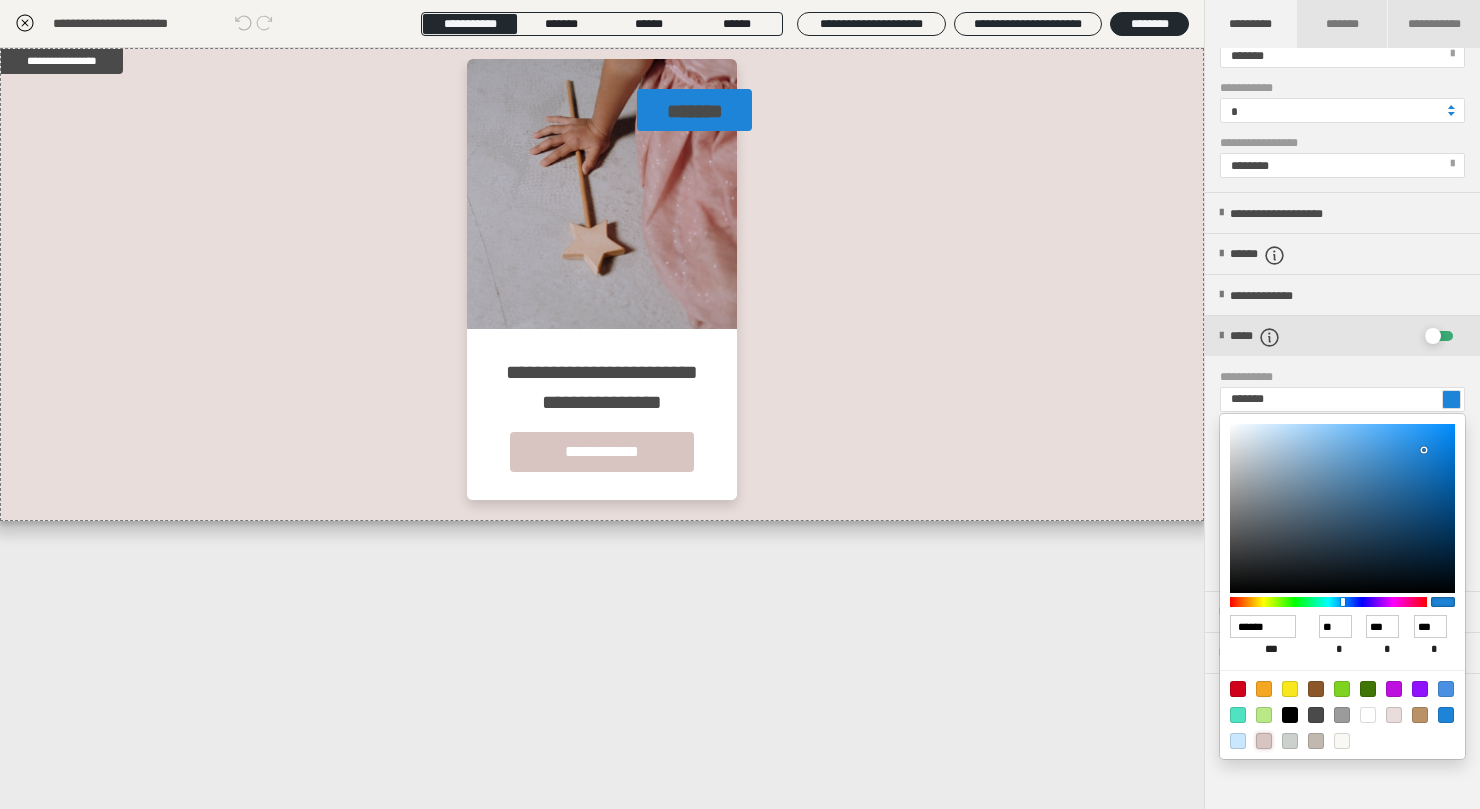 type on "*******" 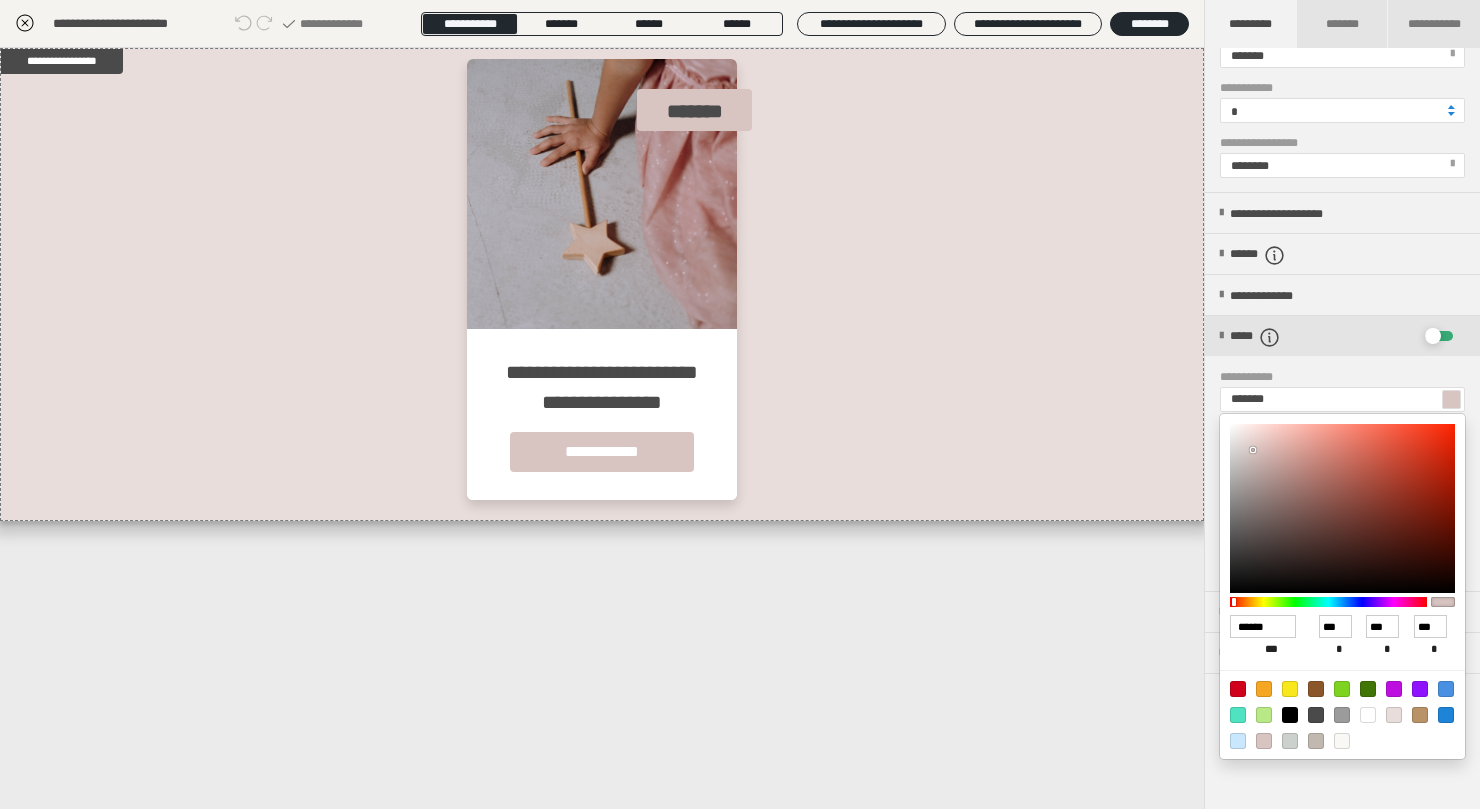 click at bounding box center (740, 404) 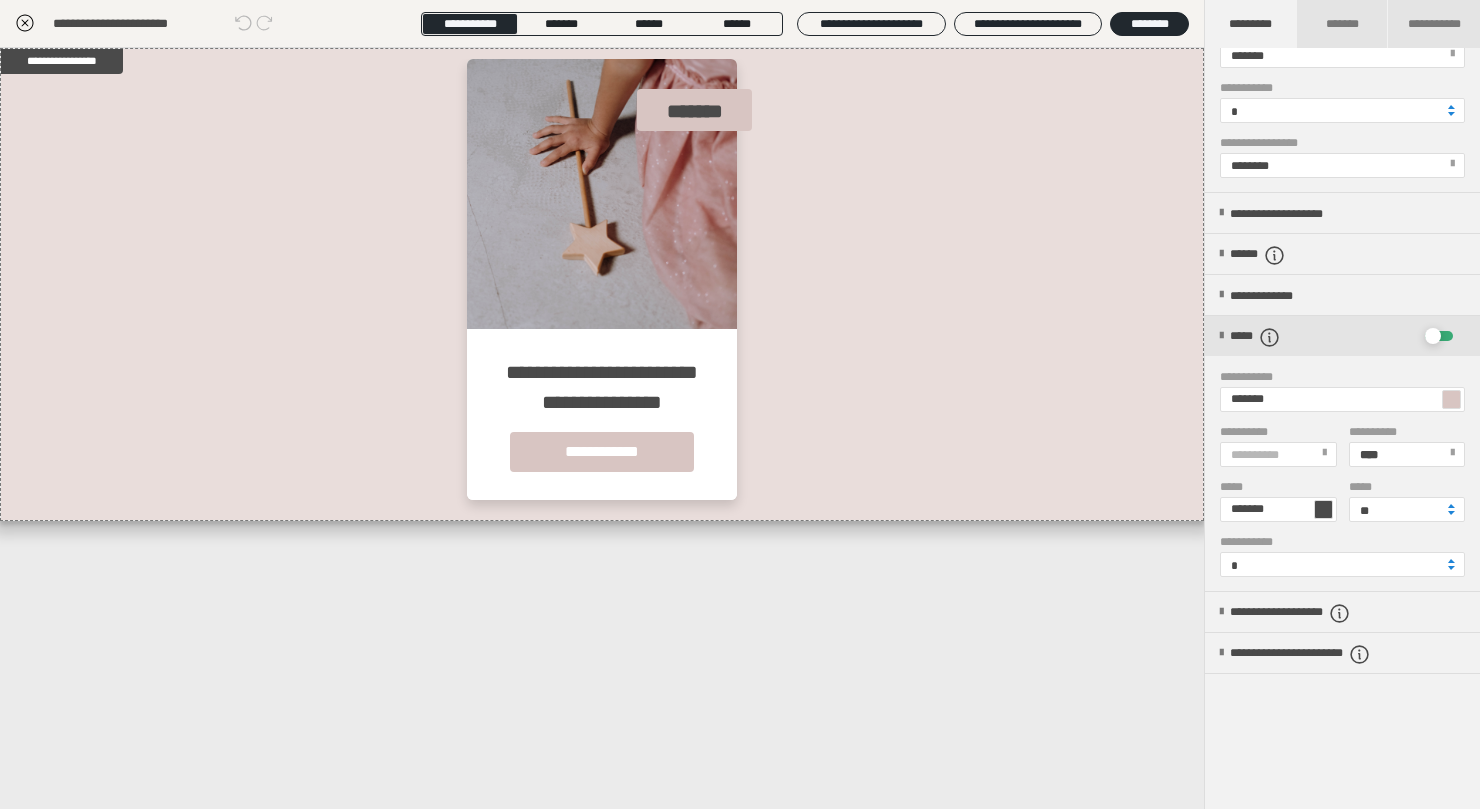 click at bounding box center [1323, 509] 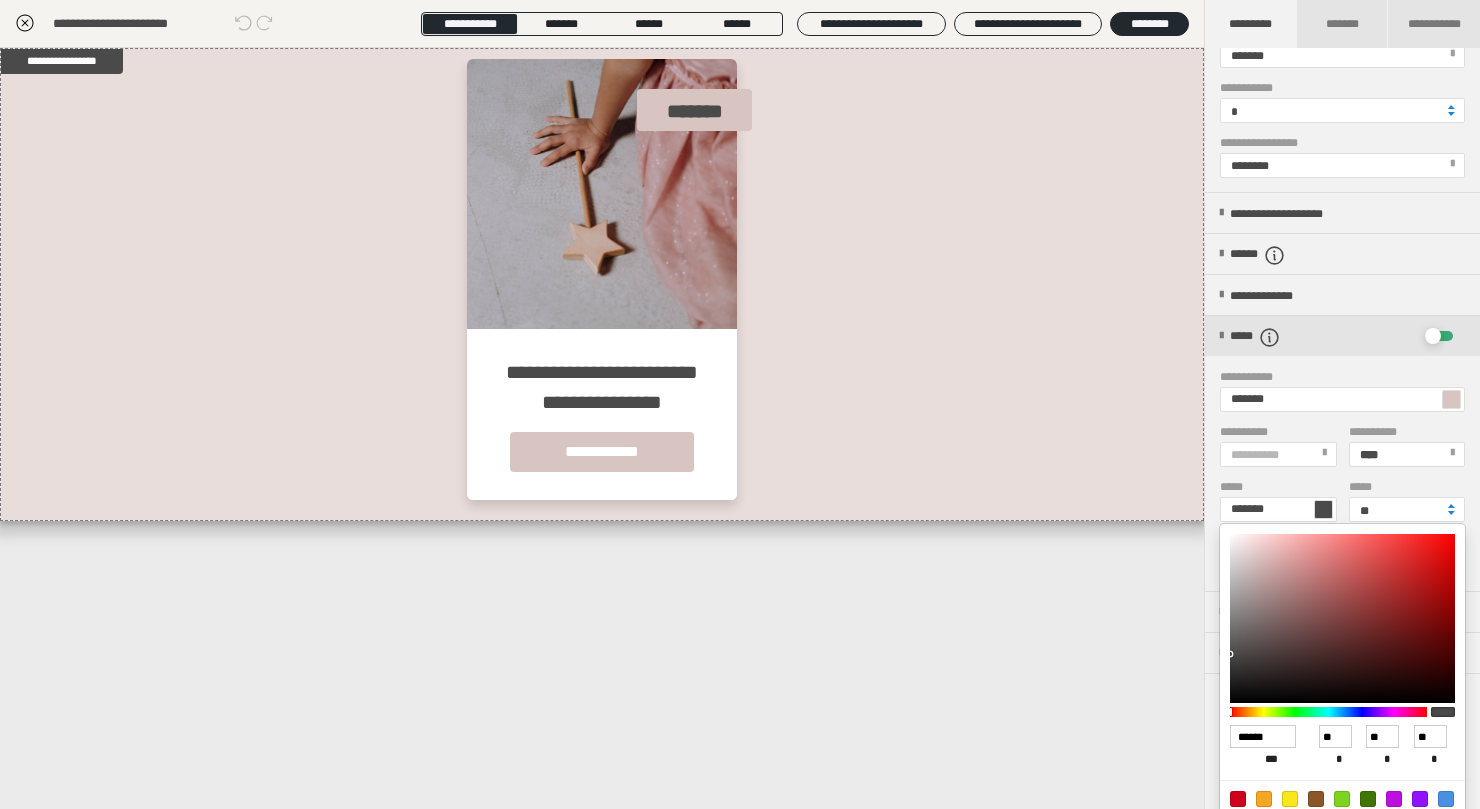 scroll, scrollTop: 761, scrollLeft: 0, axis: vertical 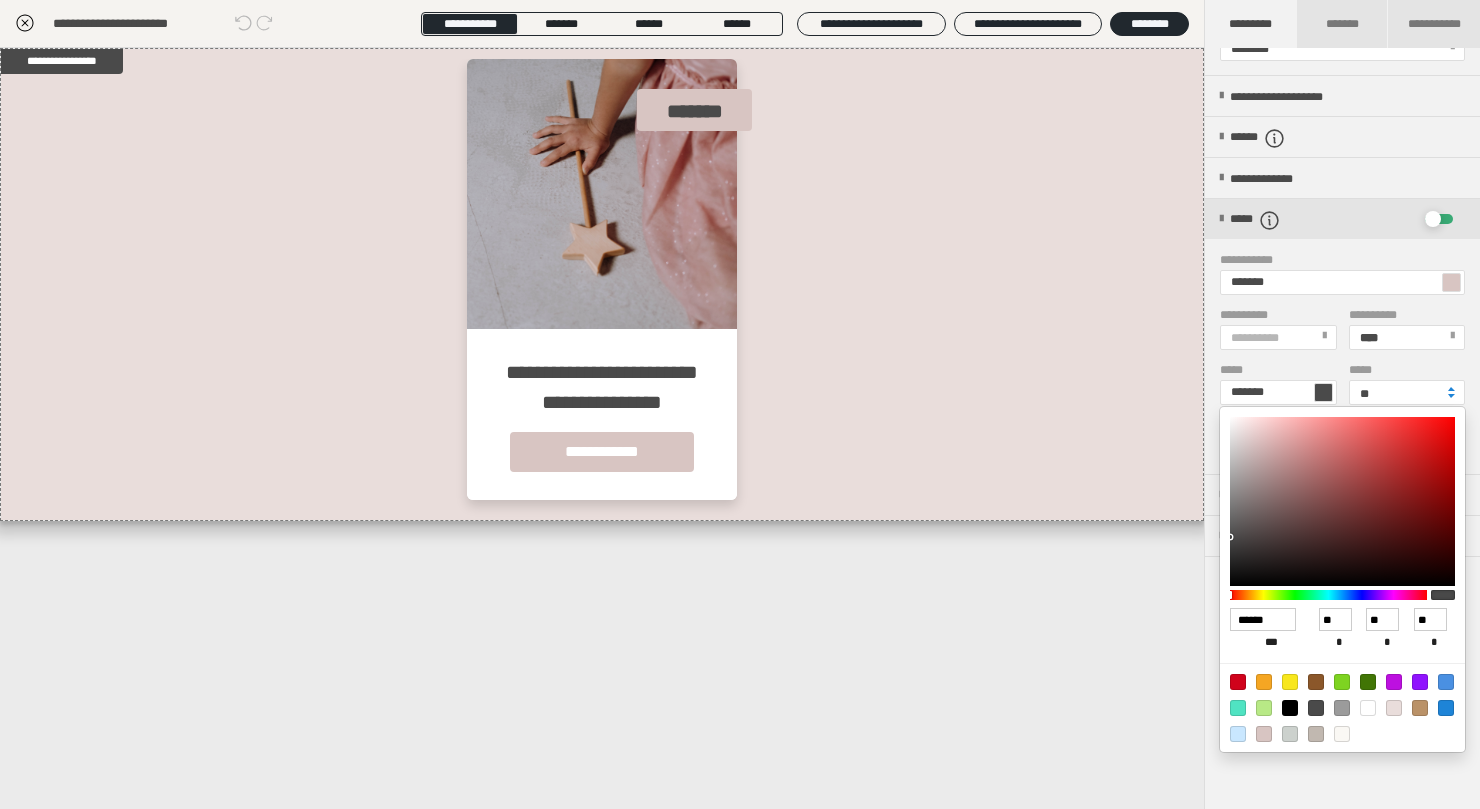 click at bounding box center [1342, 734] 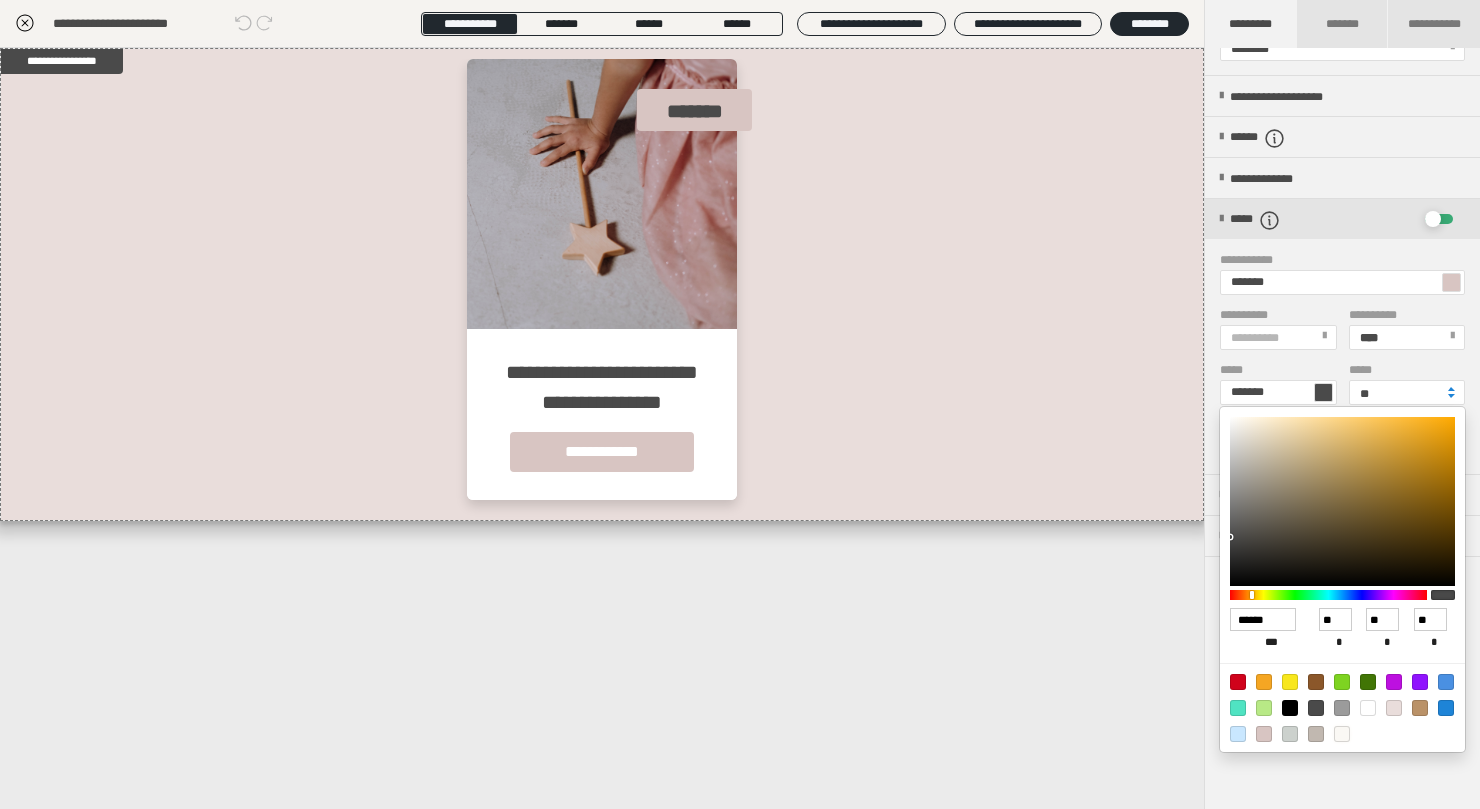 type on "*******" 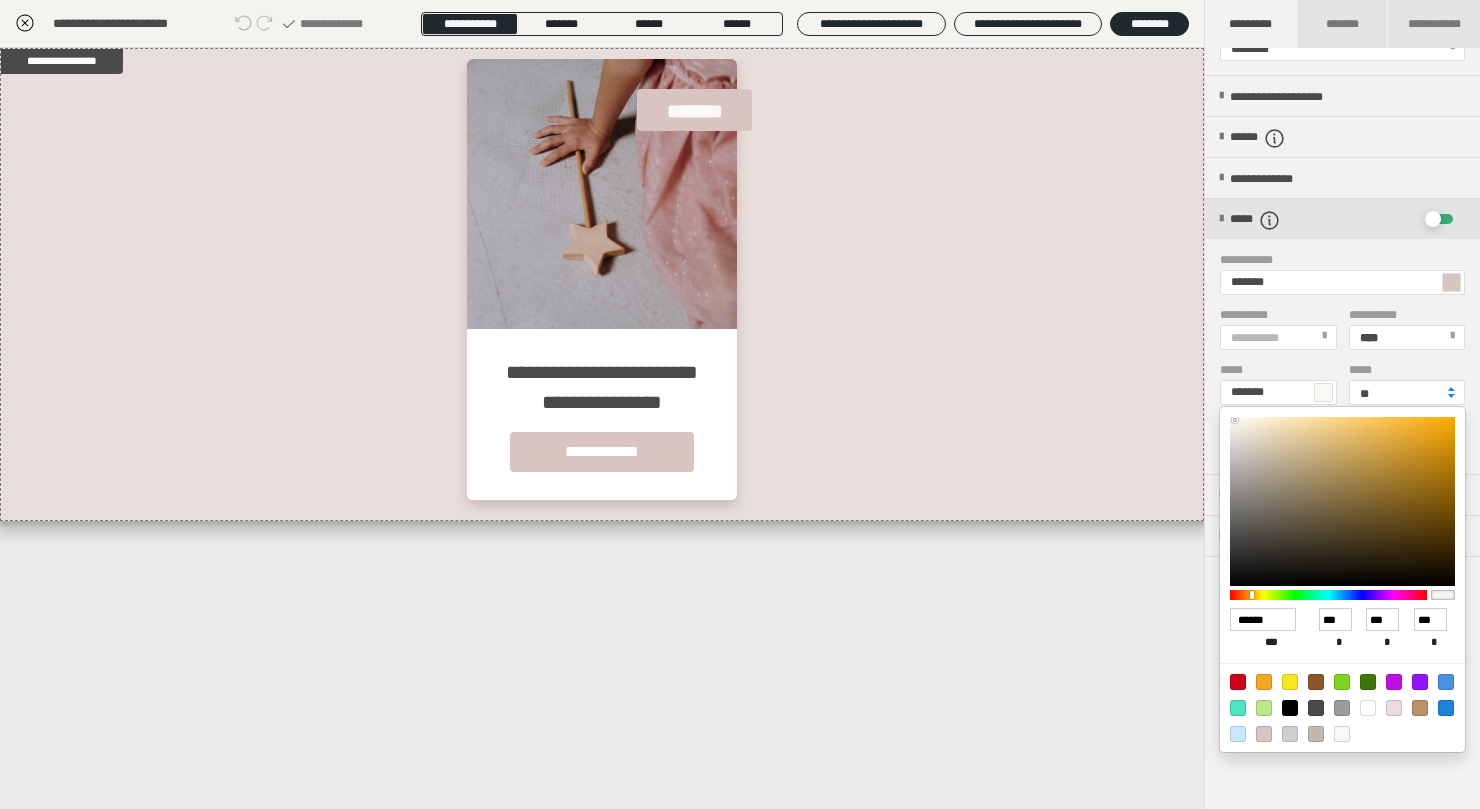 click at bounding box center [740, 404] 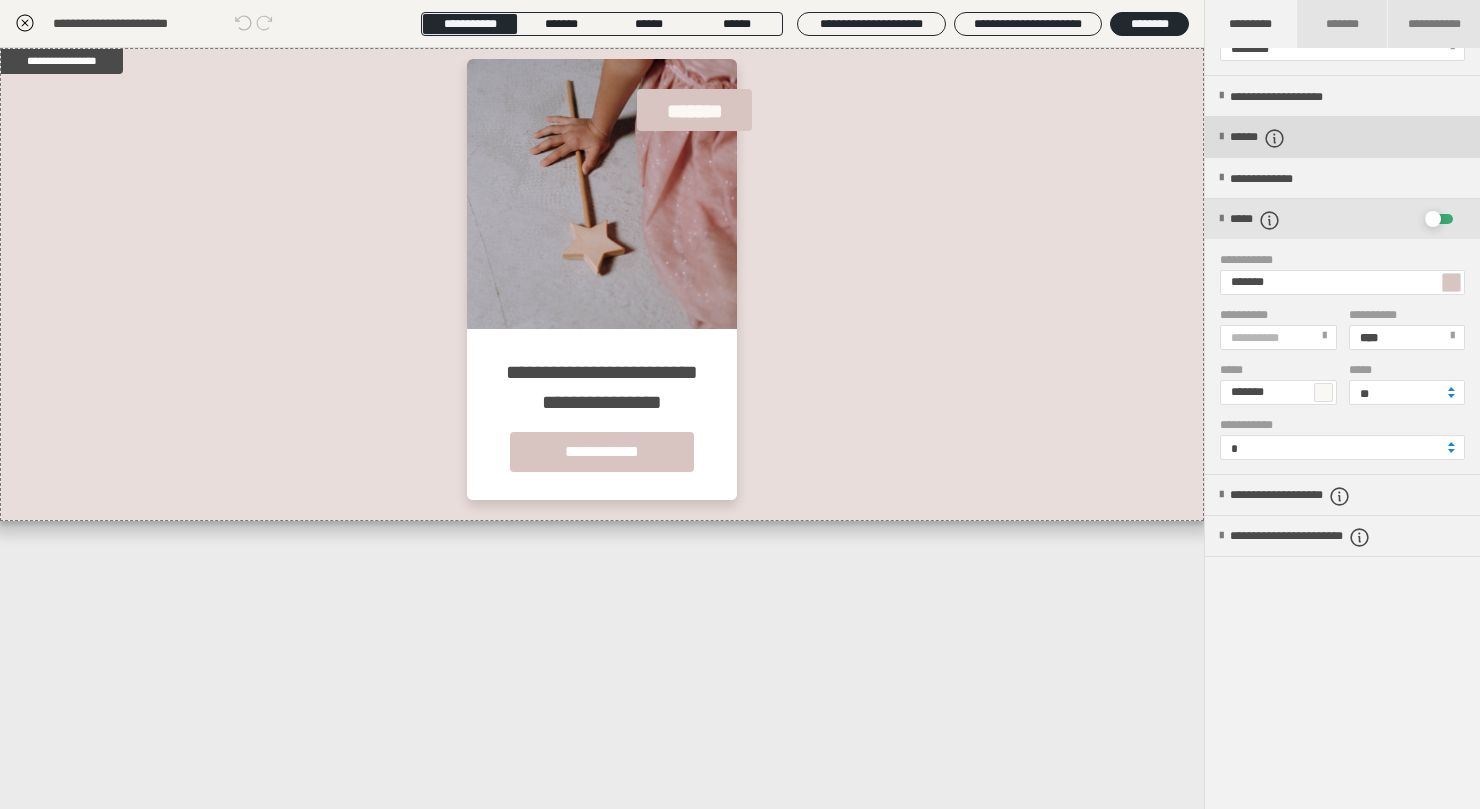 click on "******" at bounding box center [1269, 138] 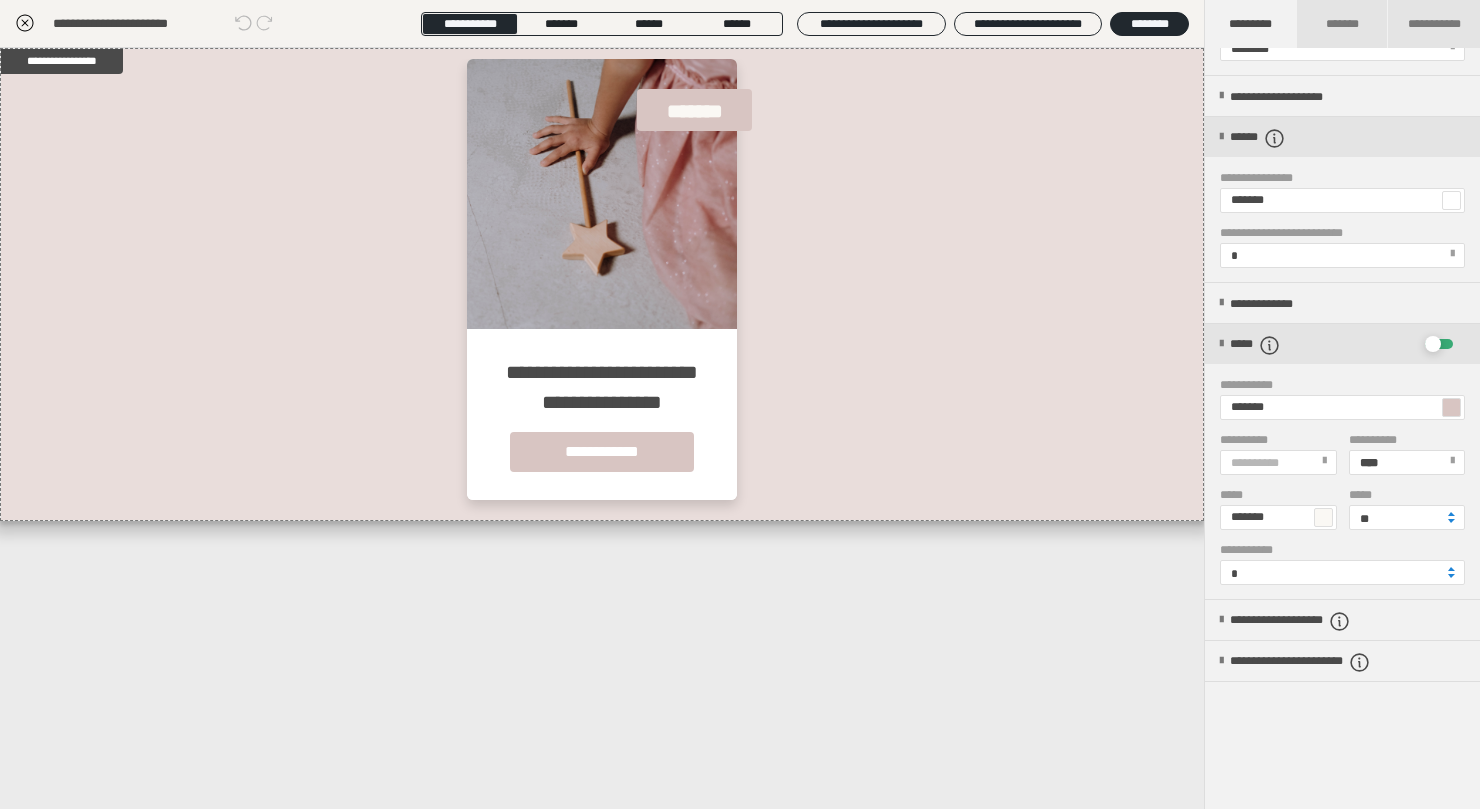 click on "*" at bounding box center (1341, 255) 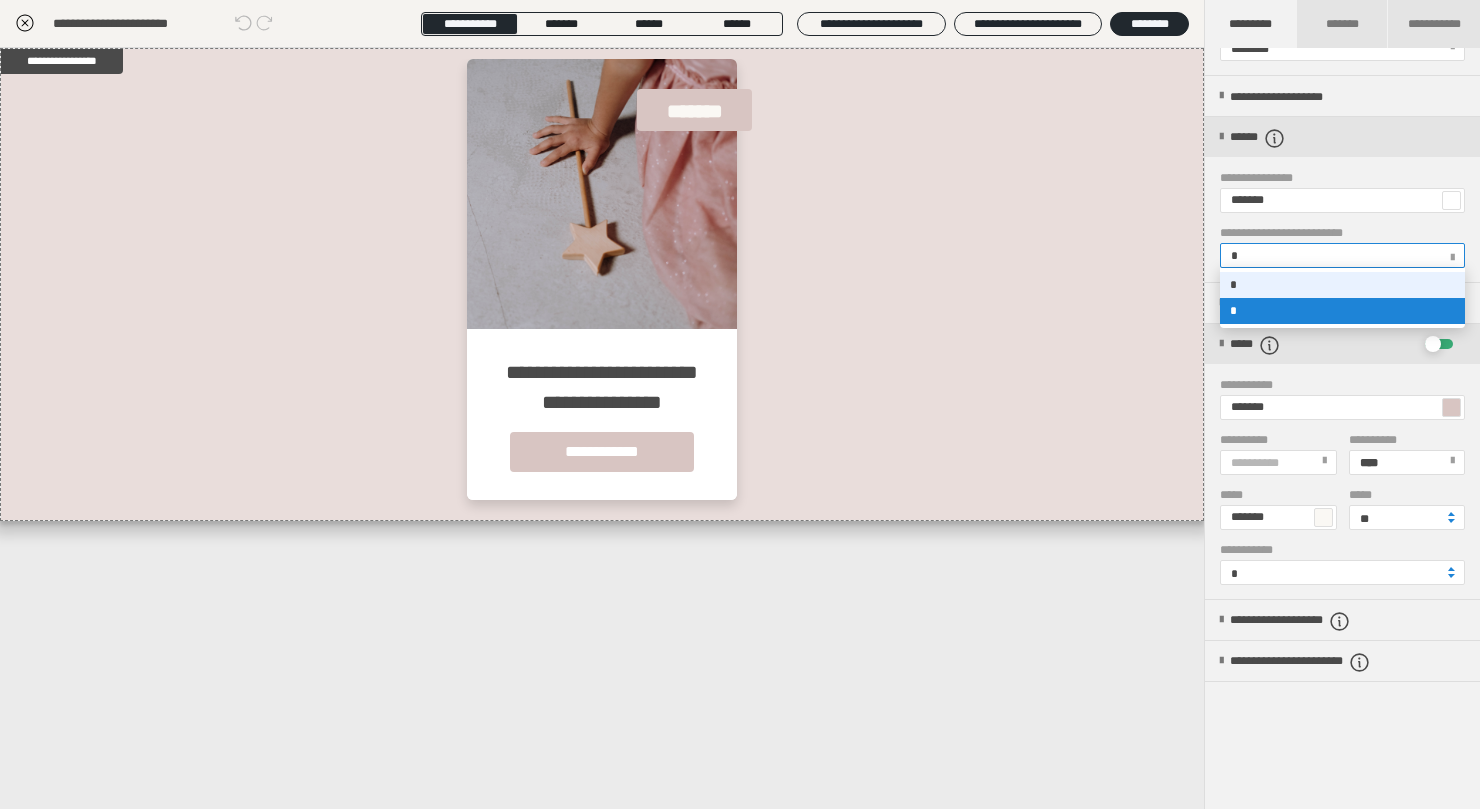 click on "*" at bounding box center (1342, 285) 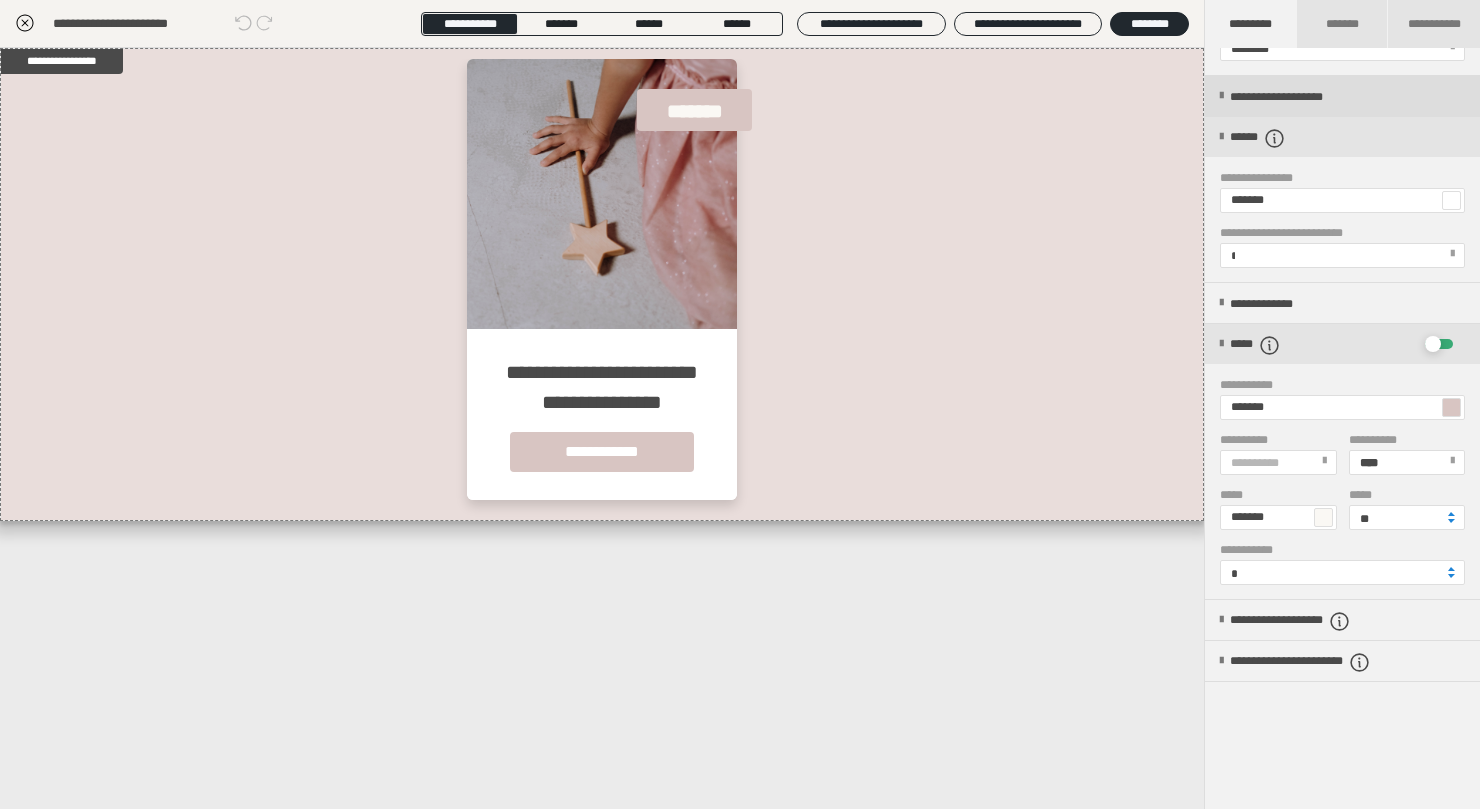 click on "**********" at bounding box center (1342, 96) 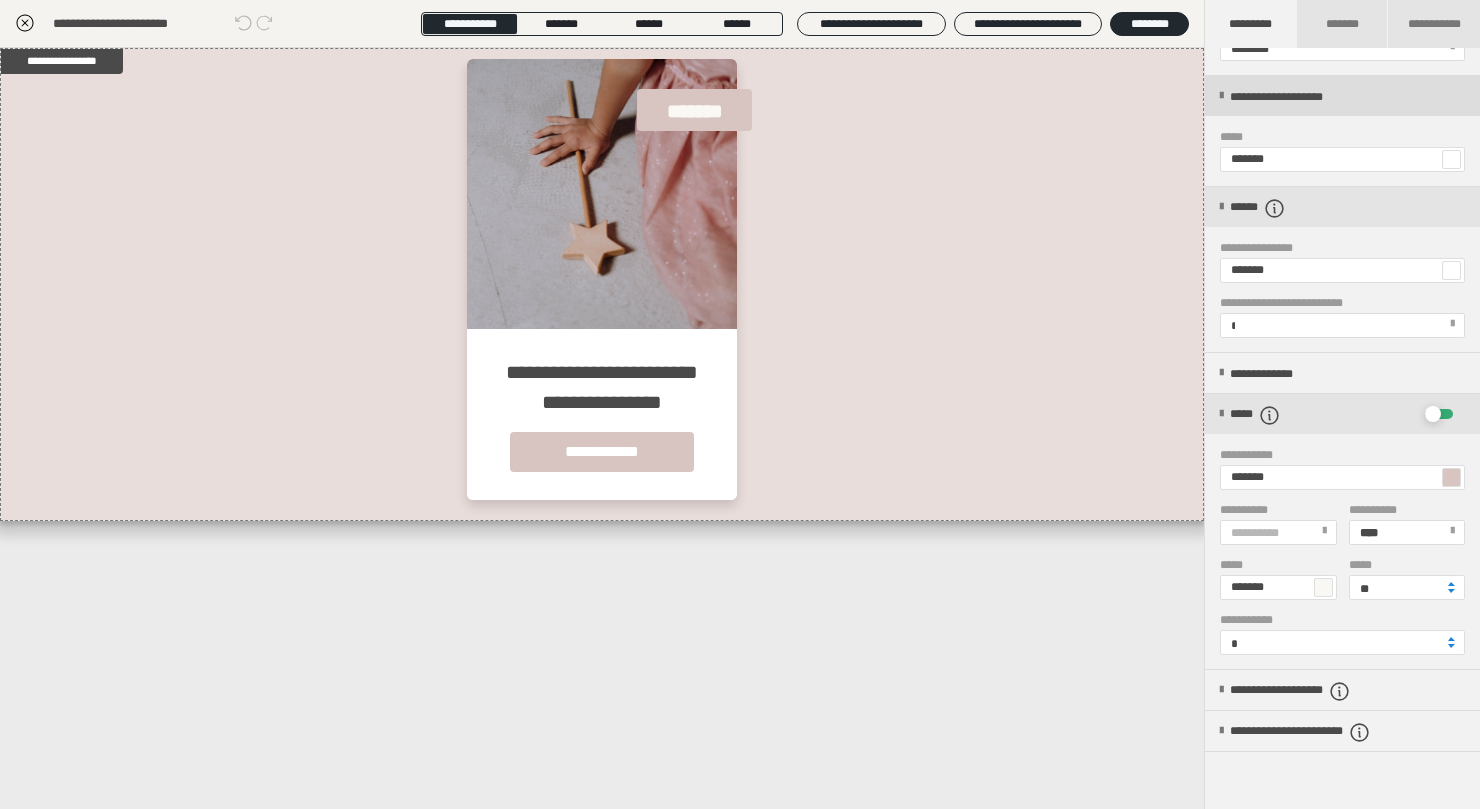 click on "**********" at bounding box center (1342, 96) 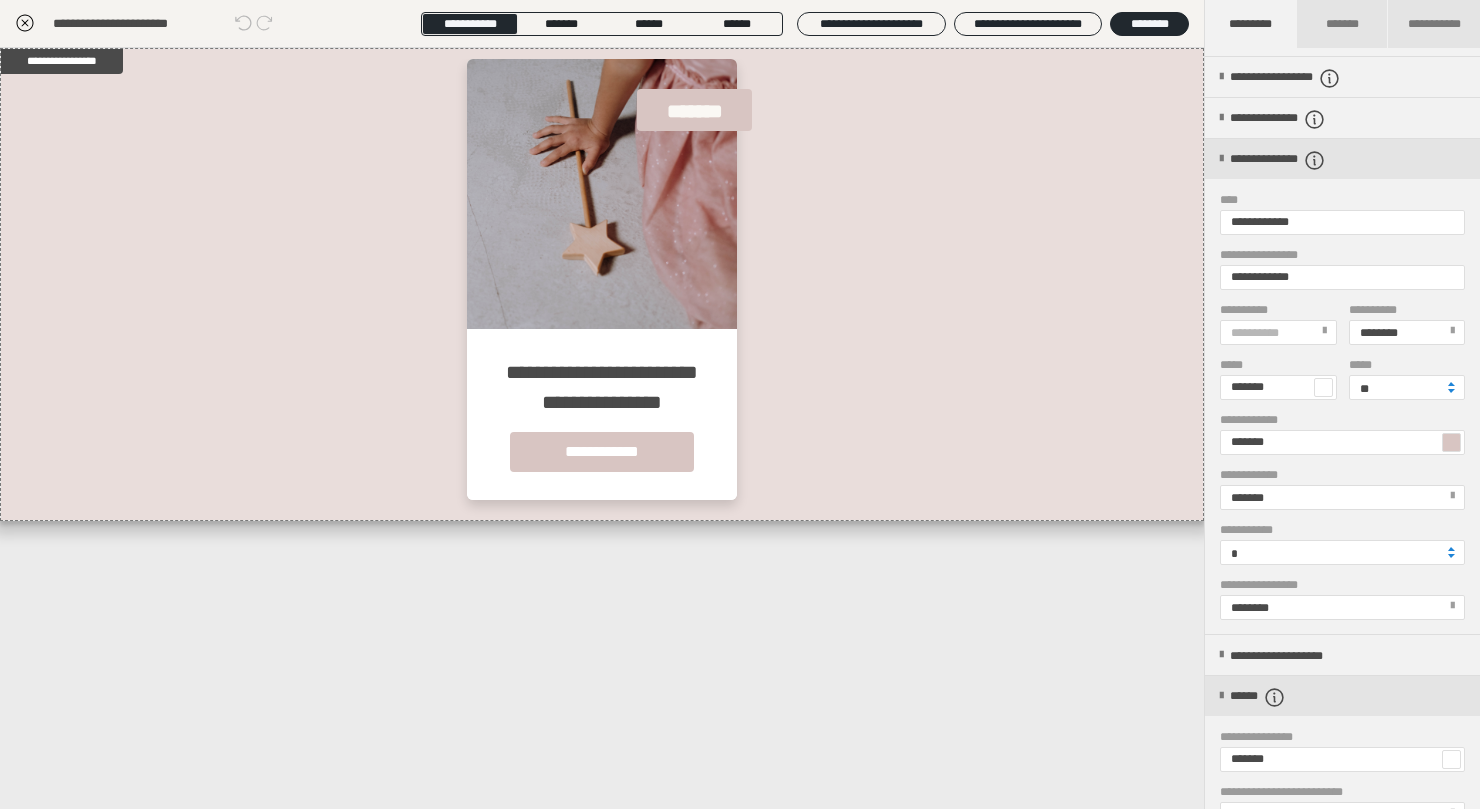 scroll, scrollTop: 0, scrollLeft: 0, axis: both 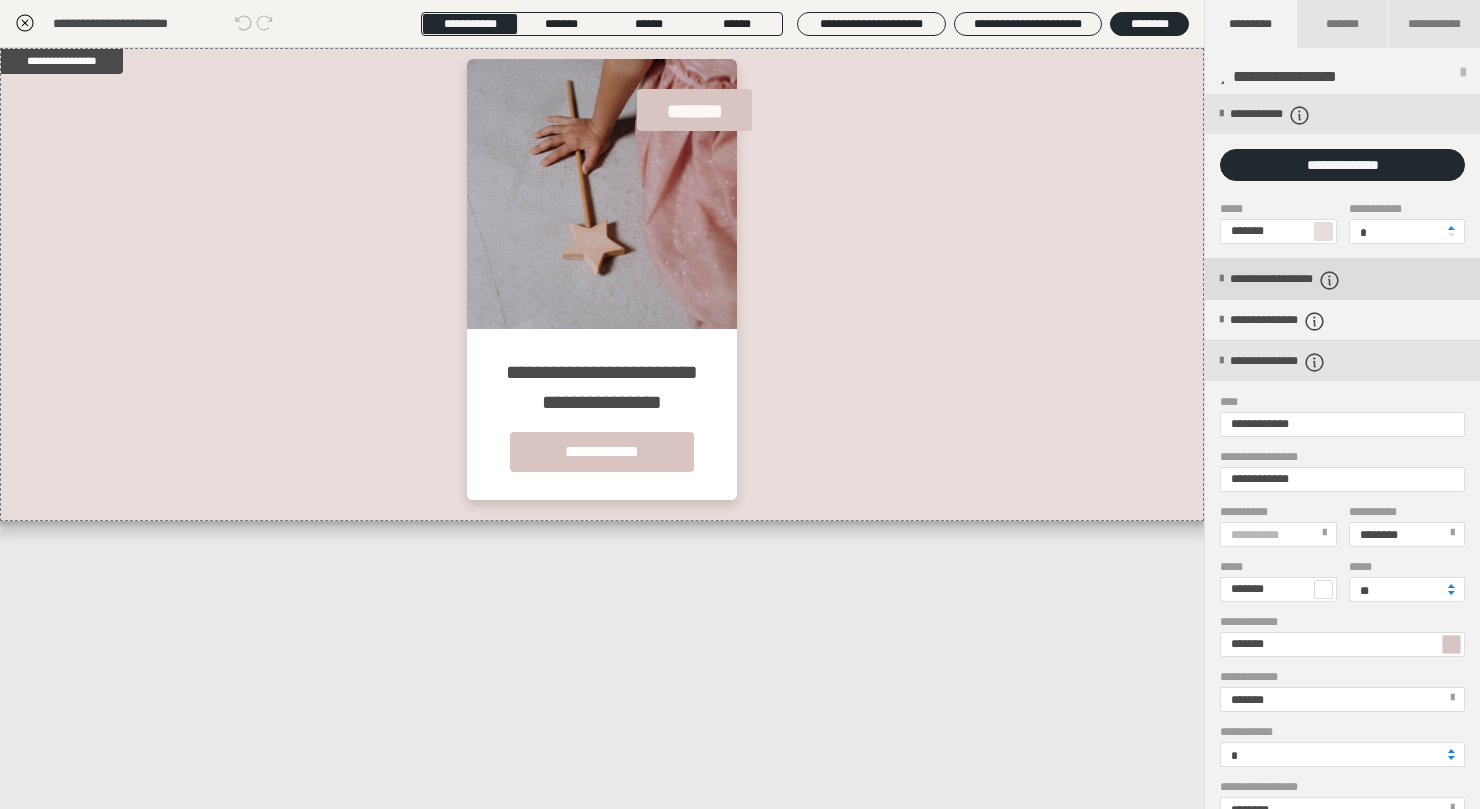 click on "**********" at bounding box center [1316, 280] 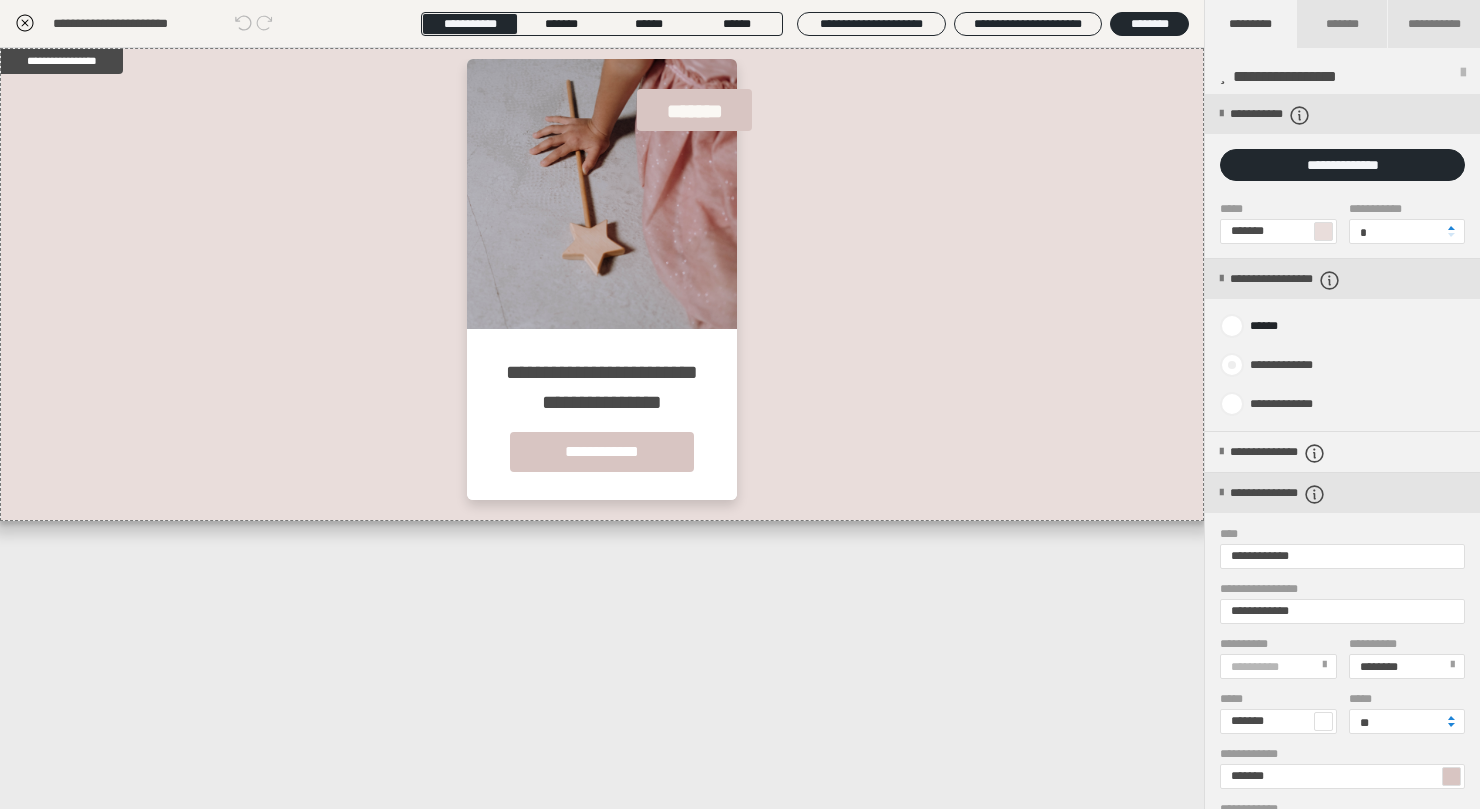 click on "**********" at bounding box center (1276, 365) 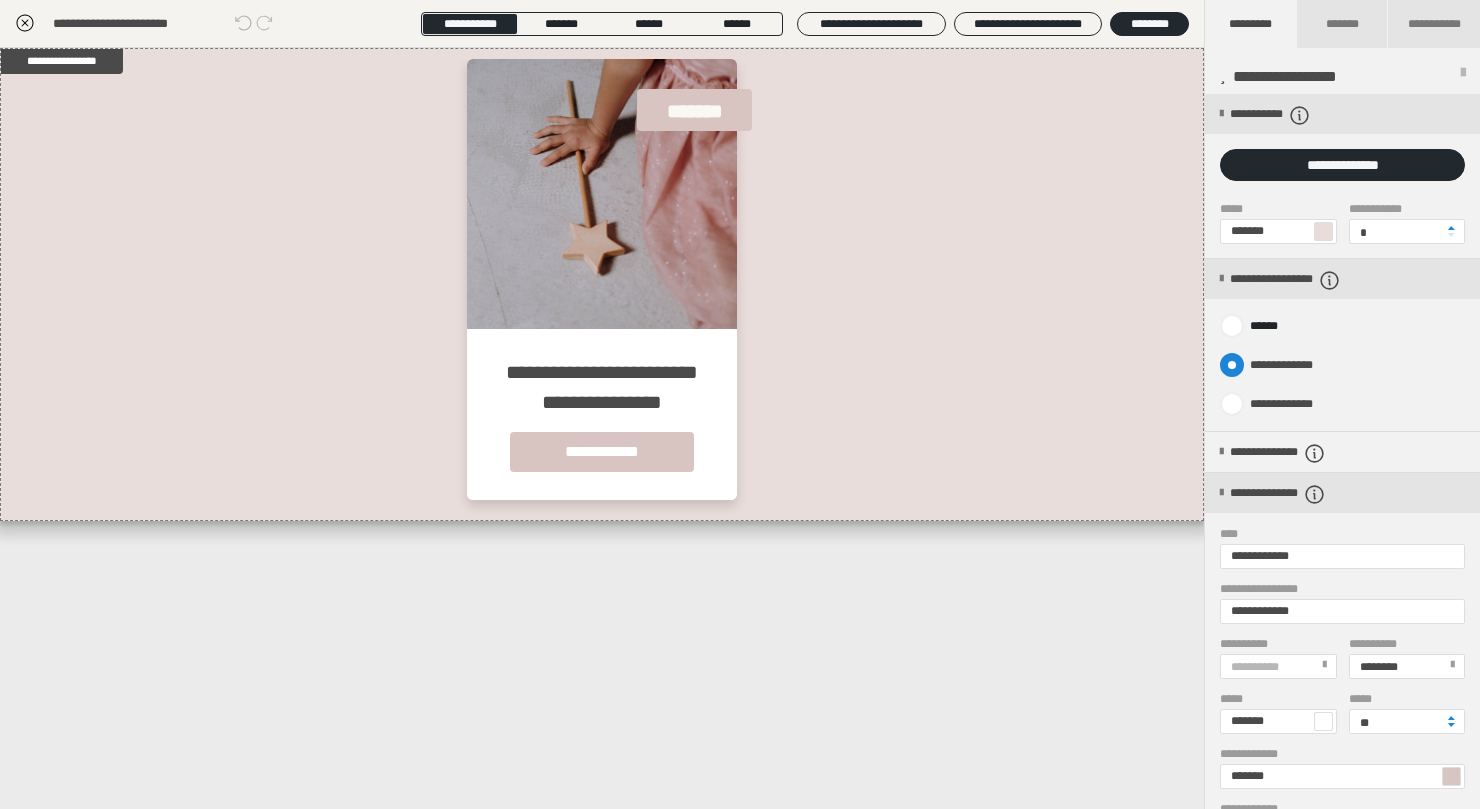 radio on "****" 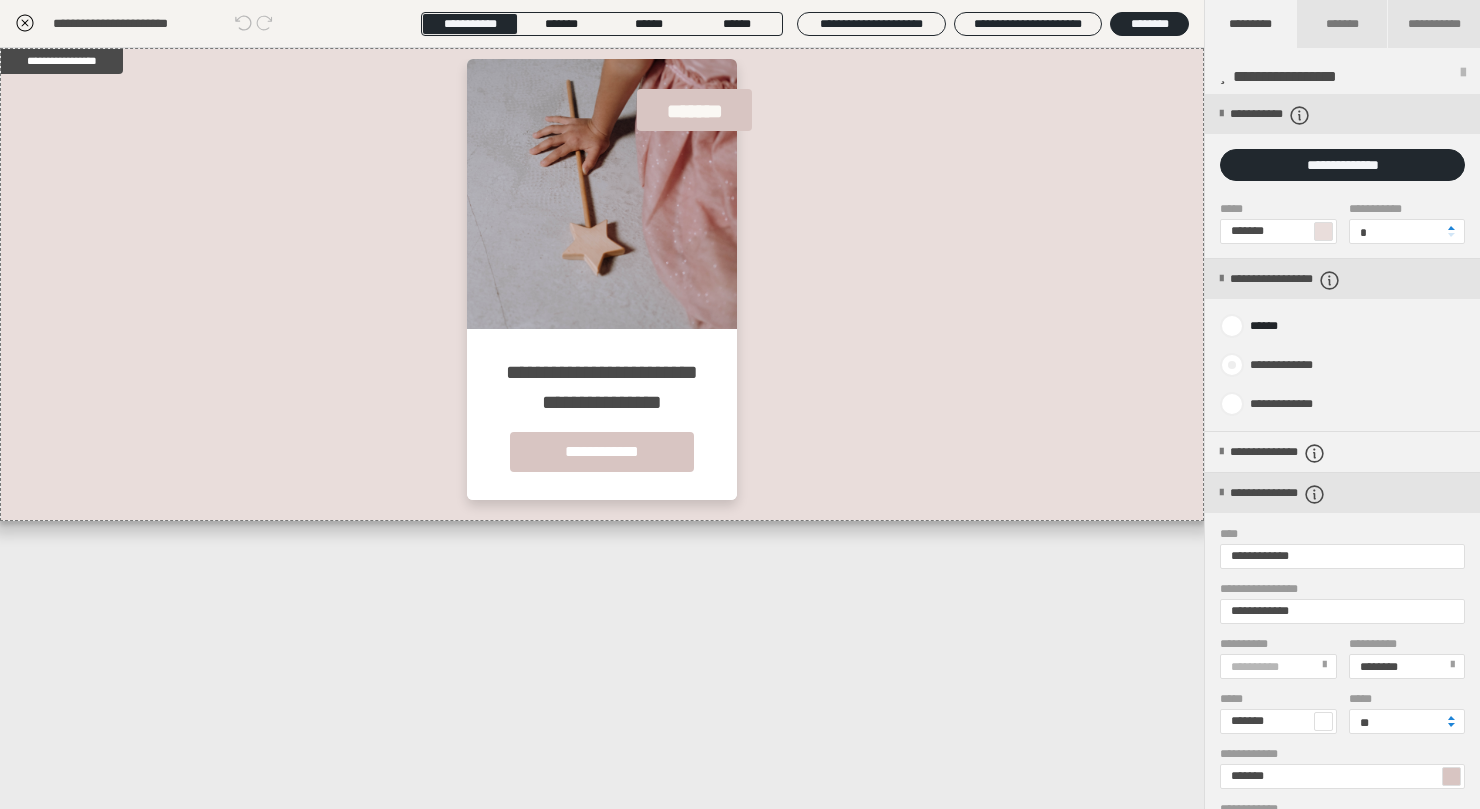 type on "*******" 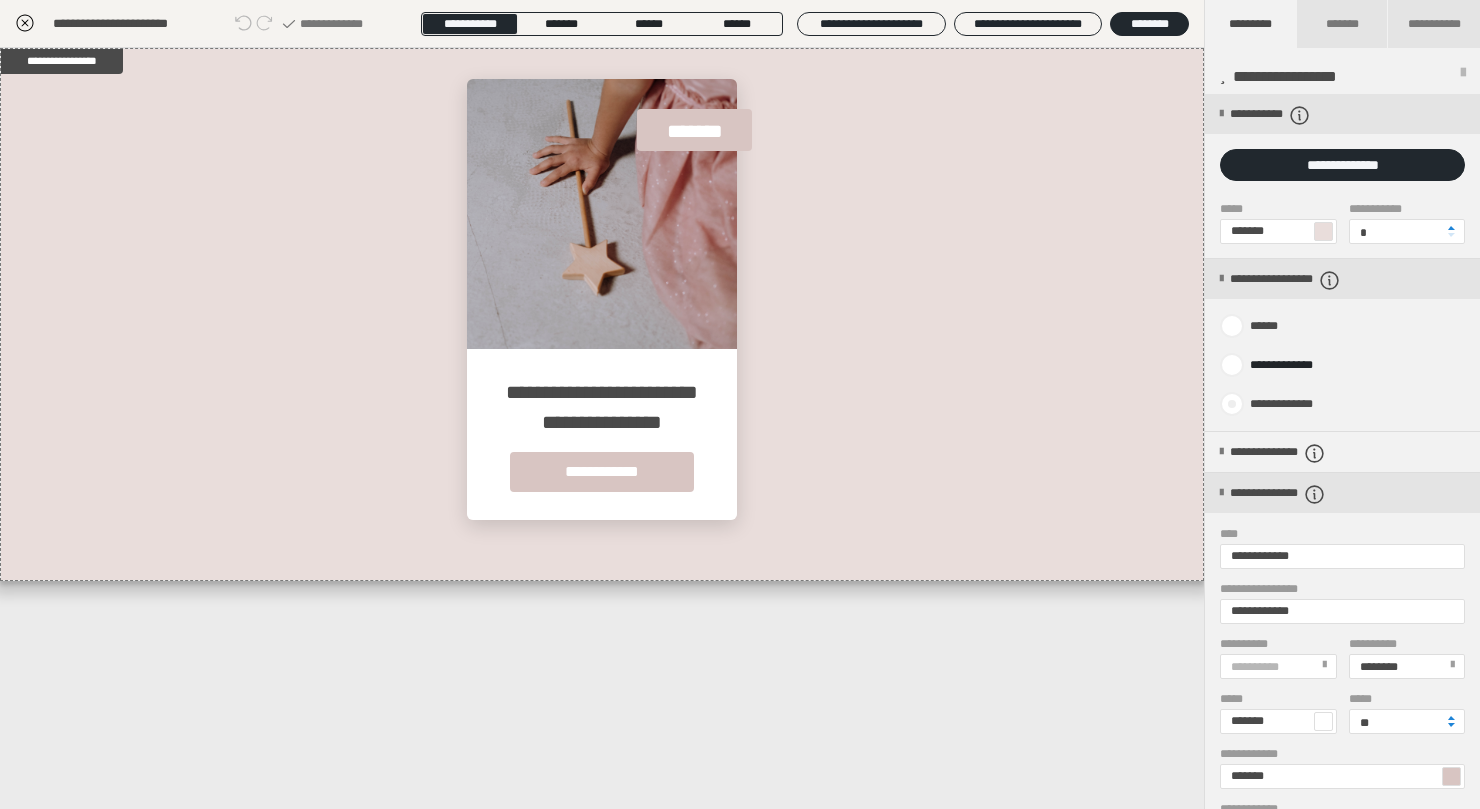 click on "**********" at bounding box center (1275, 404) 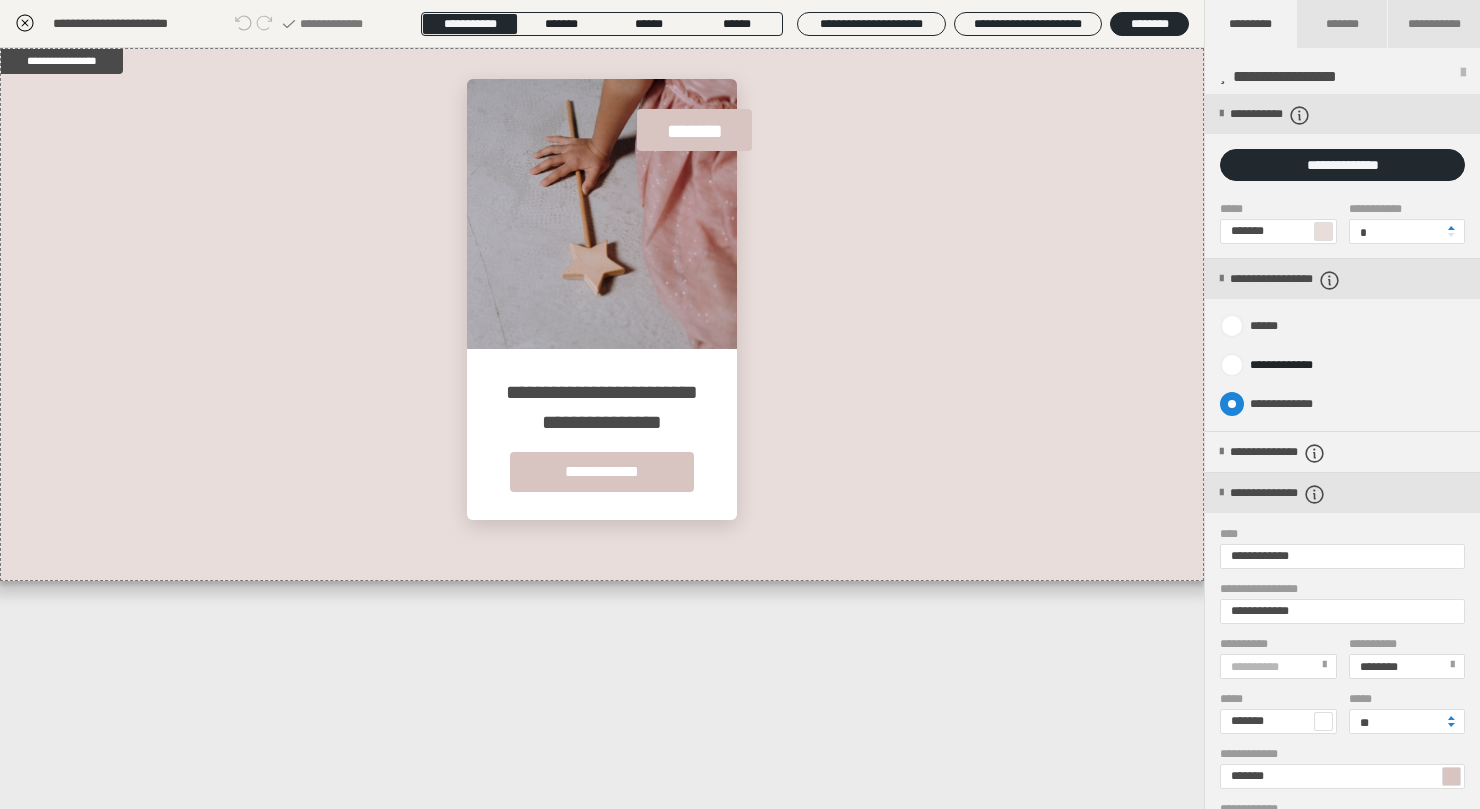 radio on "****" 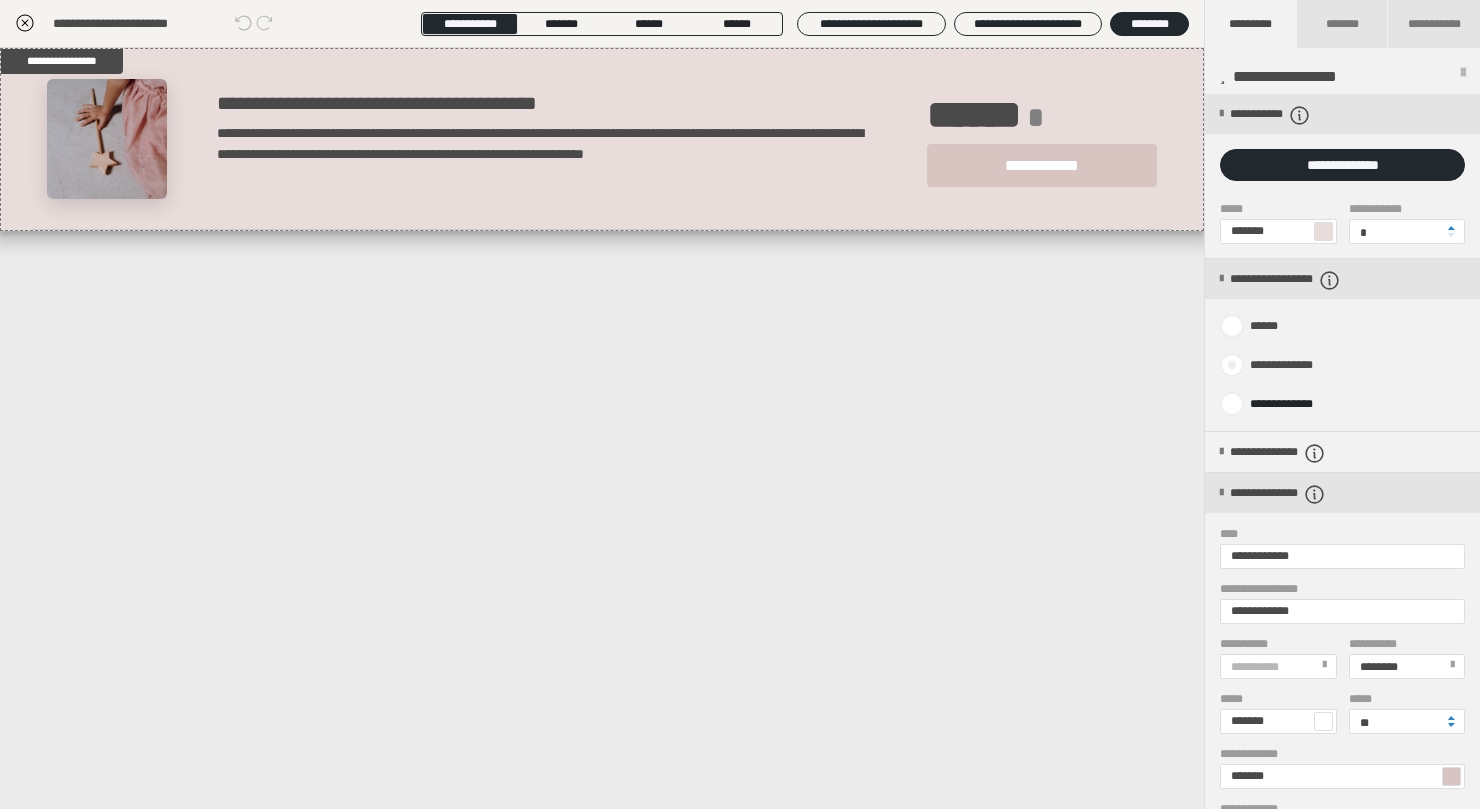 click on "**********" at bounding box center [1276, 365] 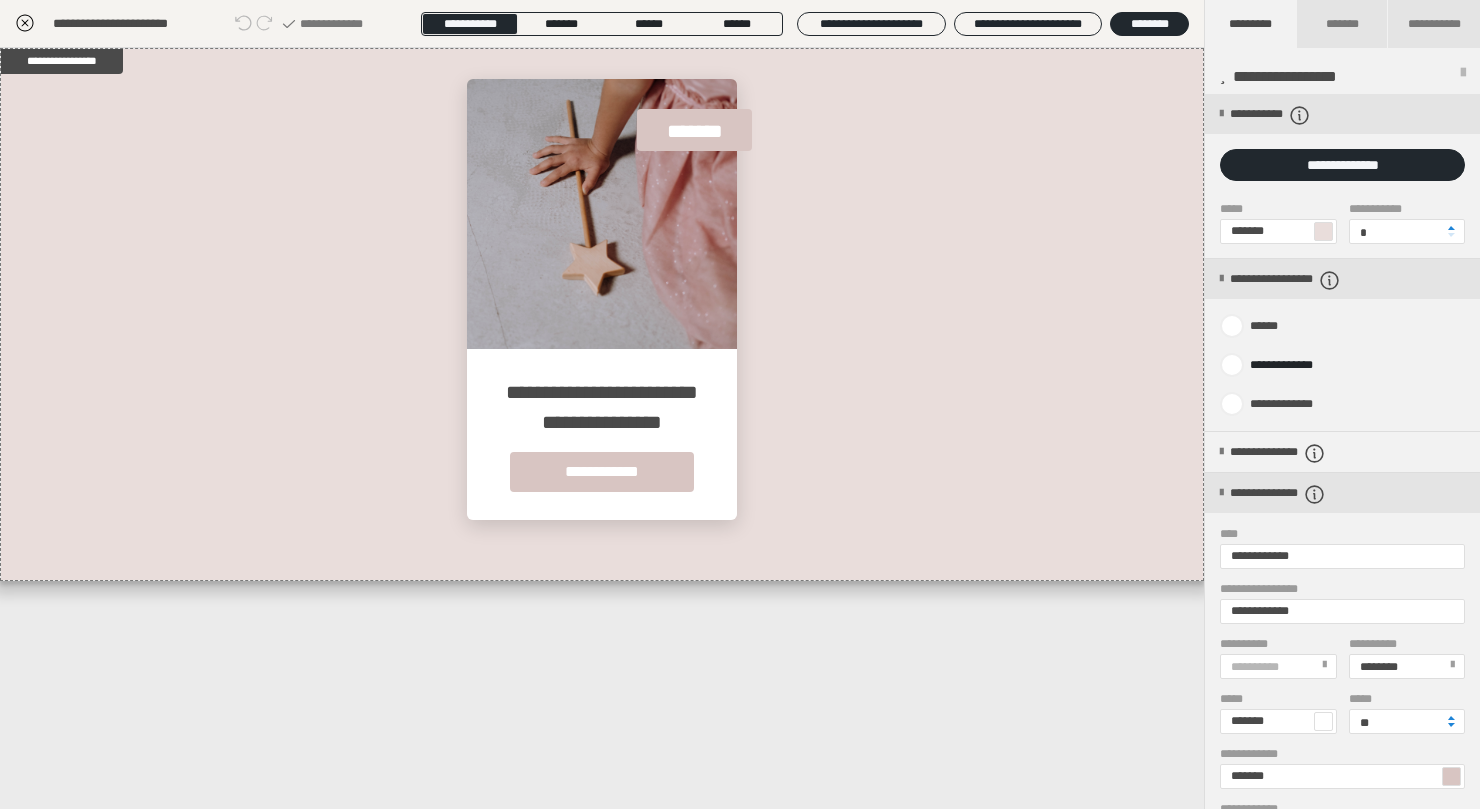 click on "**********" at bounding box center (1342, 365) 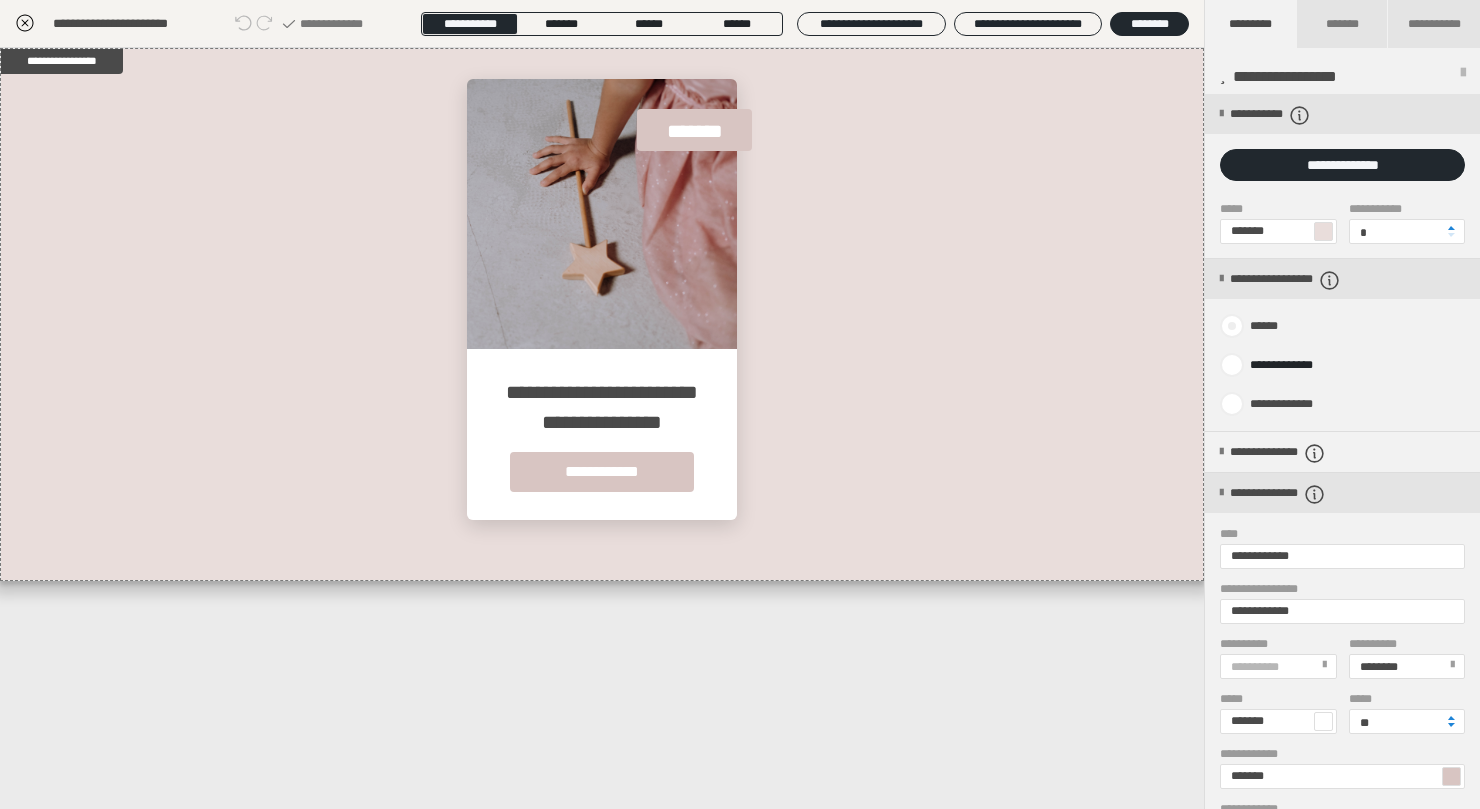 click on "******" at bounding box center (1256, 320) 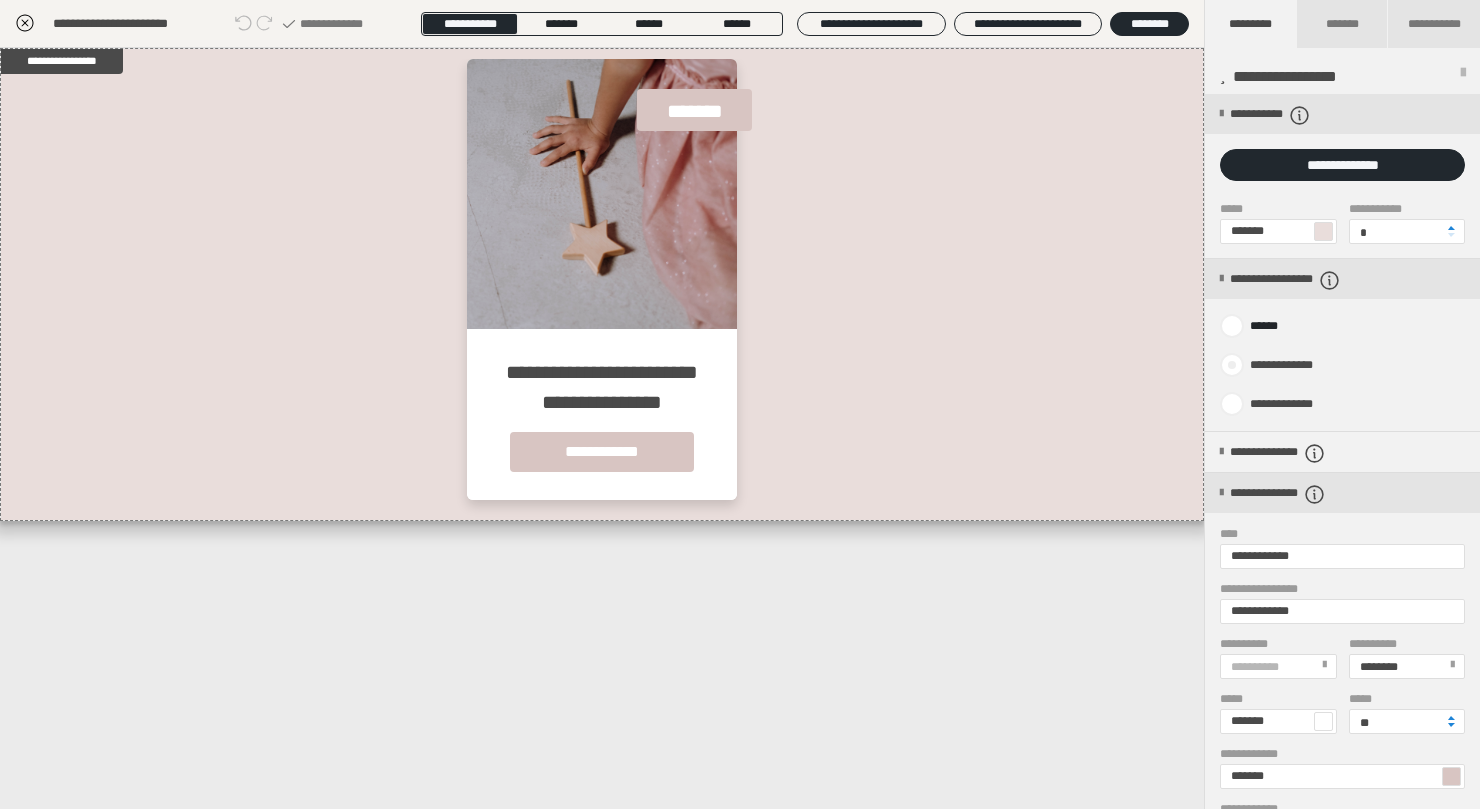 click on "**********" at bounding box center [1276, 365] 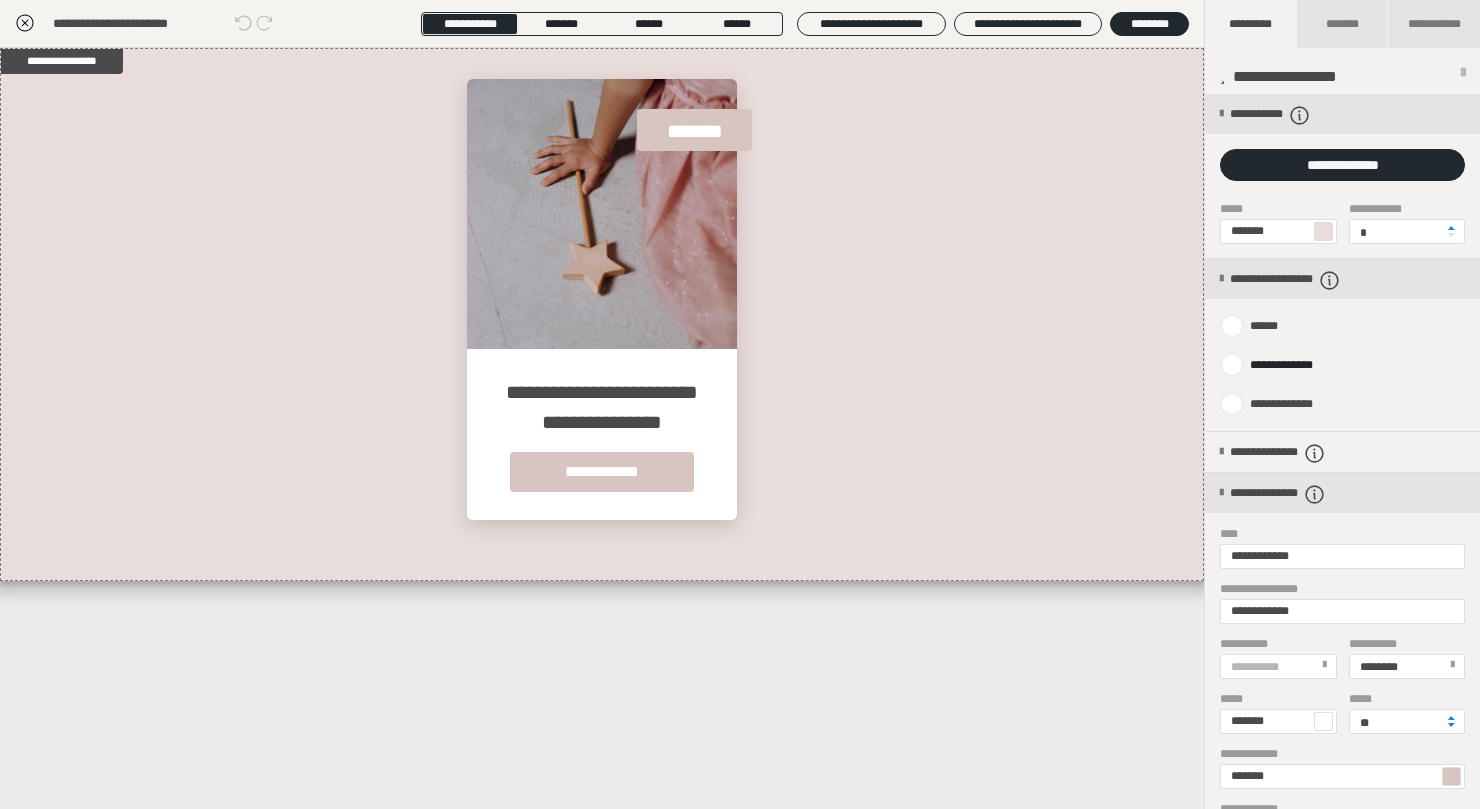 click on "**********" at bounding box center (602, 428) 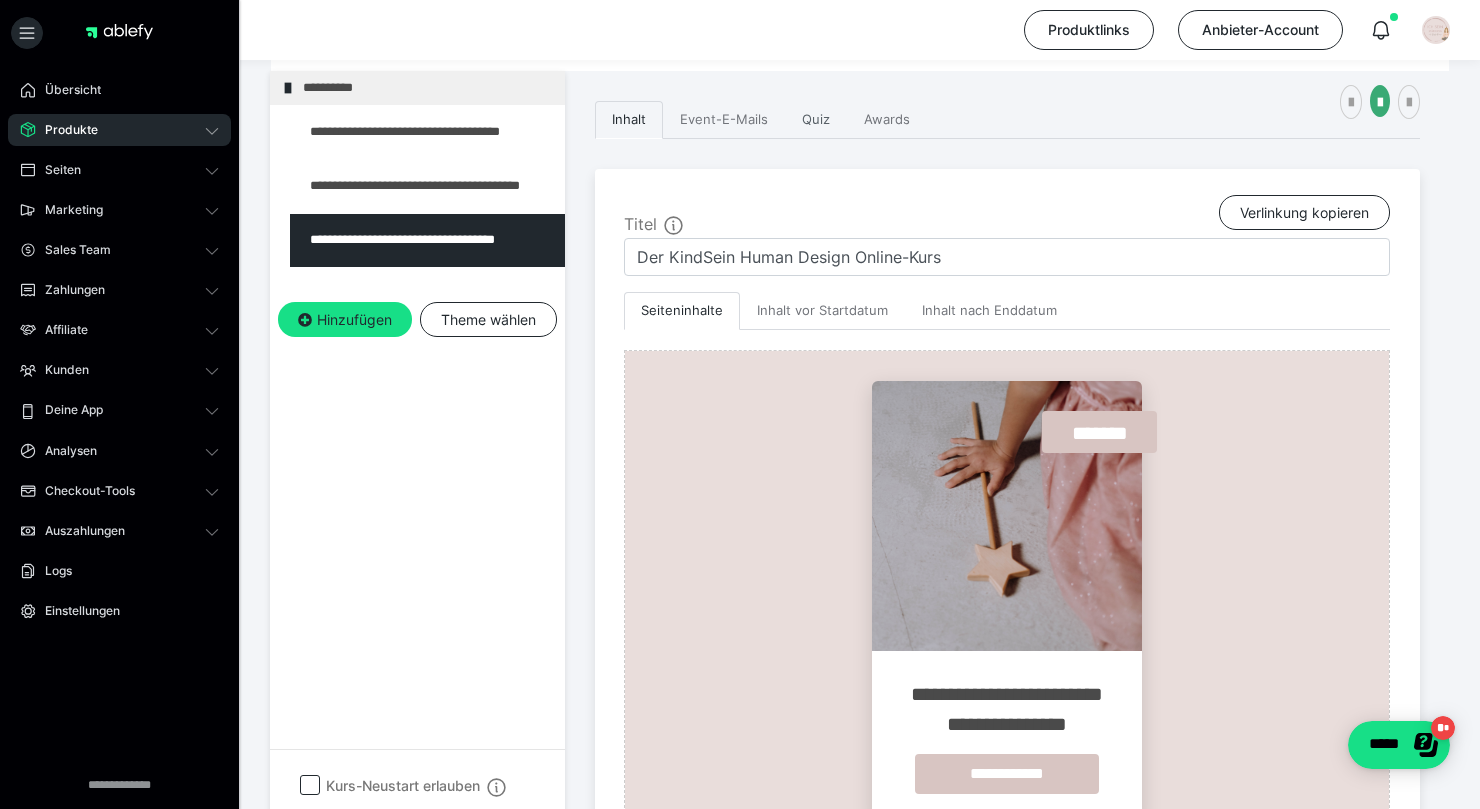 scroll, scrollTop: 308, scrollLeft: 0, axis: vertical 